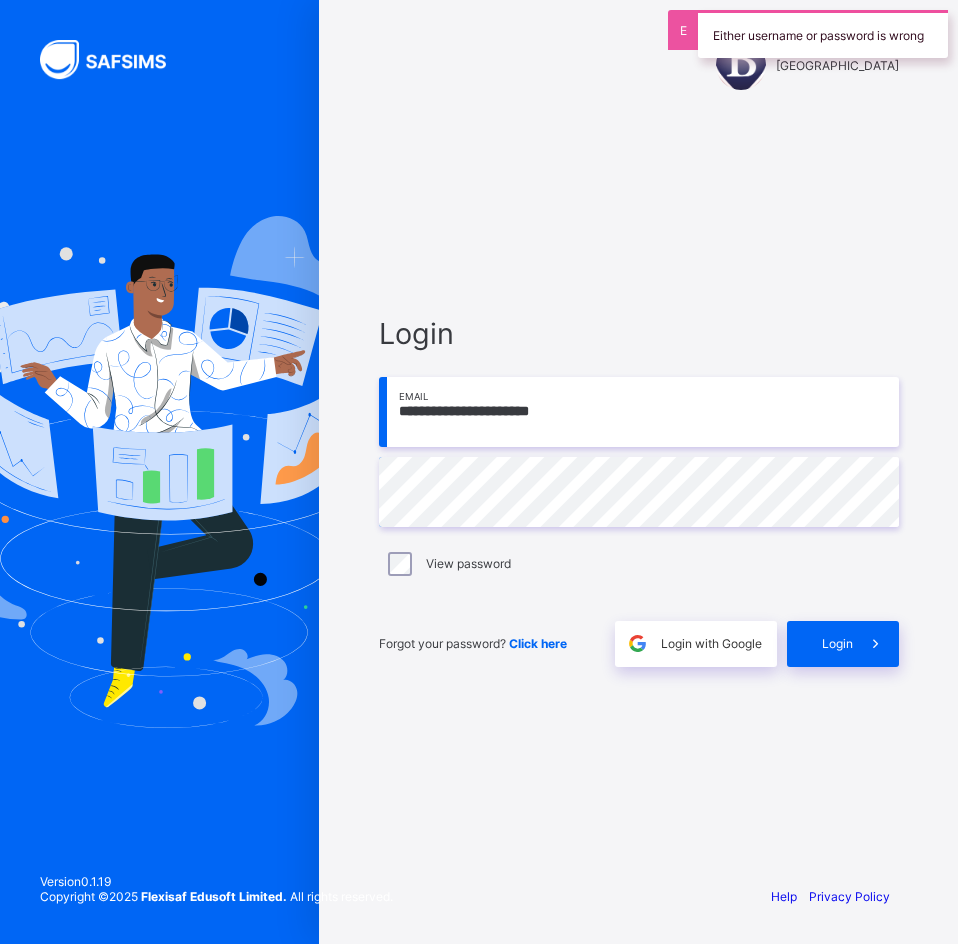 scroll, scrollTop: 0, scrollLeft: 0, axis: both 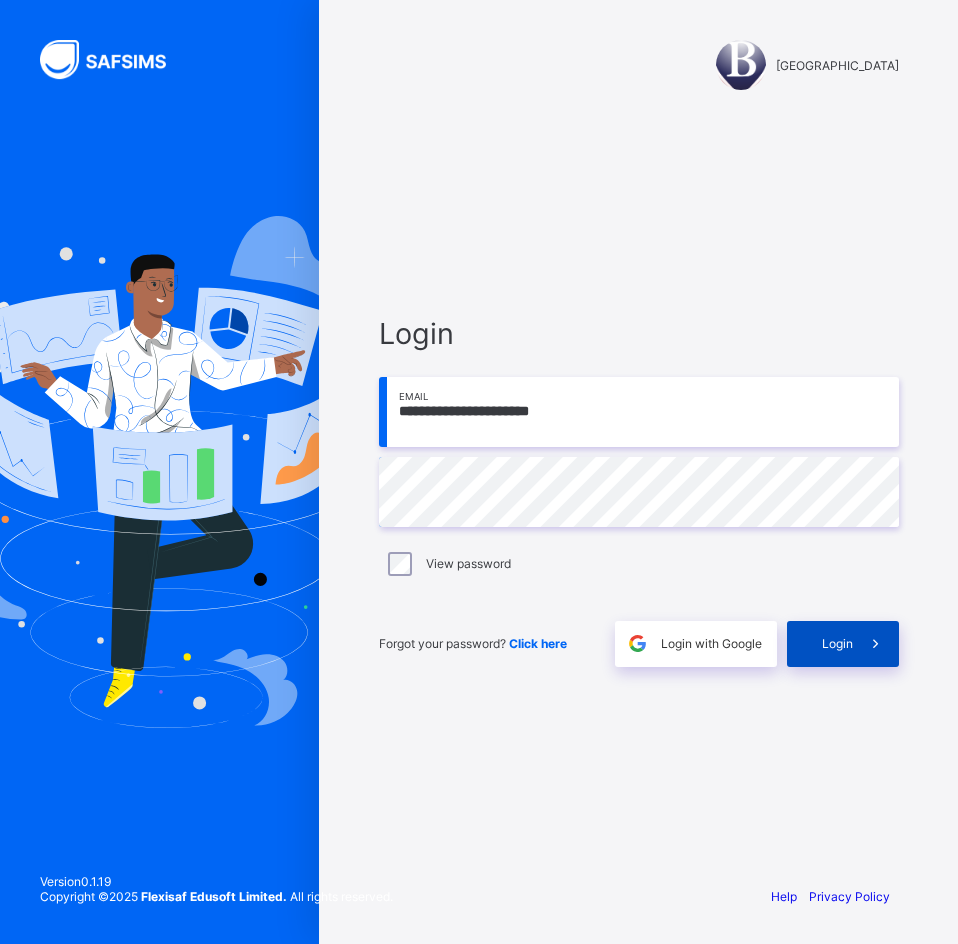 click on "Login" at bounding box center [843, 644] 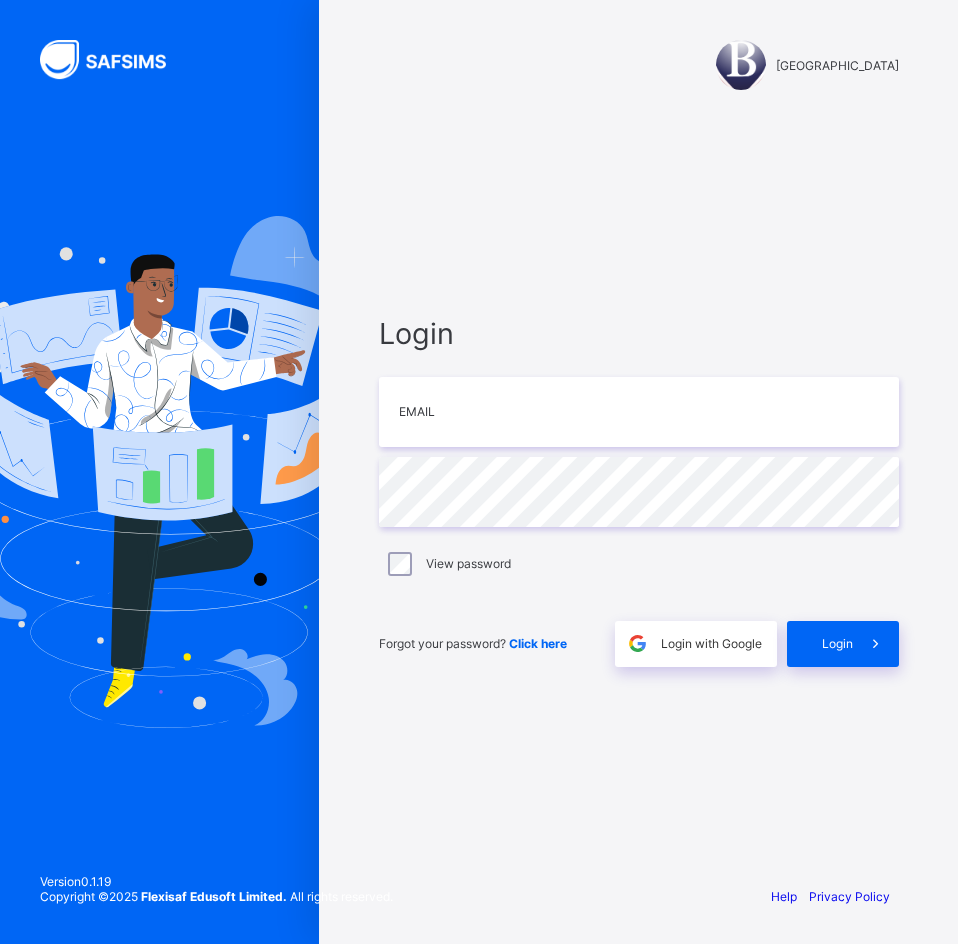 scroll, scrollTop: 0, scrollLeft: 0, axis: both 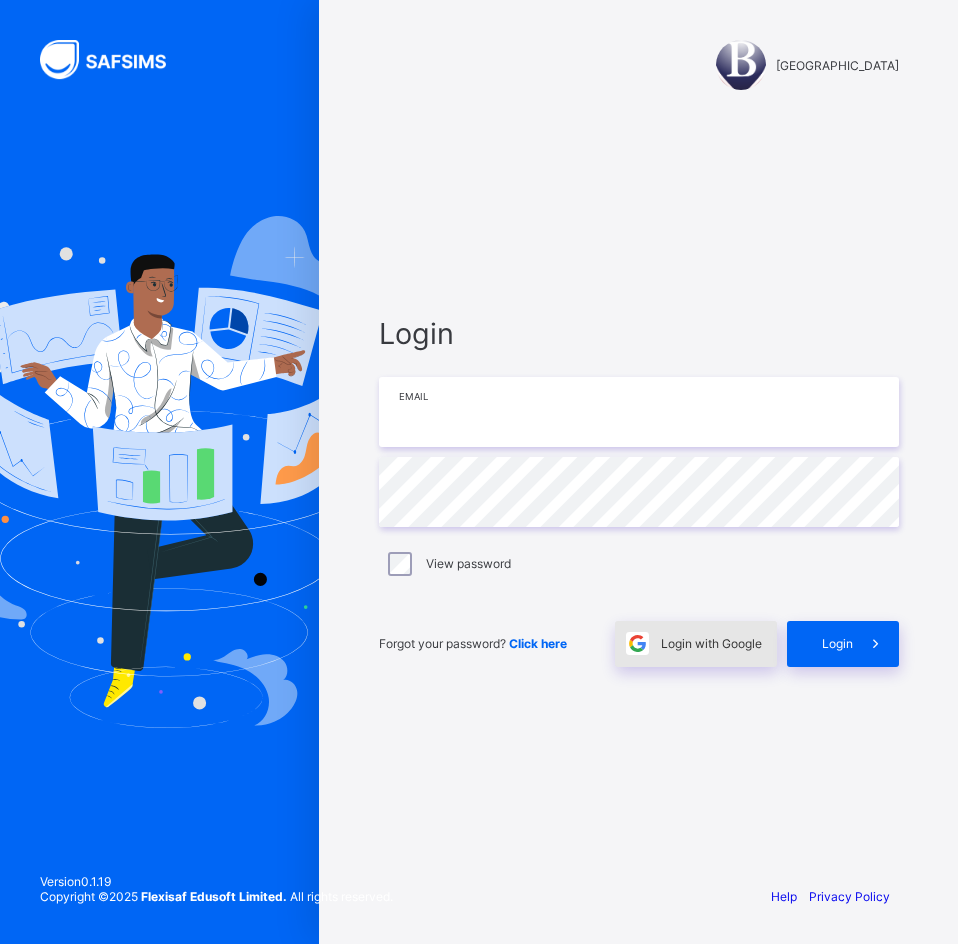 type on "**********" 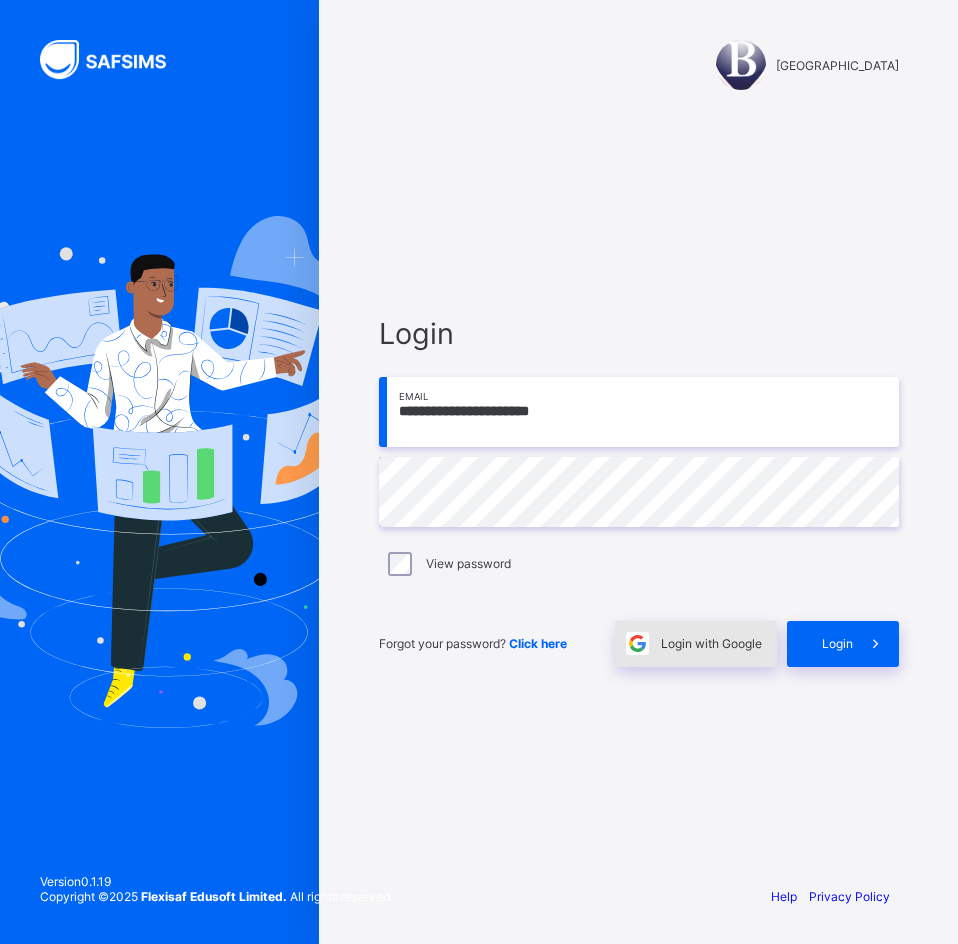 click on "Login with Google" at bounding box center [696, 644] 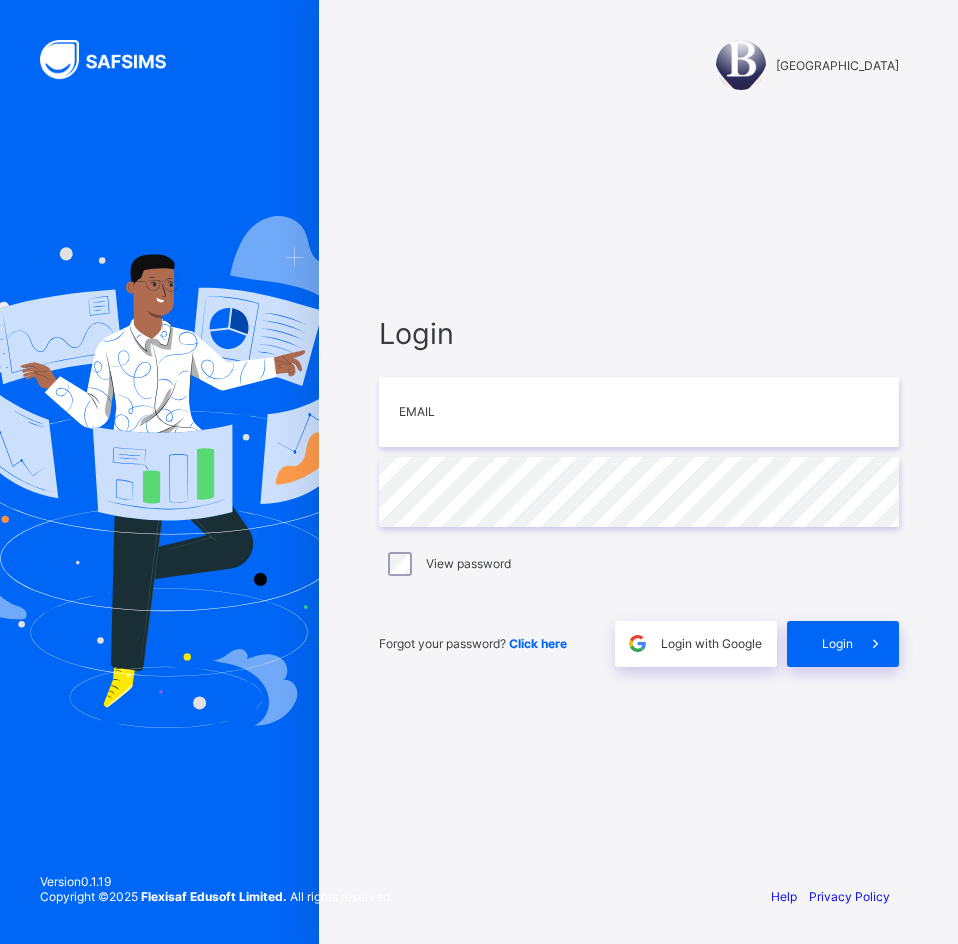 scroll, scrollTop: 0, scrollLeft: 0, axis: both 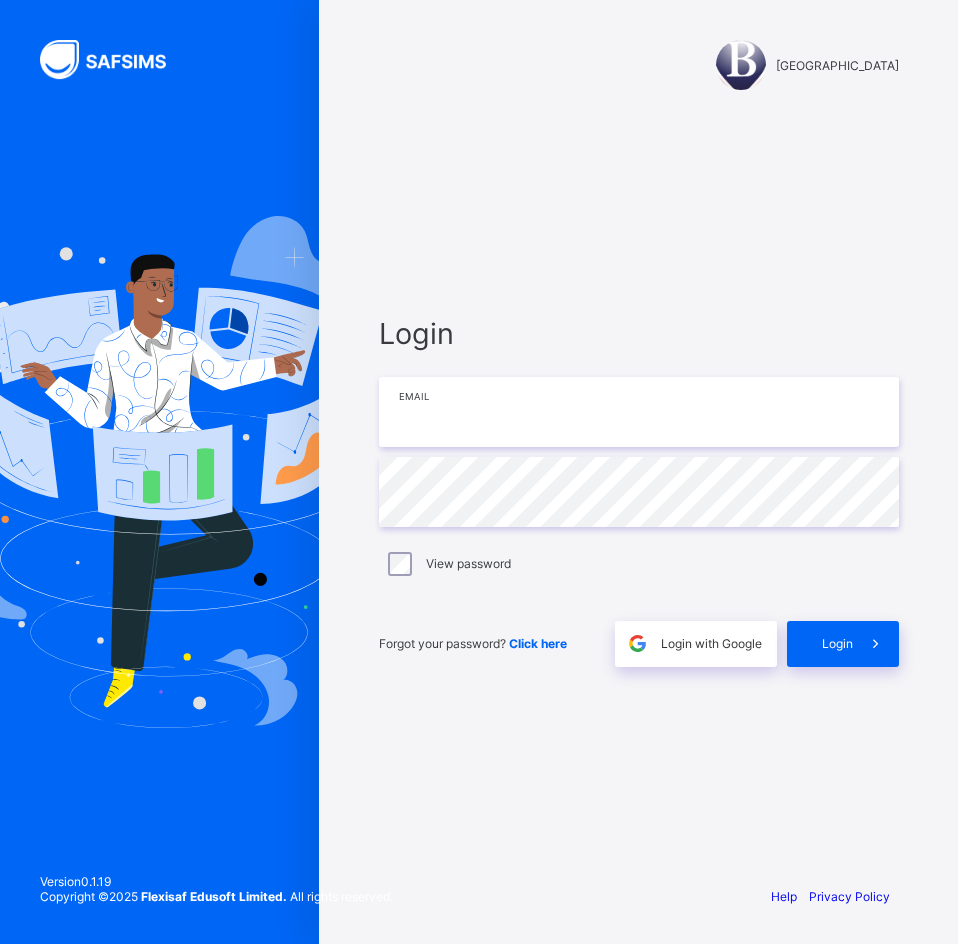 type on "**********" 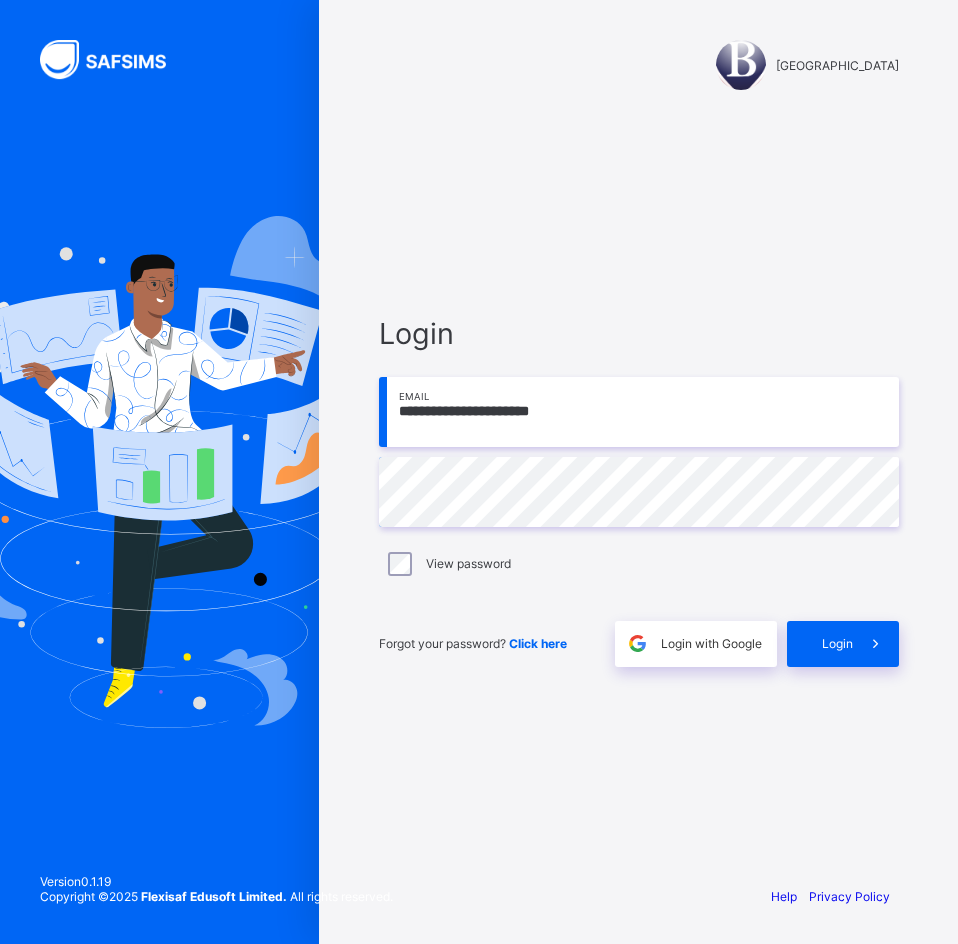 click on "[GEOGRAPHIC_DATA]" at bounding box center [639, 65] 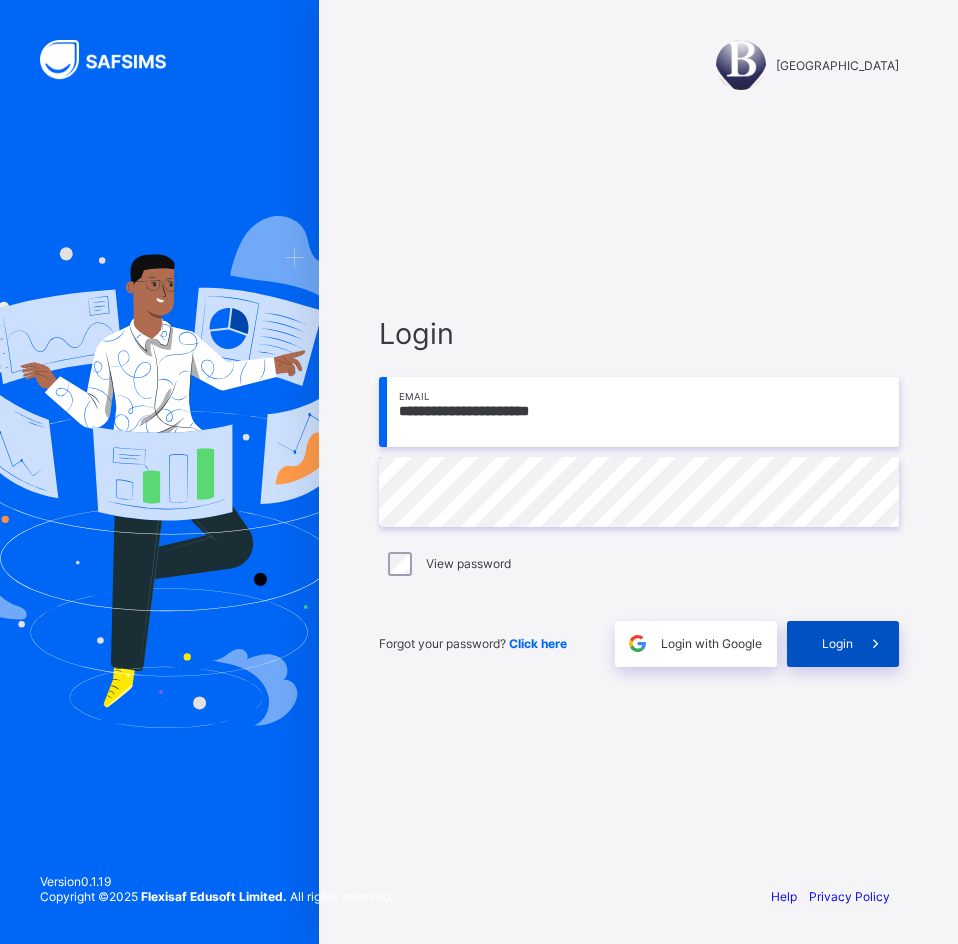 click on "Login" at bounding box center [837, 643] 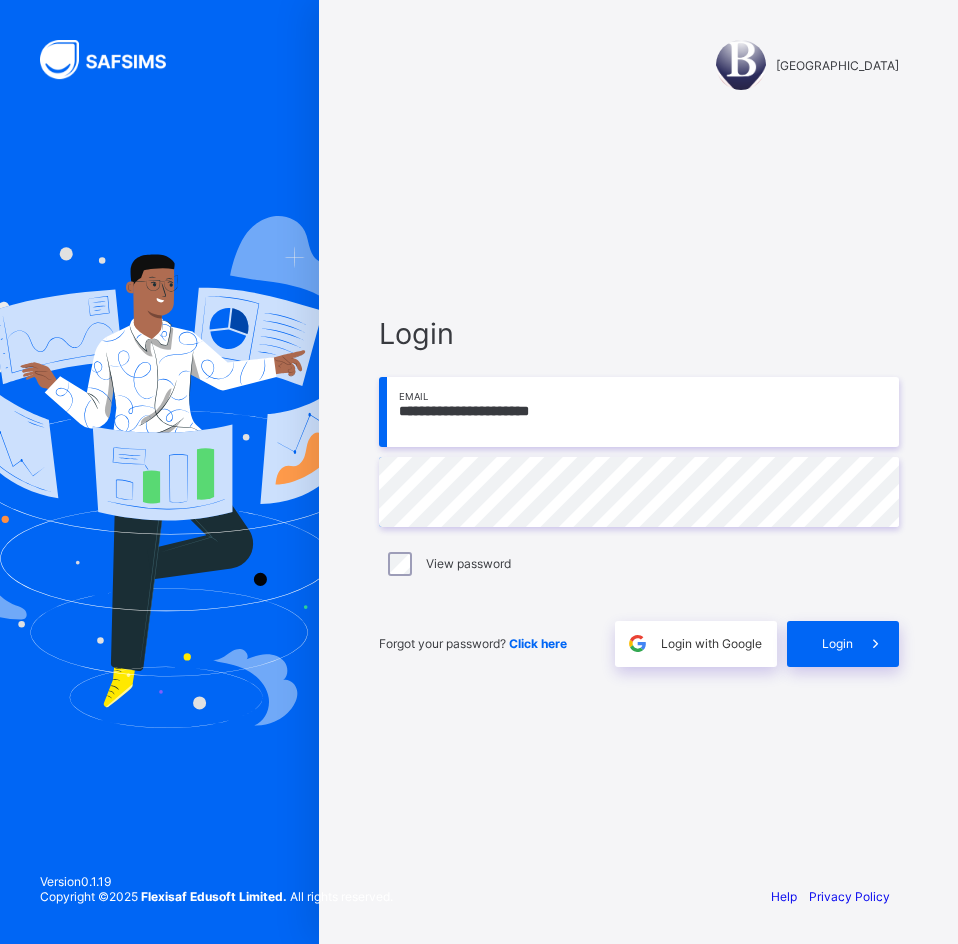 scroll, scrollTop: 0, scrollLeft: 0, axis: both 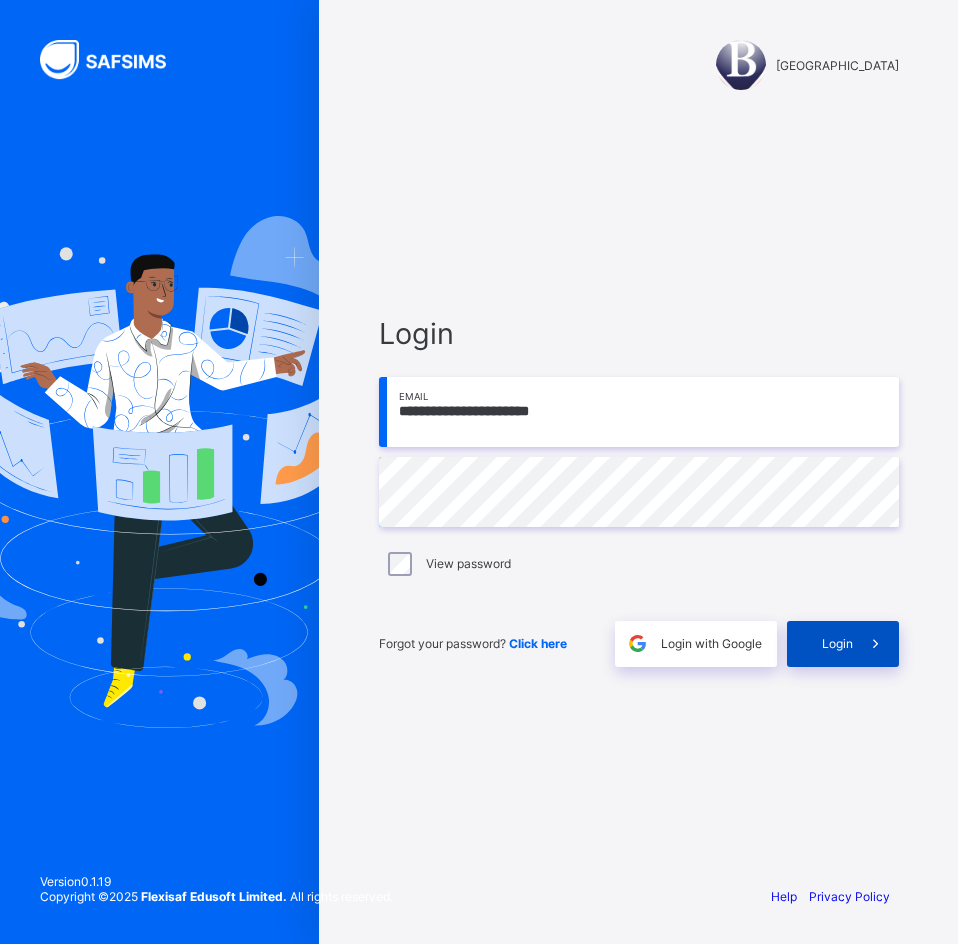 click on "Login" at bounding box center [843, 644] 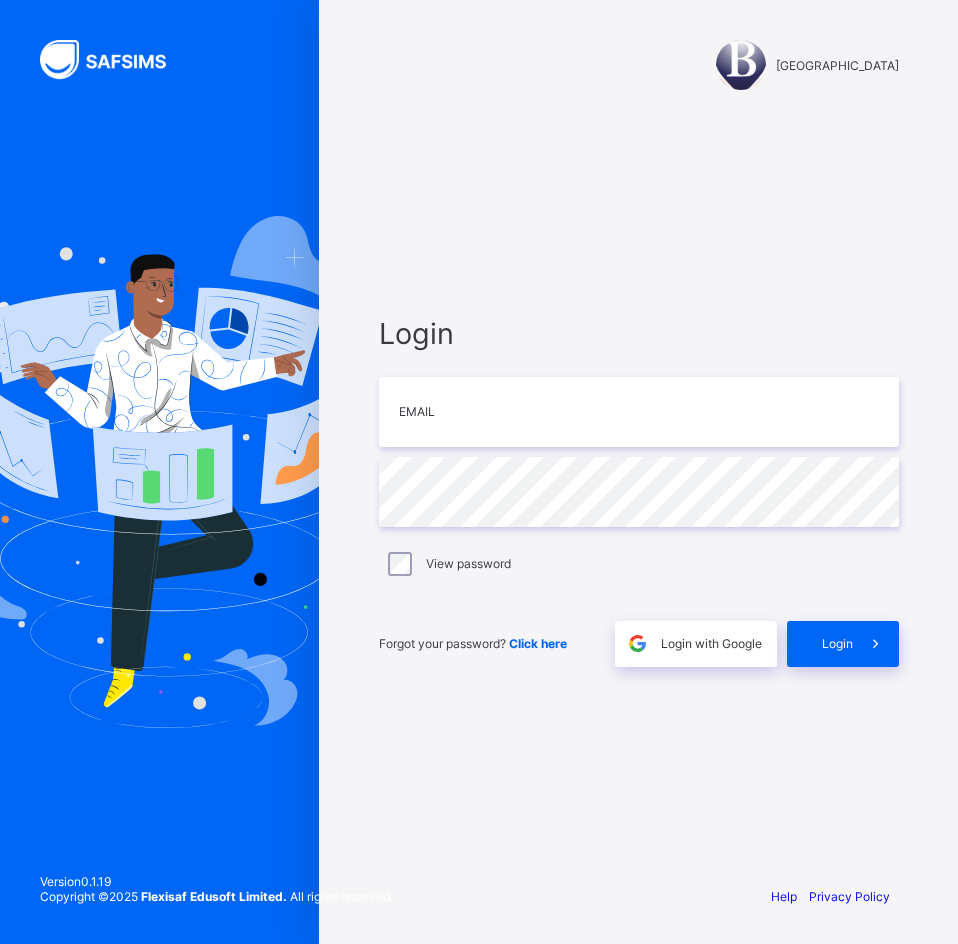 scroll, scrollTop: 0, scrollLeft: 0, axis: both 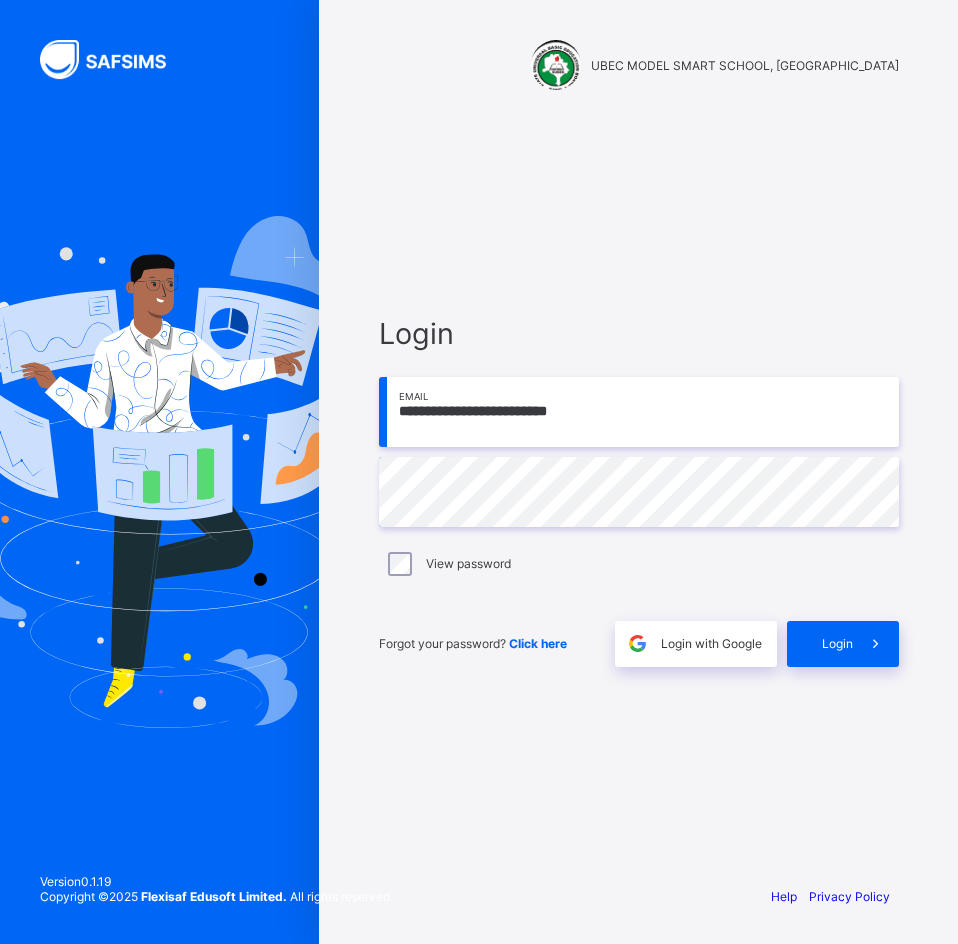 type on "**********" 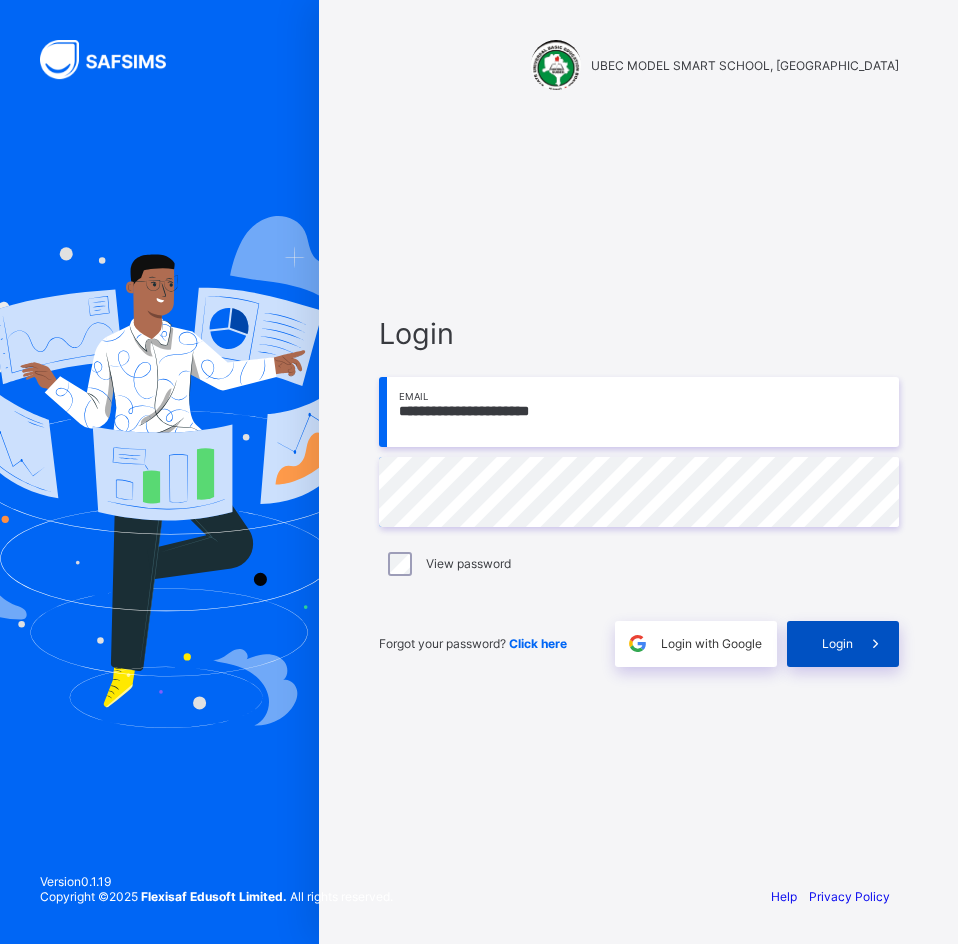 click on "Login" at bounding box center (837, 643) 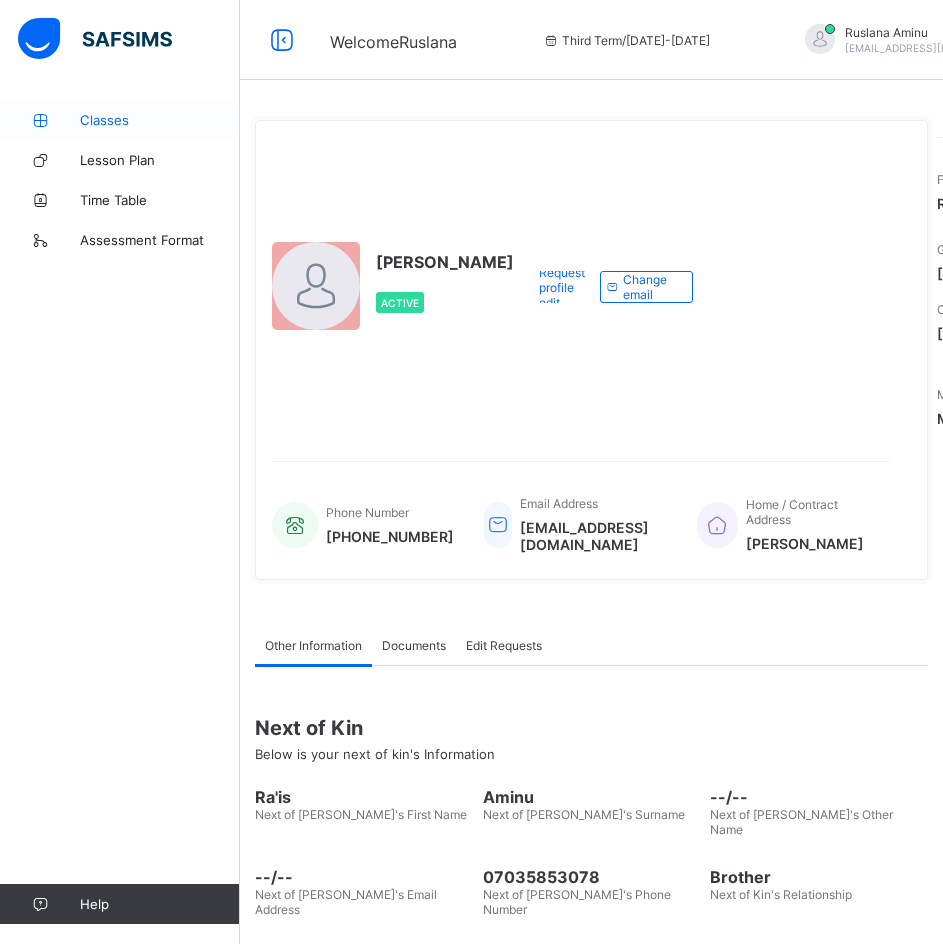 click at bounding box center (40, 120) 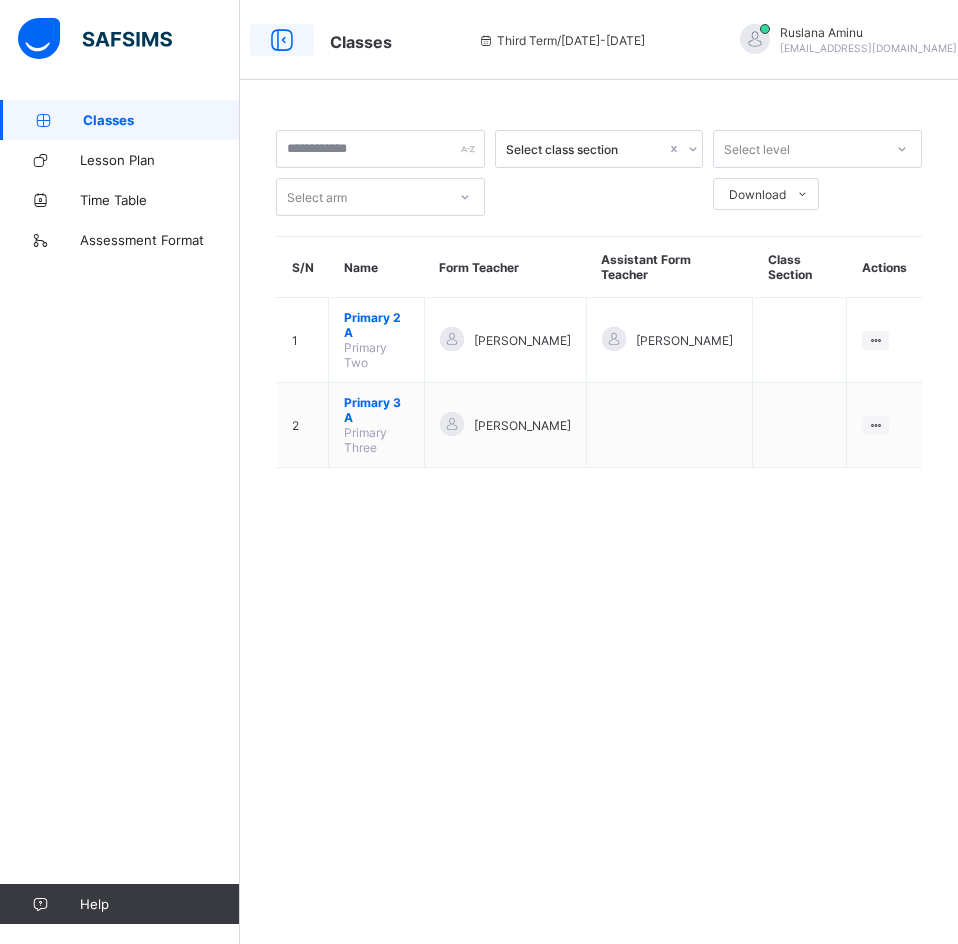 click at bounding box center (282, 40) 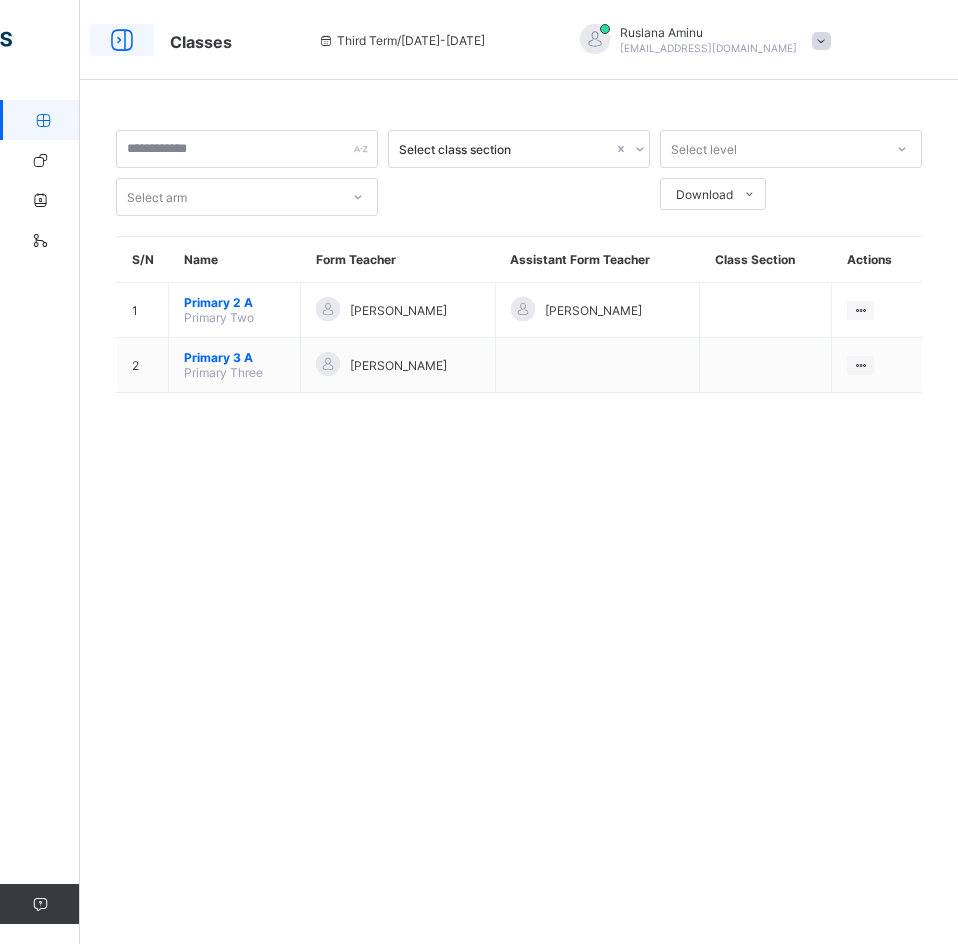 click at bounding box center (122, 40) 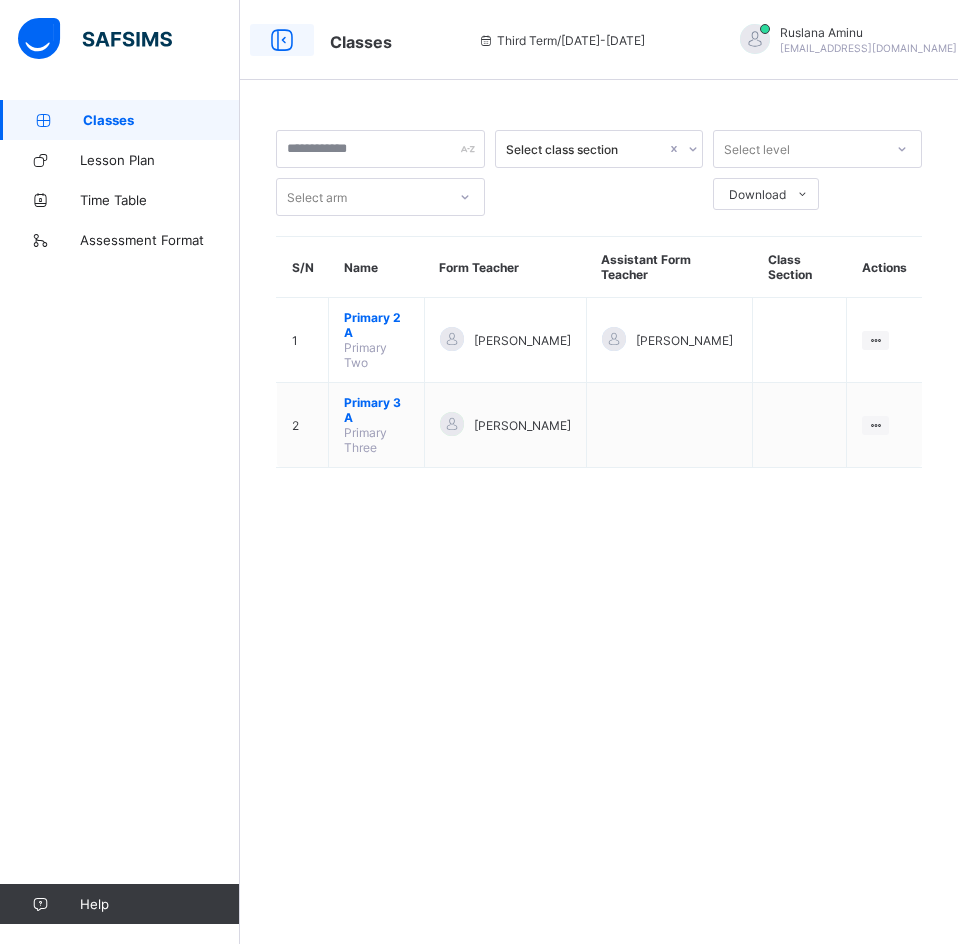 click at bounding box center [282, 40] 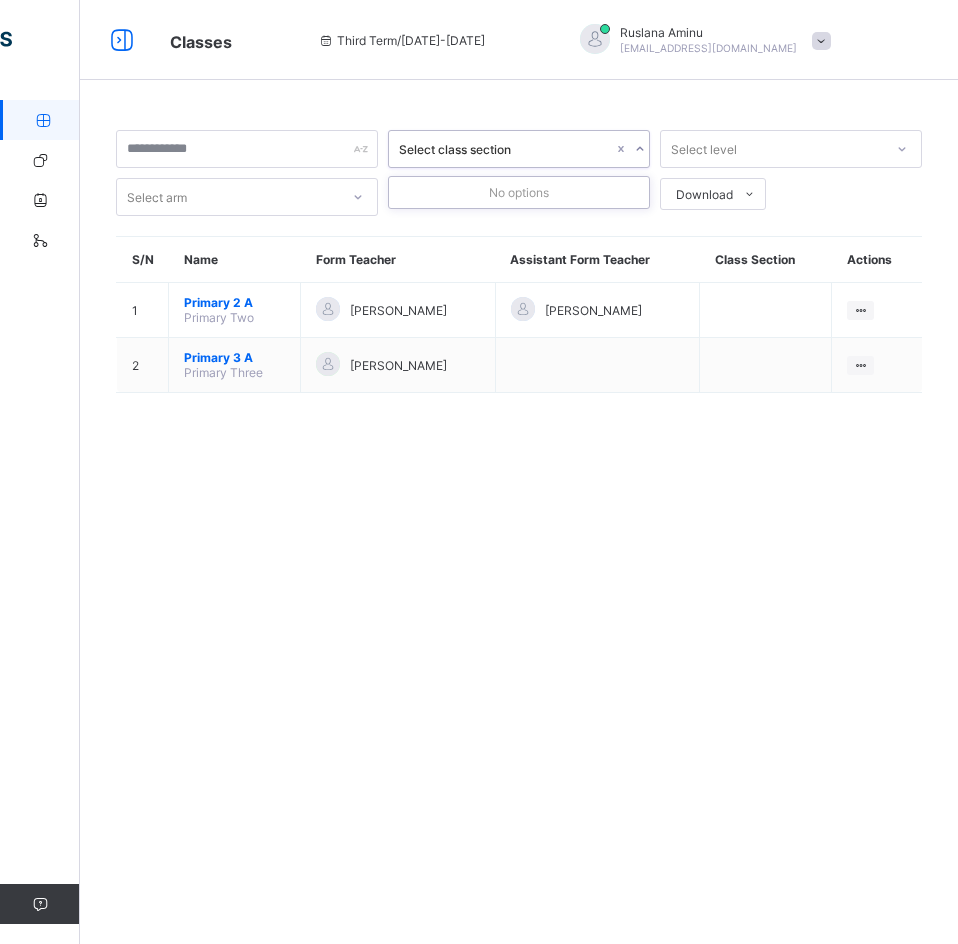 click 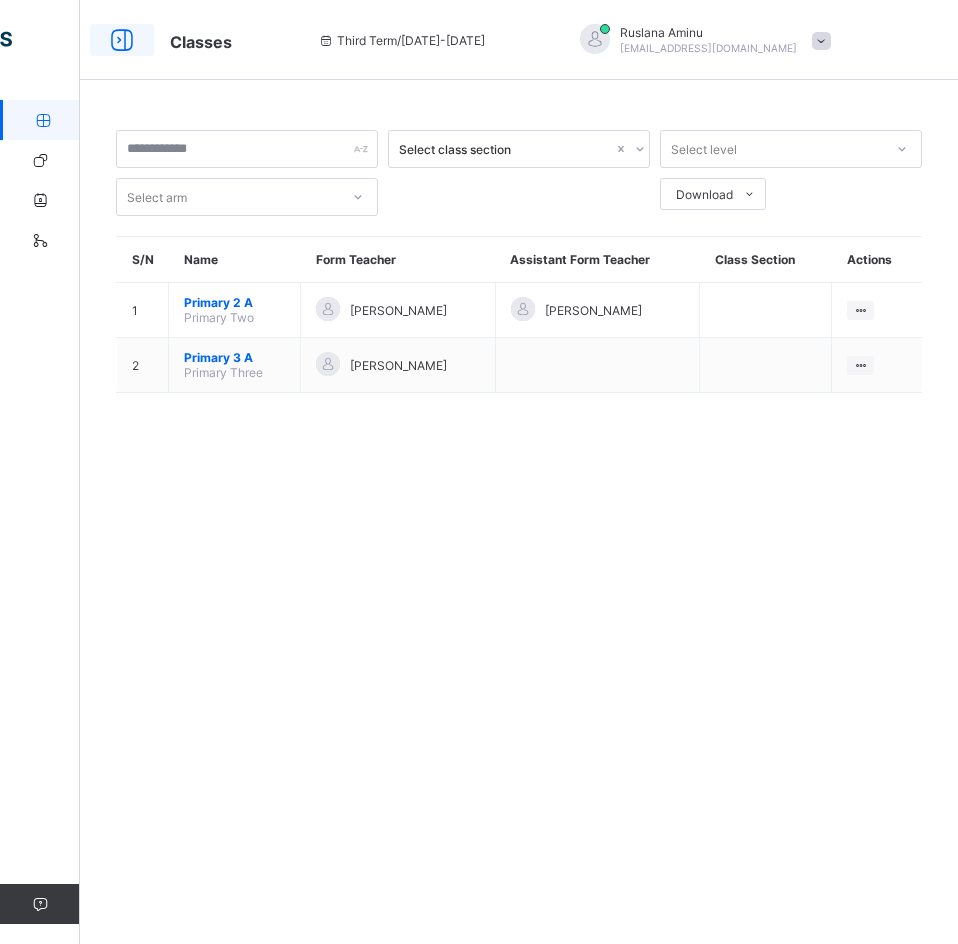 click at bounding box center [122, 40] 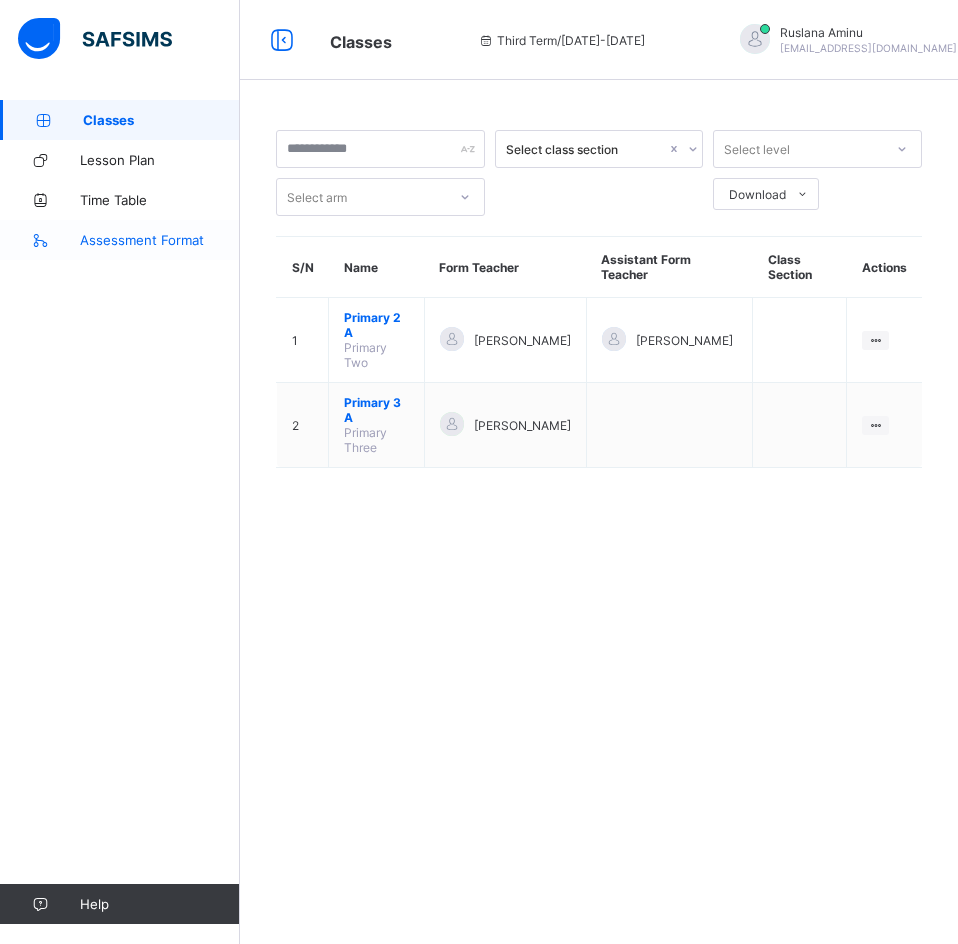 click on "Assessment Format" at bounding box center (160, 240) 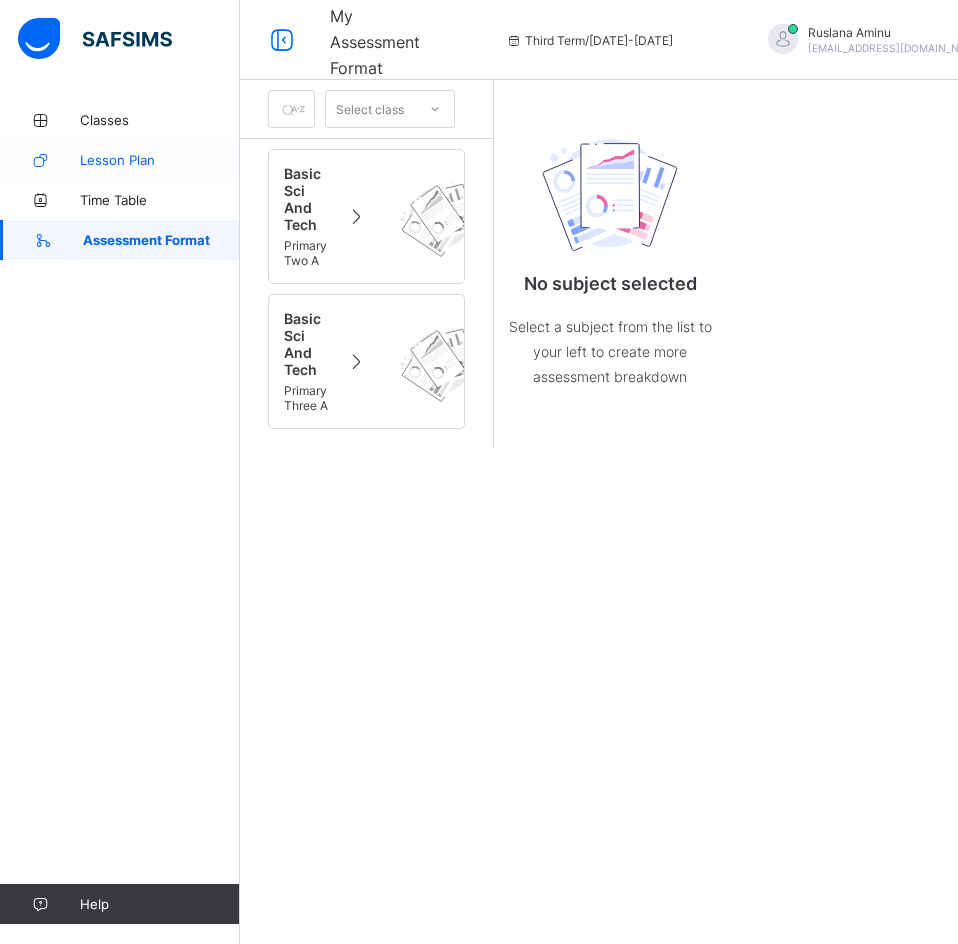 click on "Lesson Plan" at bounding box center (160, 160) 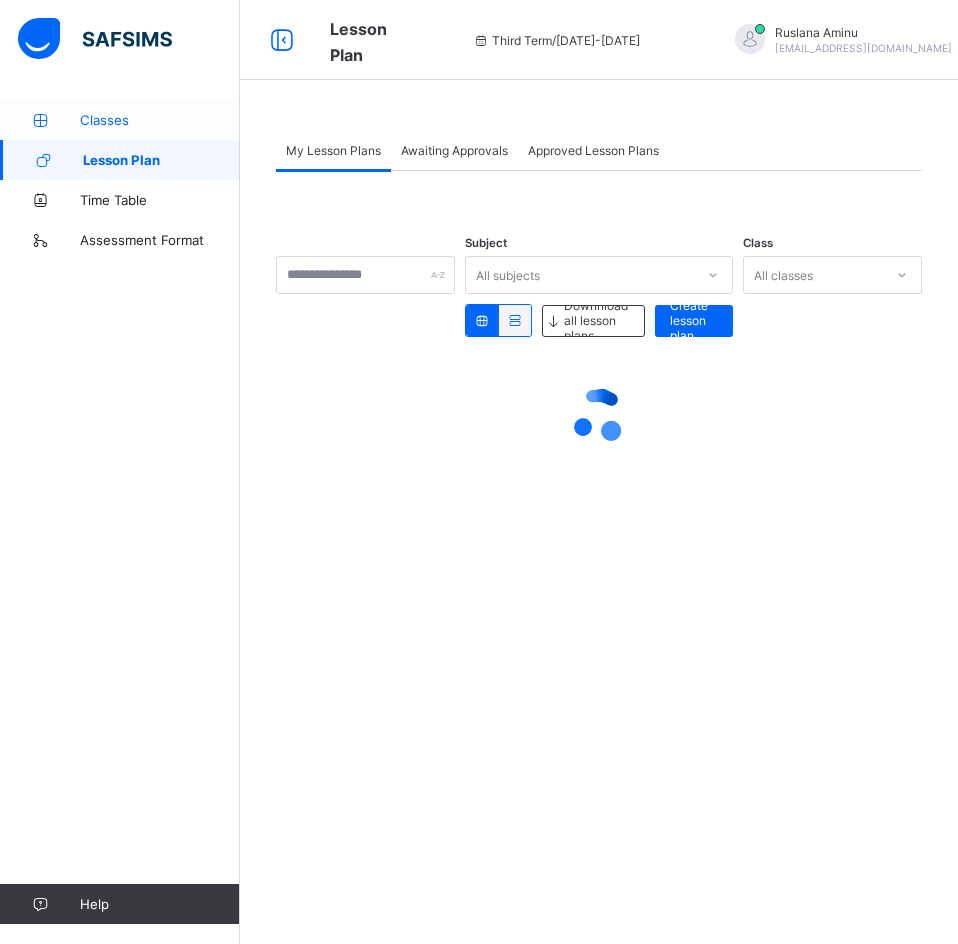 click on "Classes" at bounding box center [160, 120] 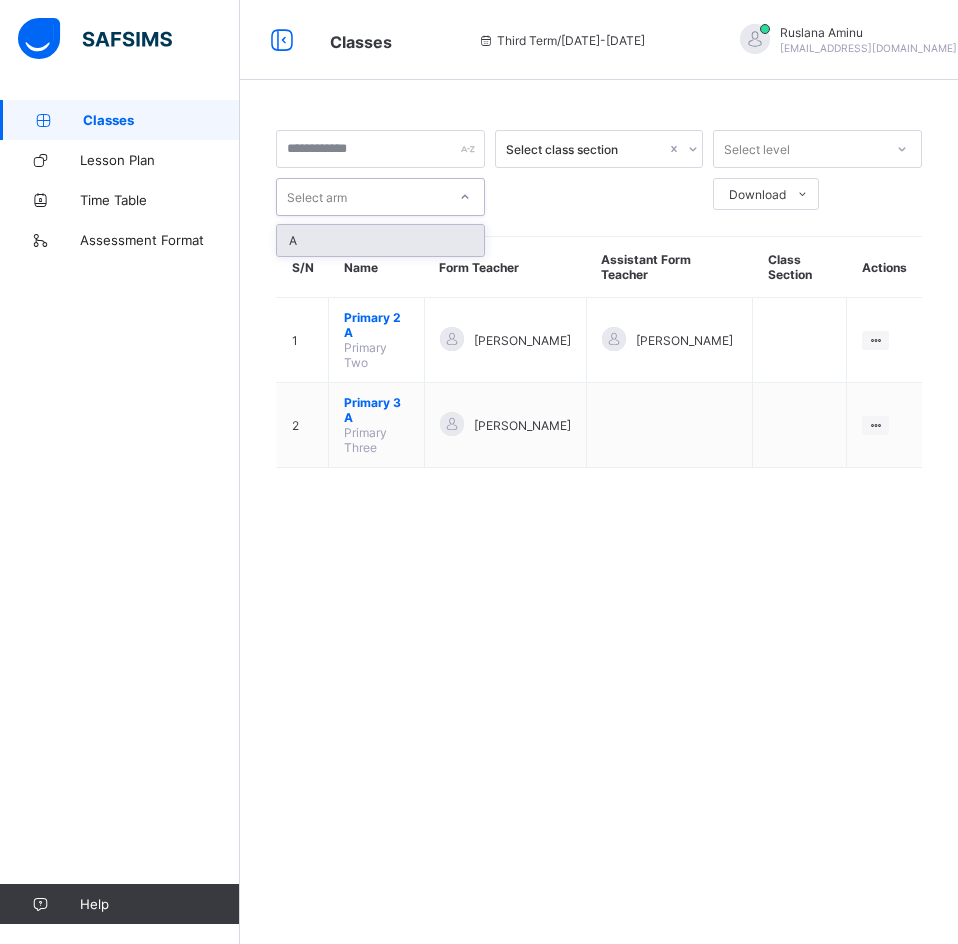 click 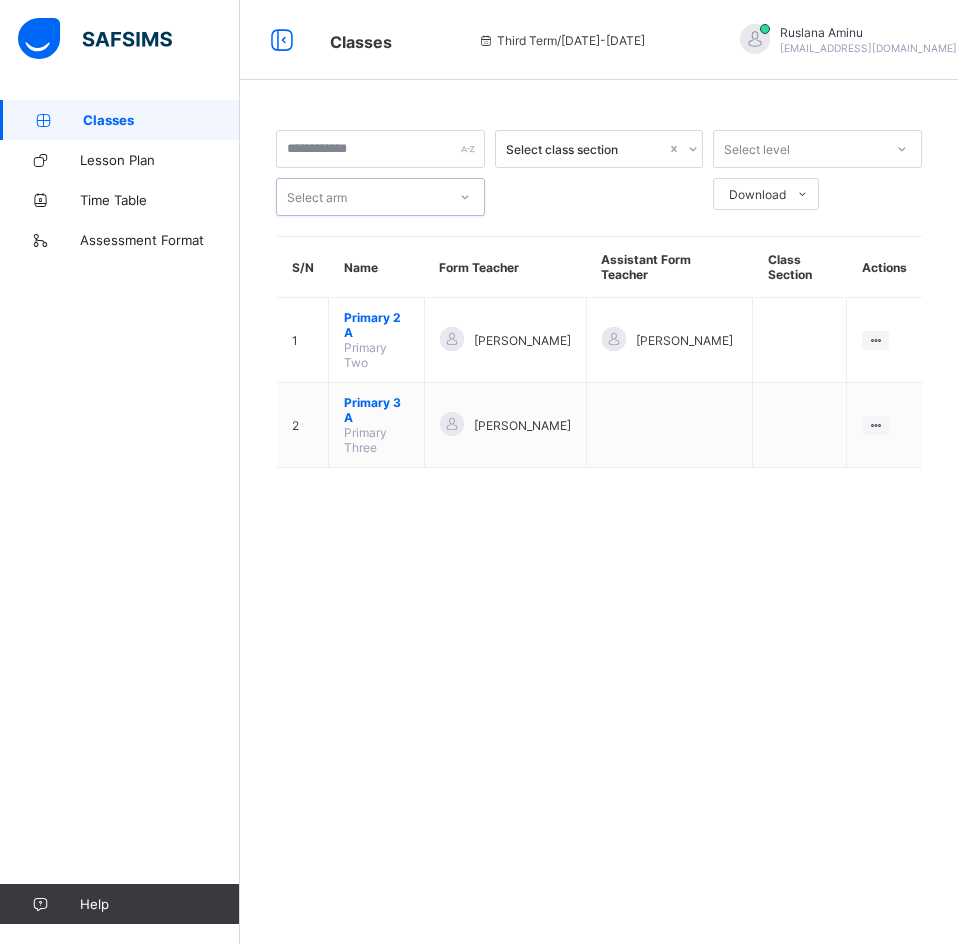 click 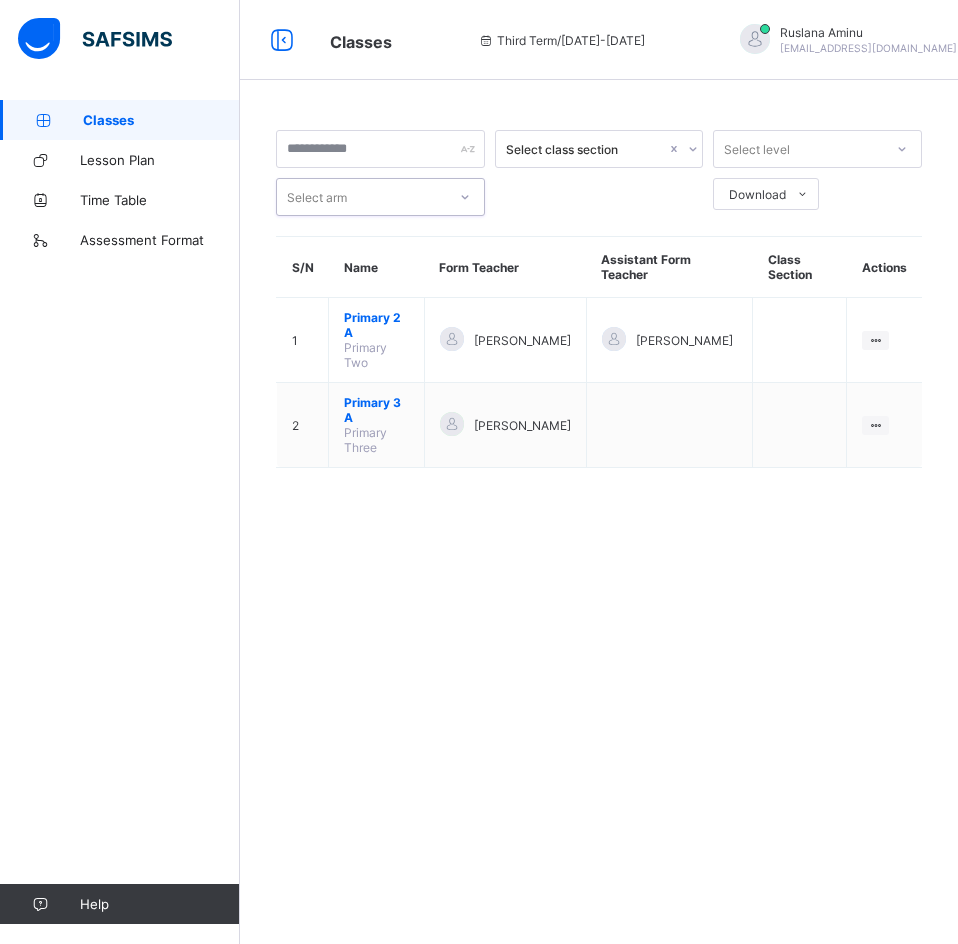 click 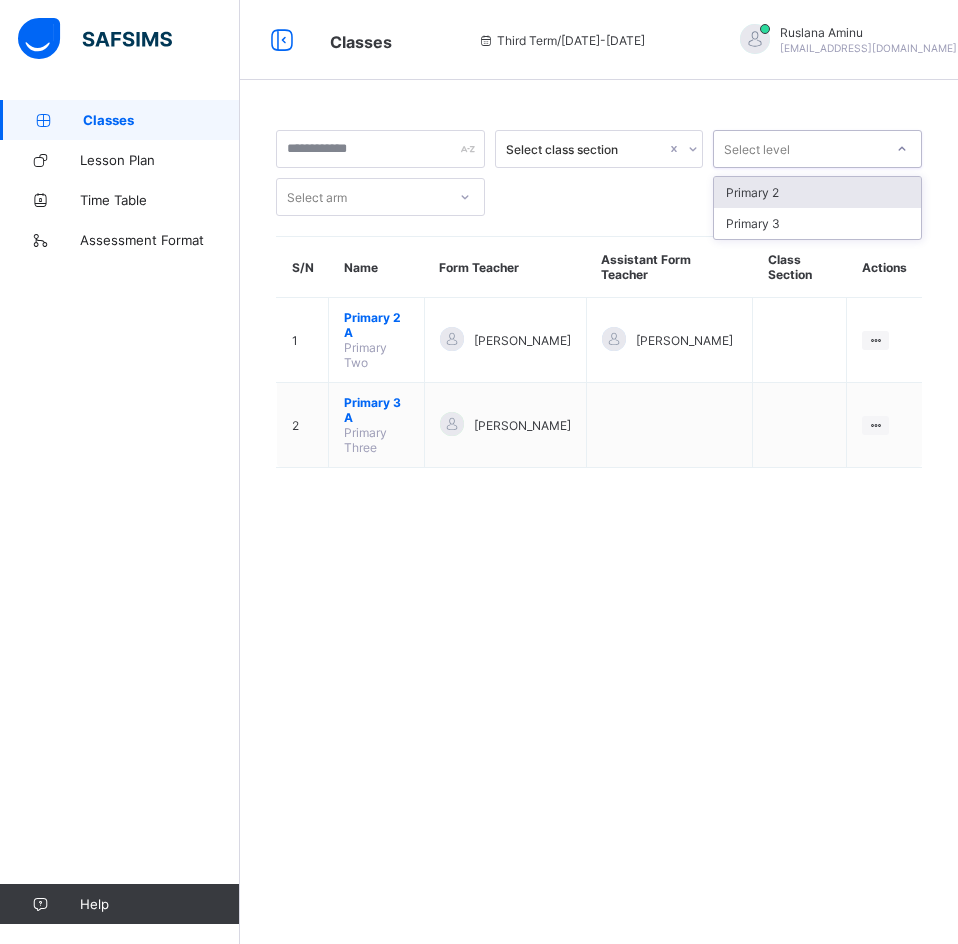 click 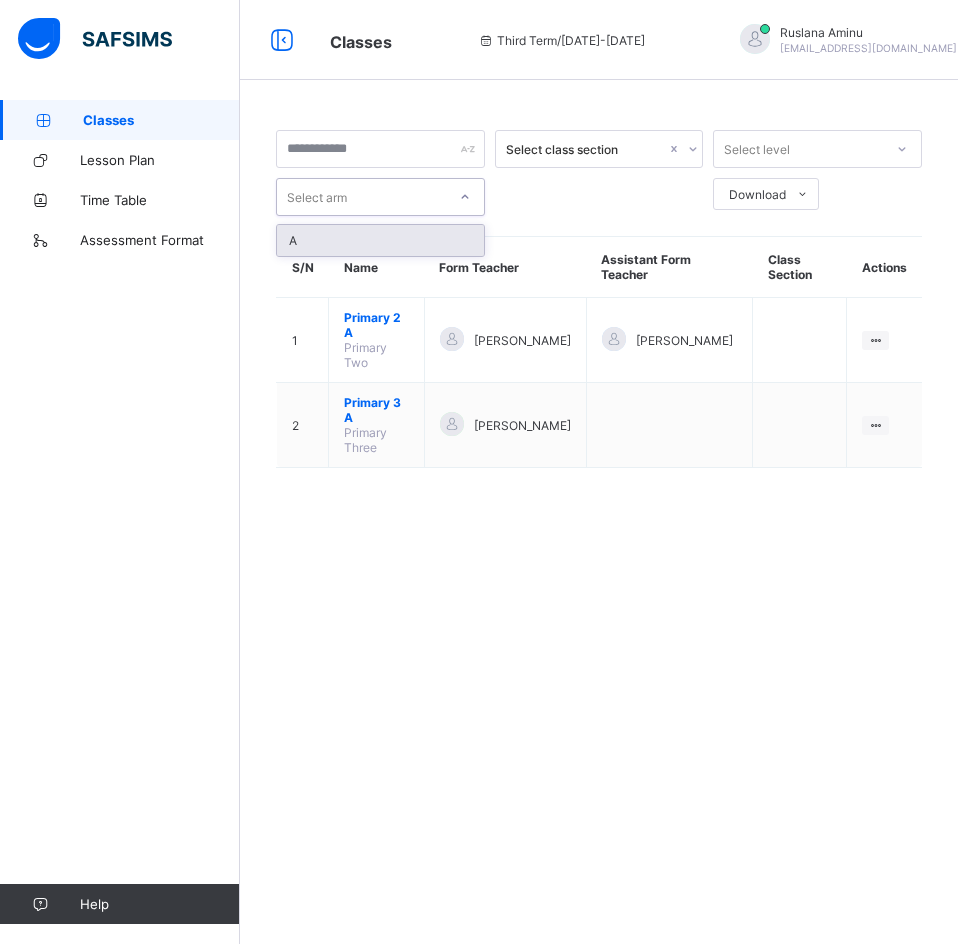 click 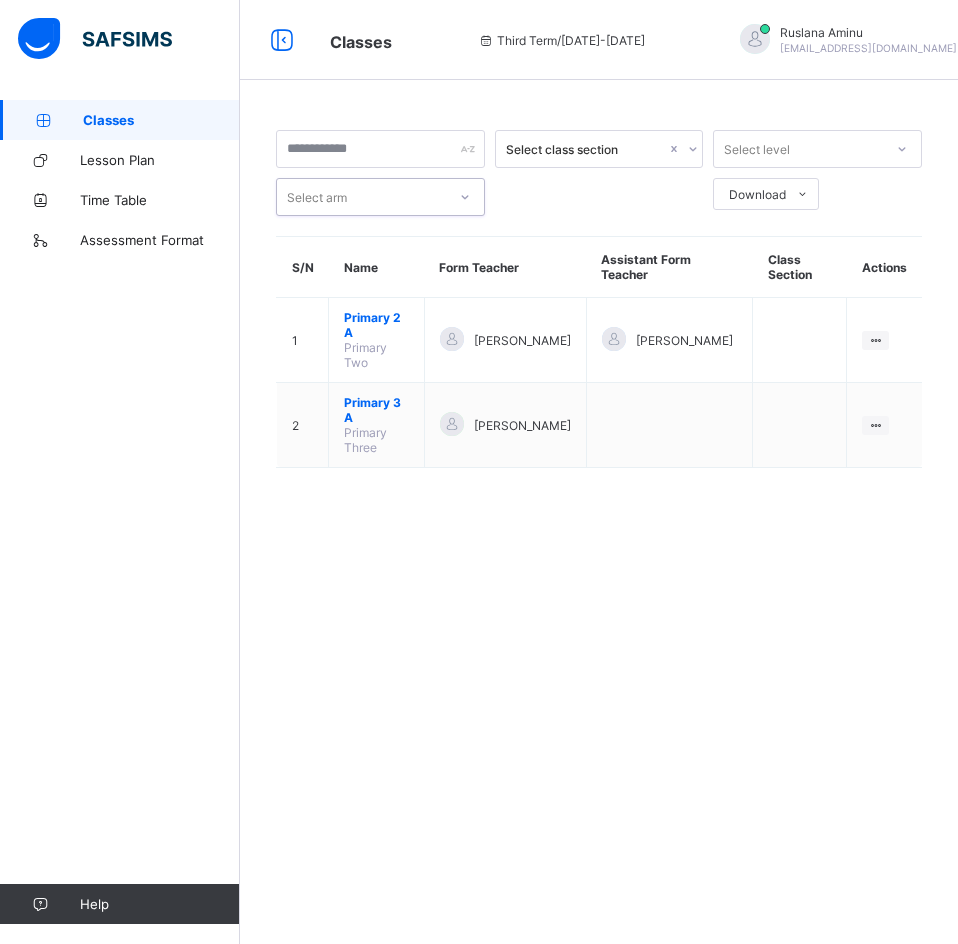 click 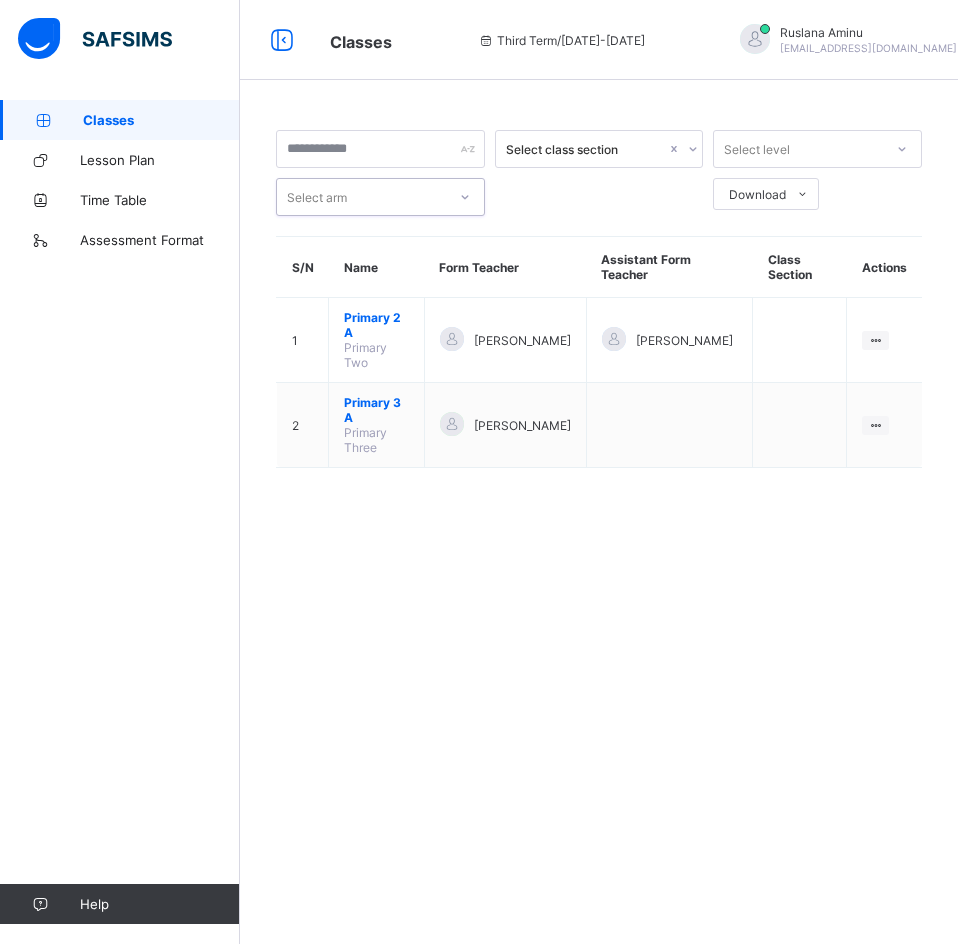 drag, startPoint x: 909, startPoint y: 1, endPoint x: 337, endPoint y: 672, distance: 881.7171 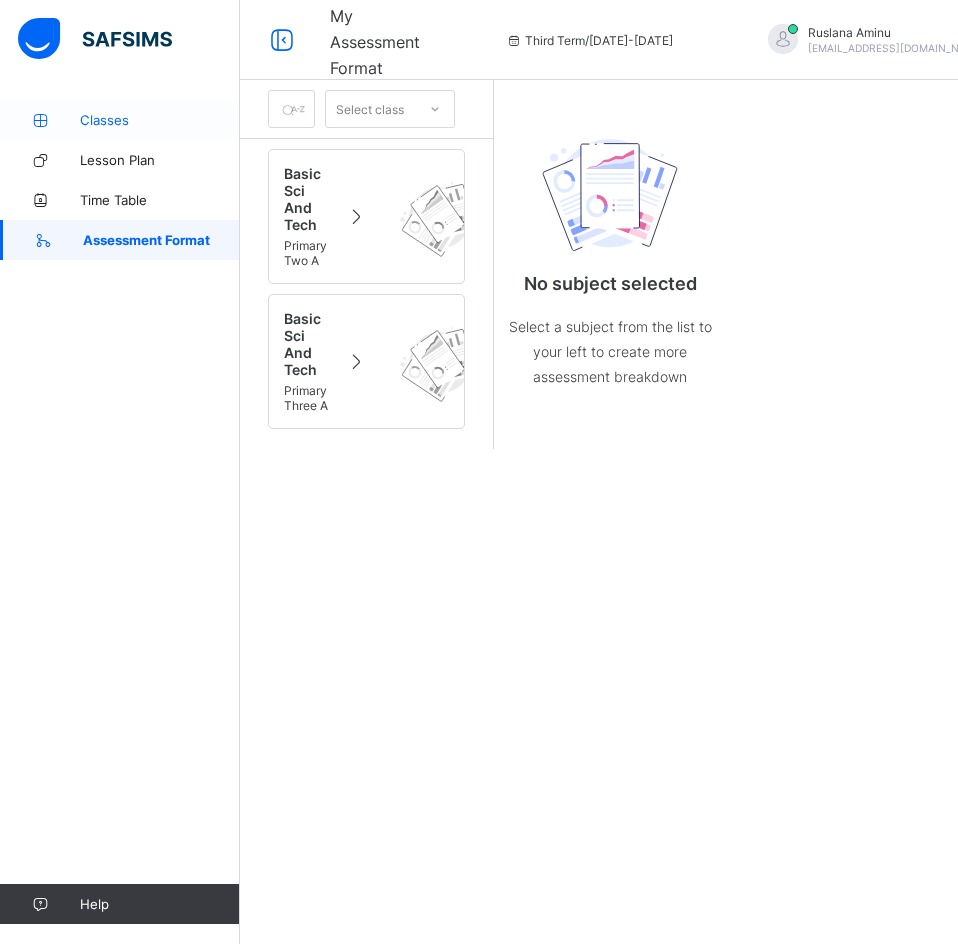 click on "Classes" at bounding box center [120, 120] 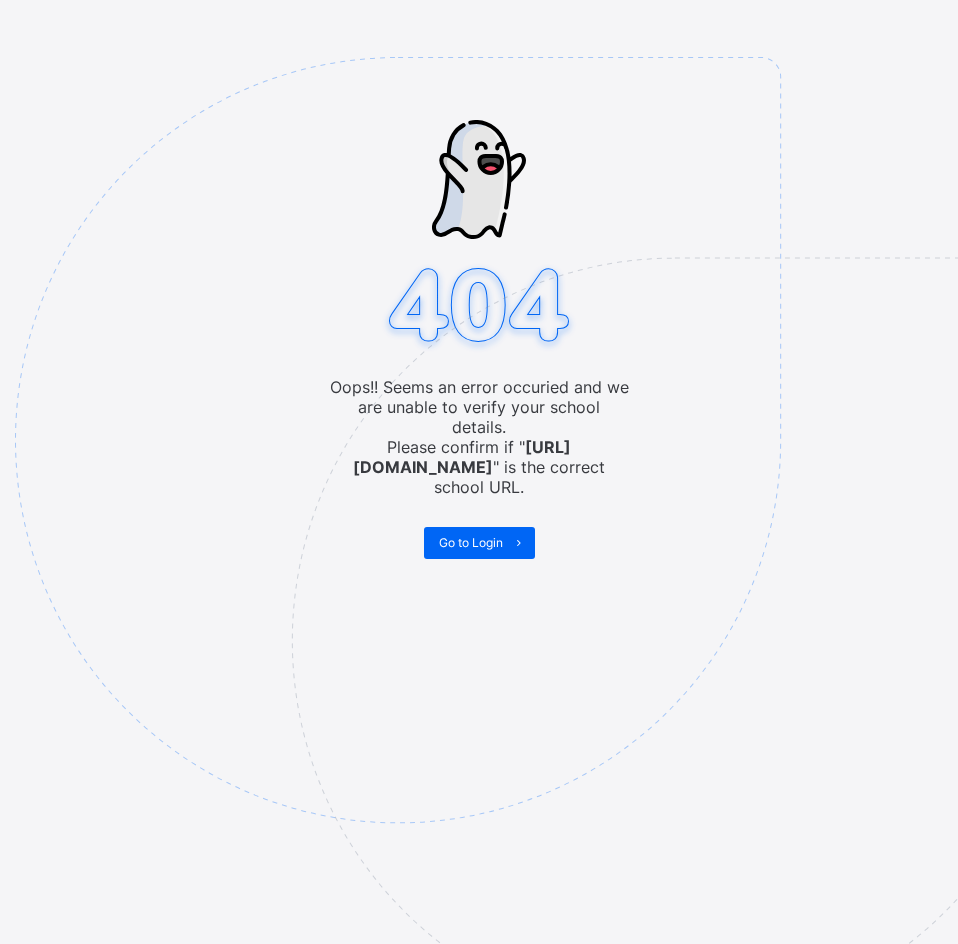 scroll, scrollTop: 0, scrollLeft: 0, axis: both 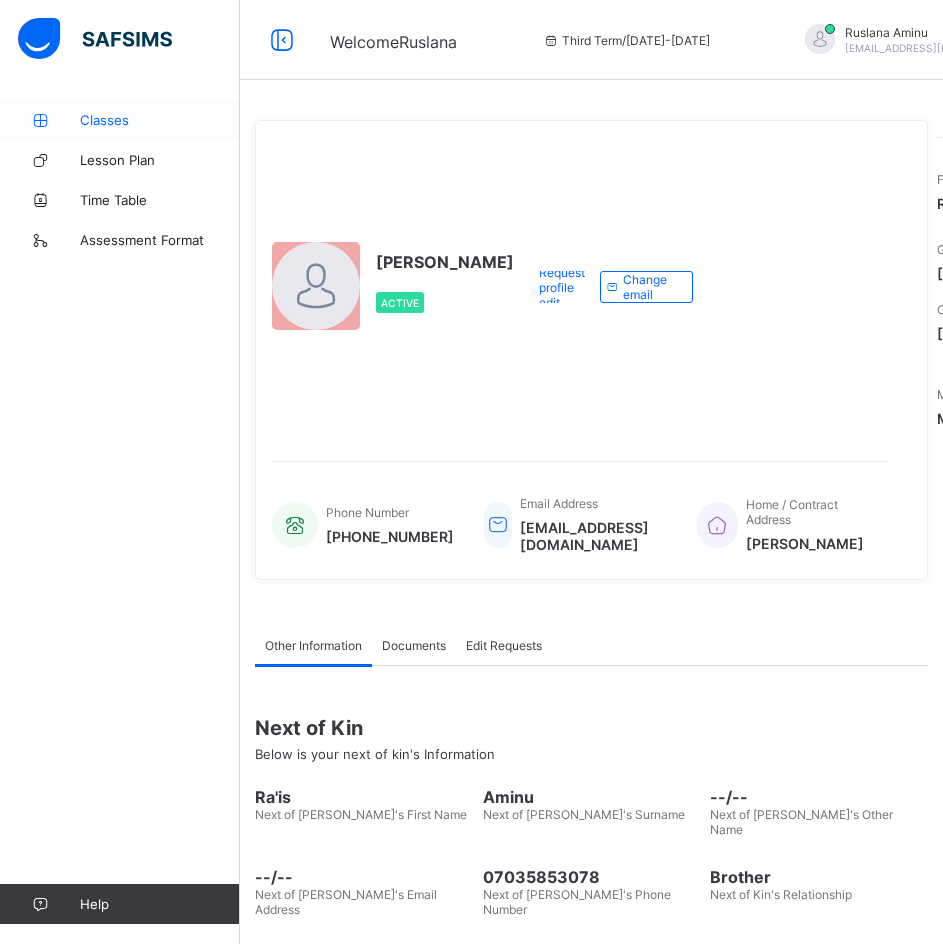 click on "Classes" at bounding box center [120, 120] 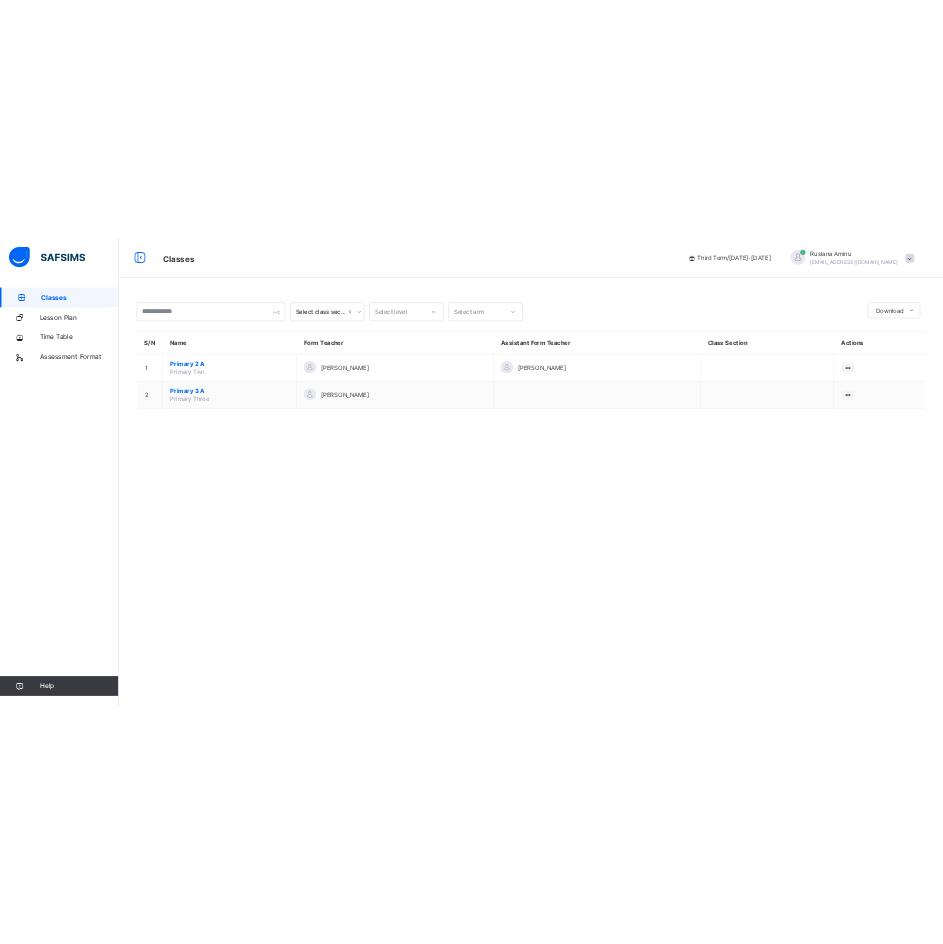 scroll, scrollTop: 1396, scrollLeft: 0, axis: vertical 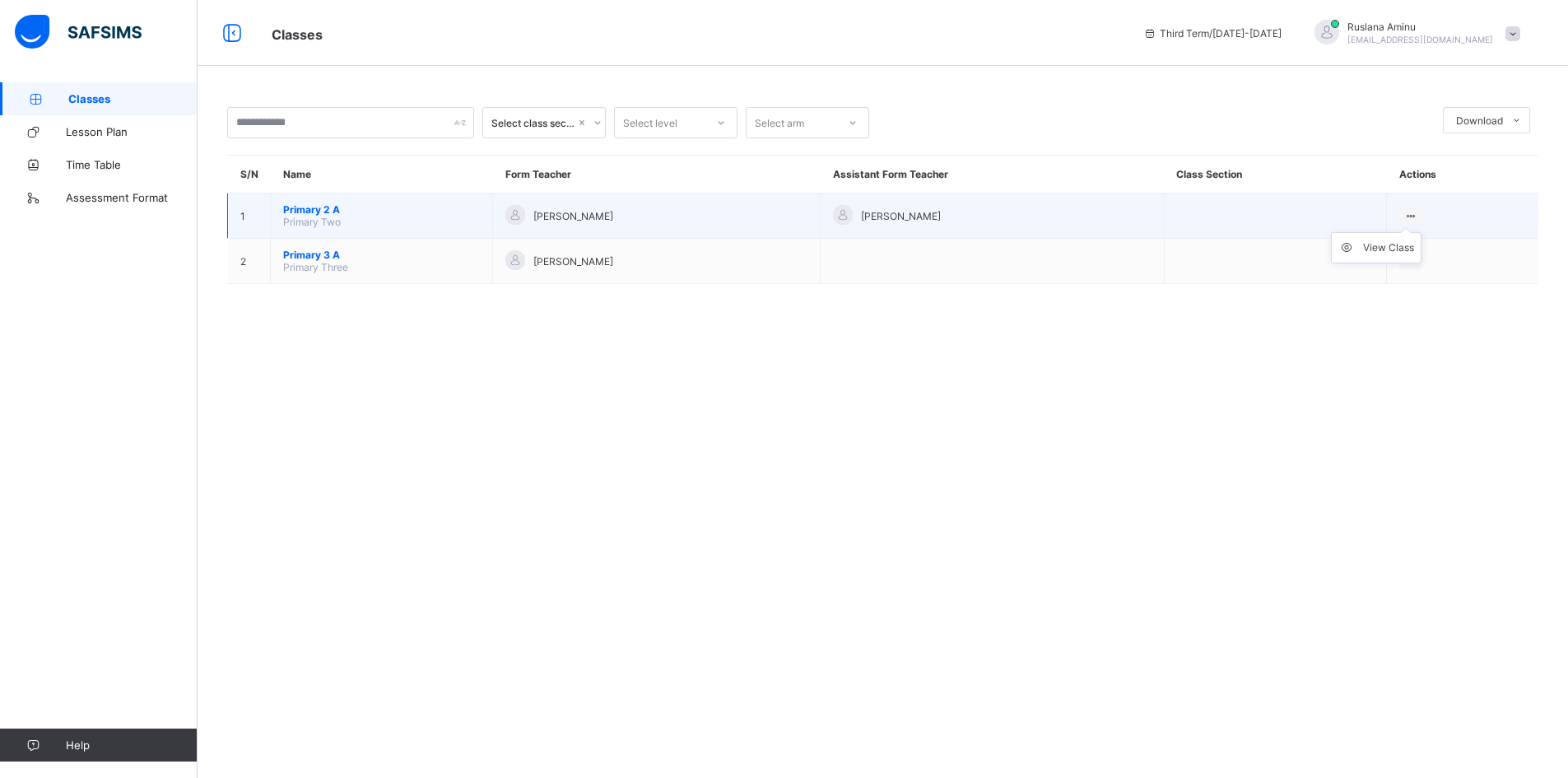 click on "View Class" at bounding box center [1376, 248] 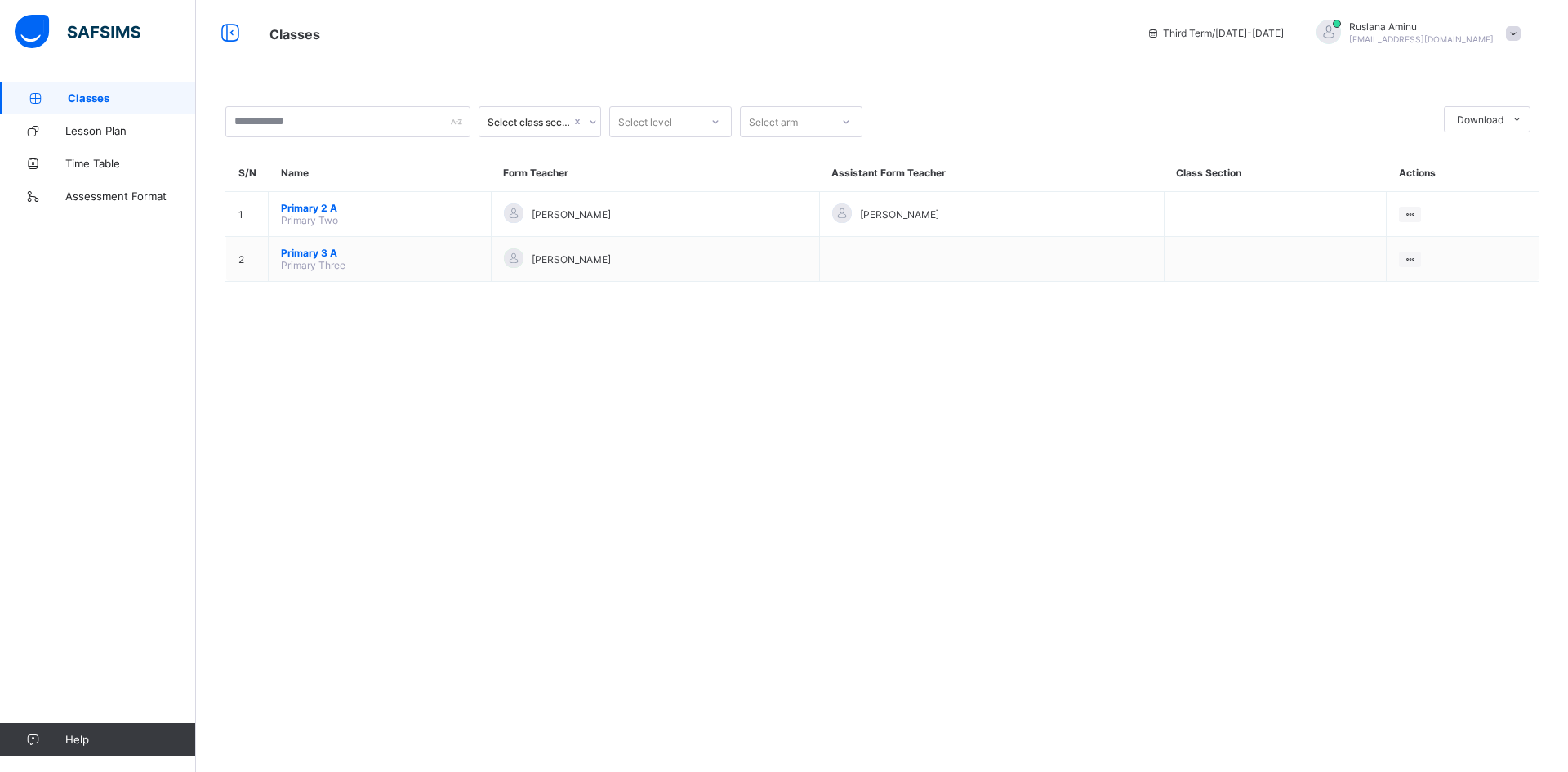click at bounding box center (1513, 33) 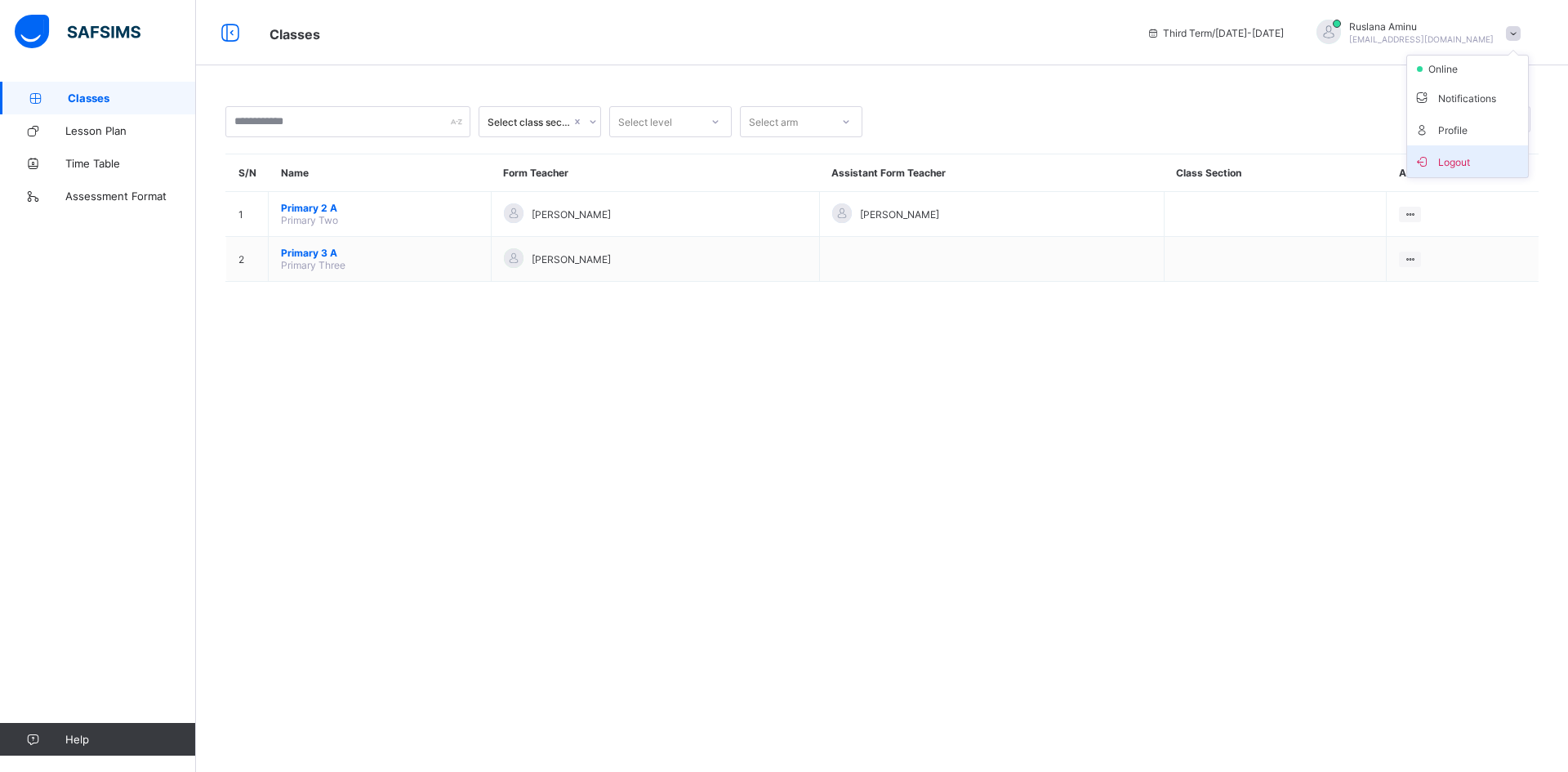 click on "Logout" at bounding box center [1468, 161] 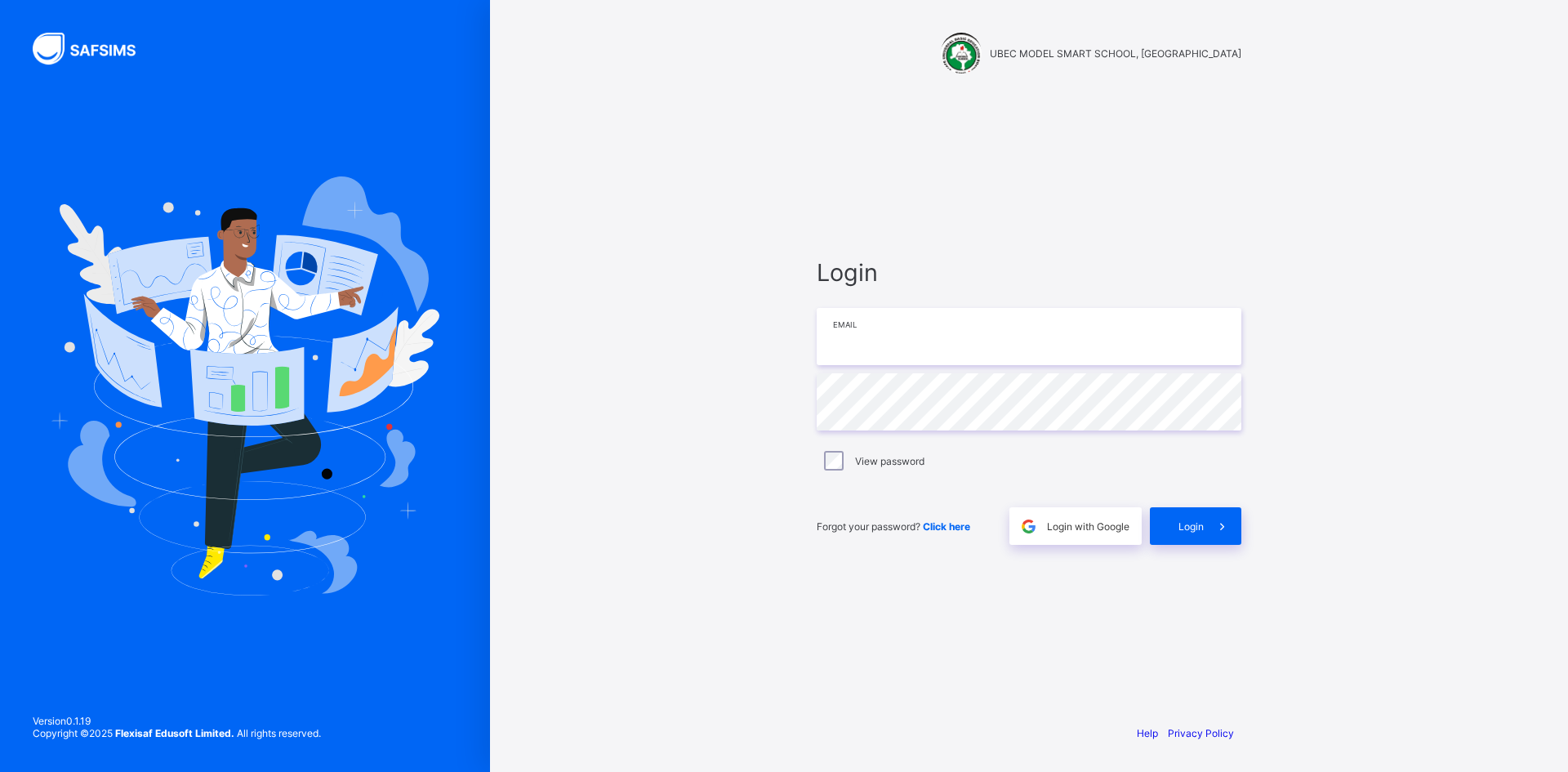 type on "**********" 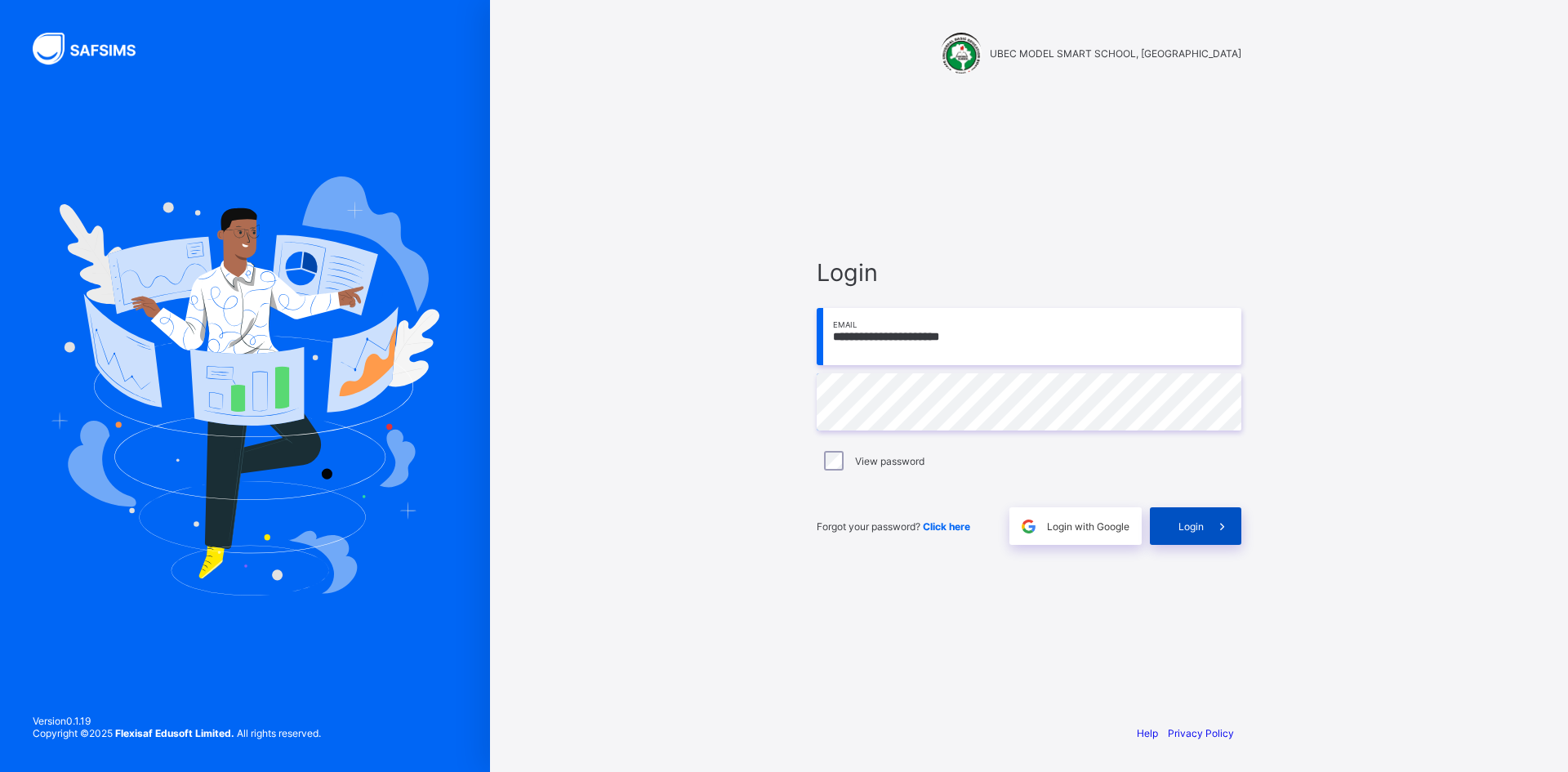 click at bounding box center (1223, 526) 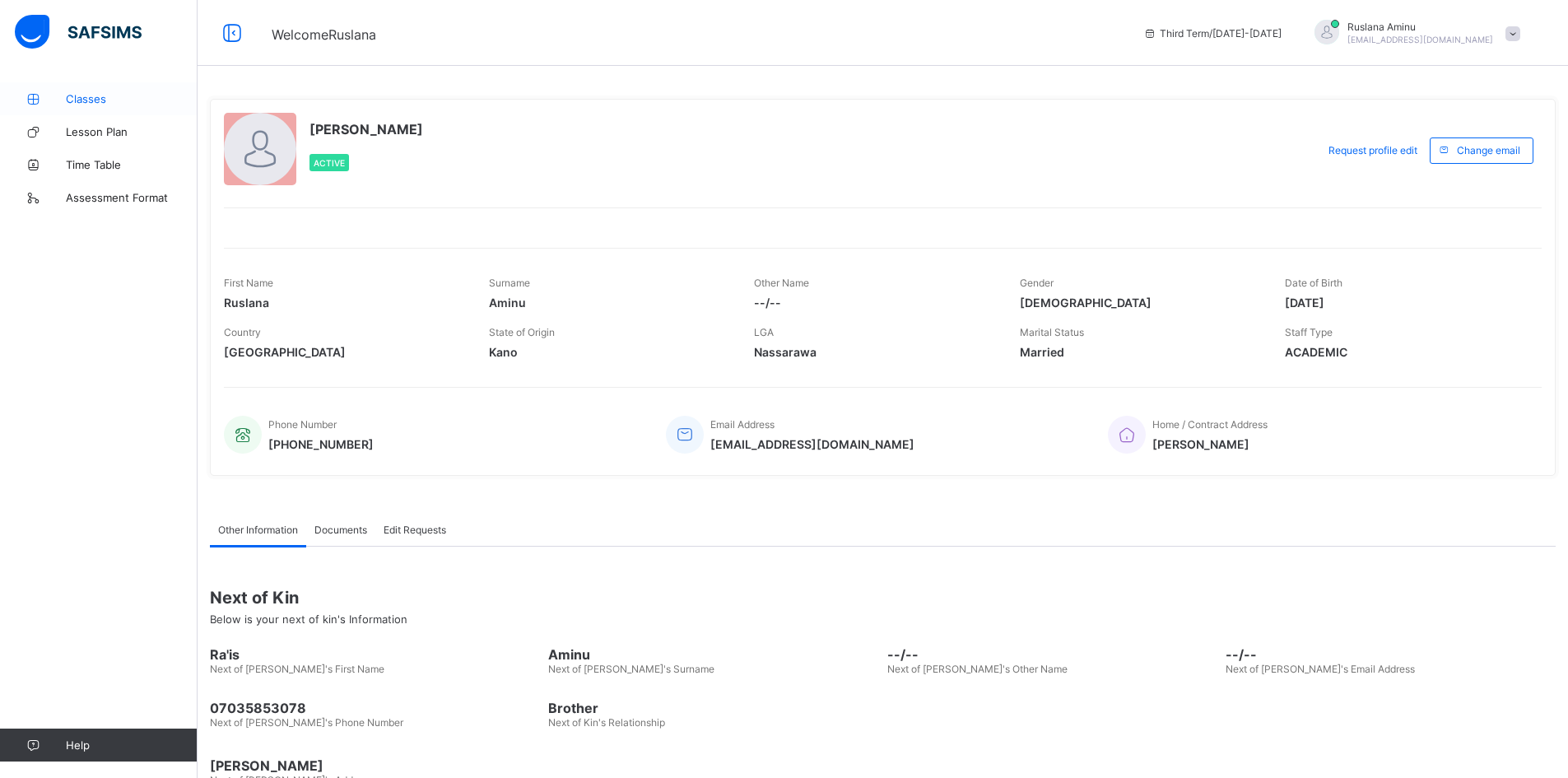 click on "Classes" at bounding box center (132, 99) 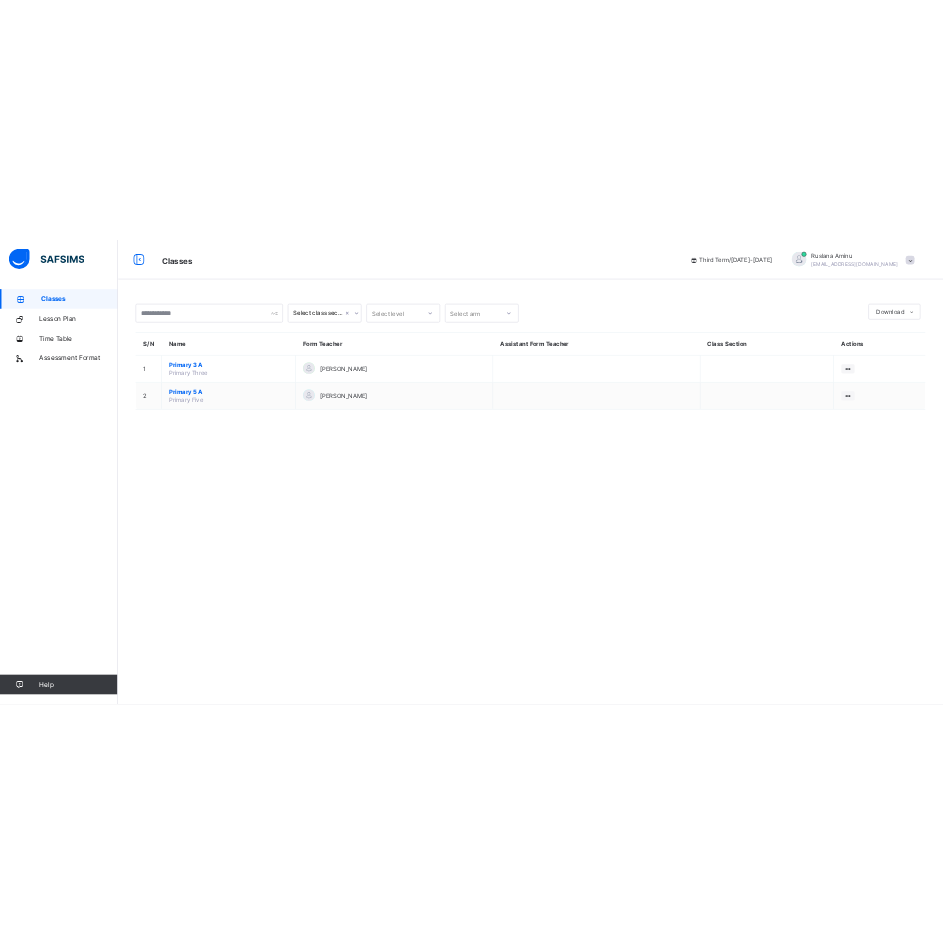 scroll, scrollTop: 1397, scrollLeft: 0, axis: vertical 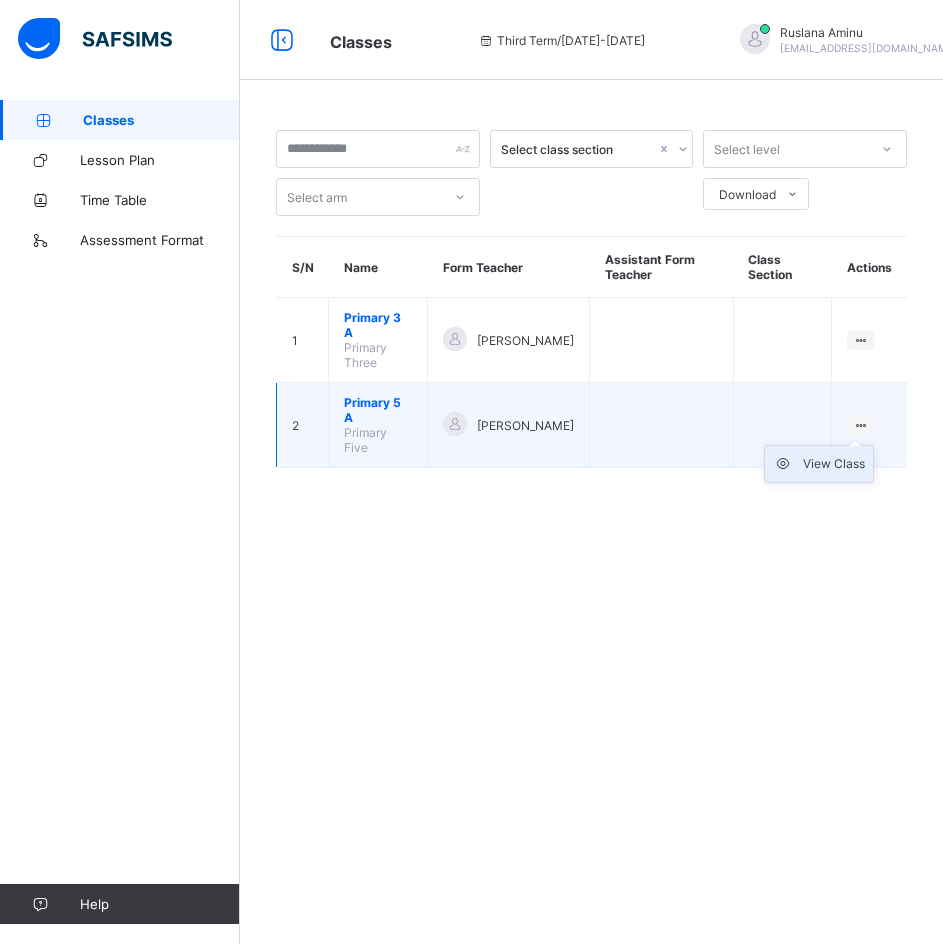 click on "View Class" at bounding box center [834, 464] 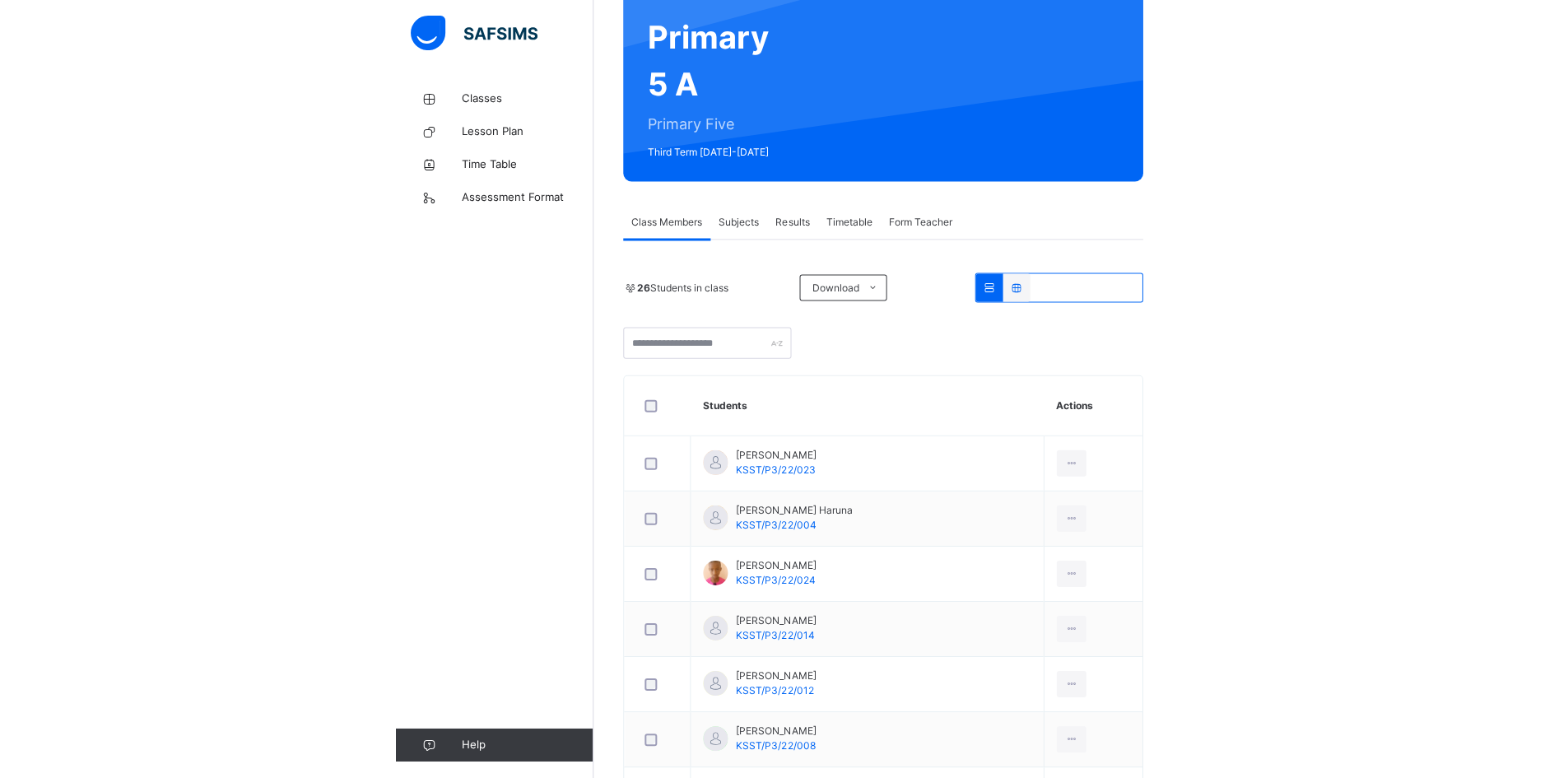 scroll, scrollTop: 165, scrollLeft: 0, axis: vertical 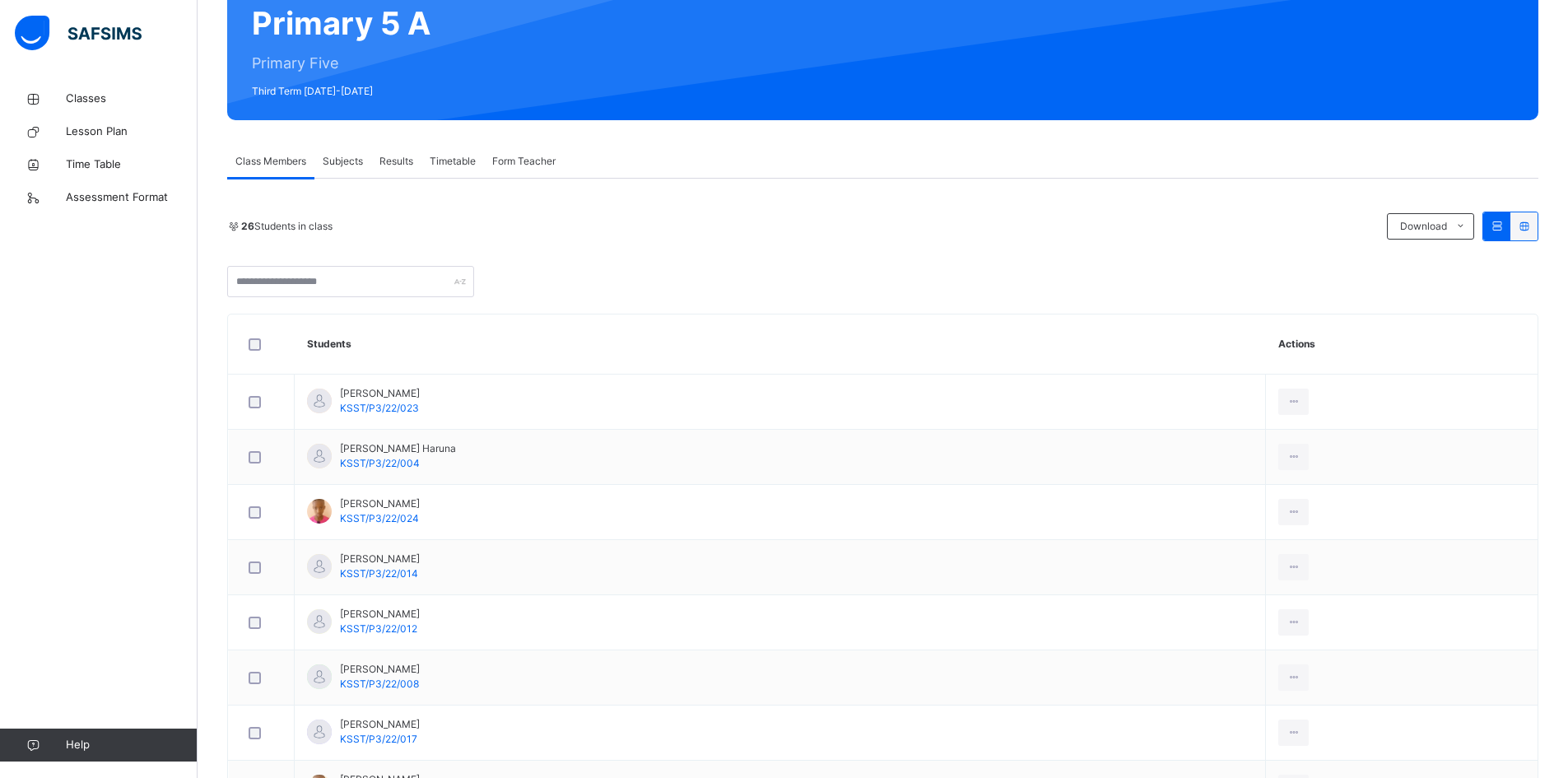 click on "Subjects" at bounding box center [342, 161] 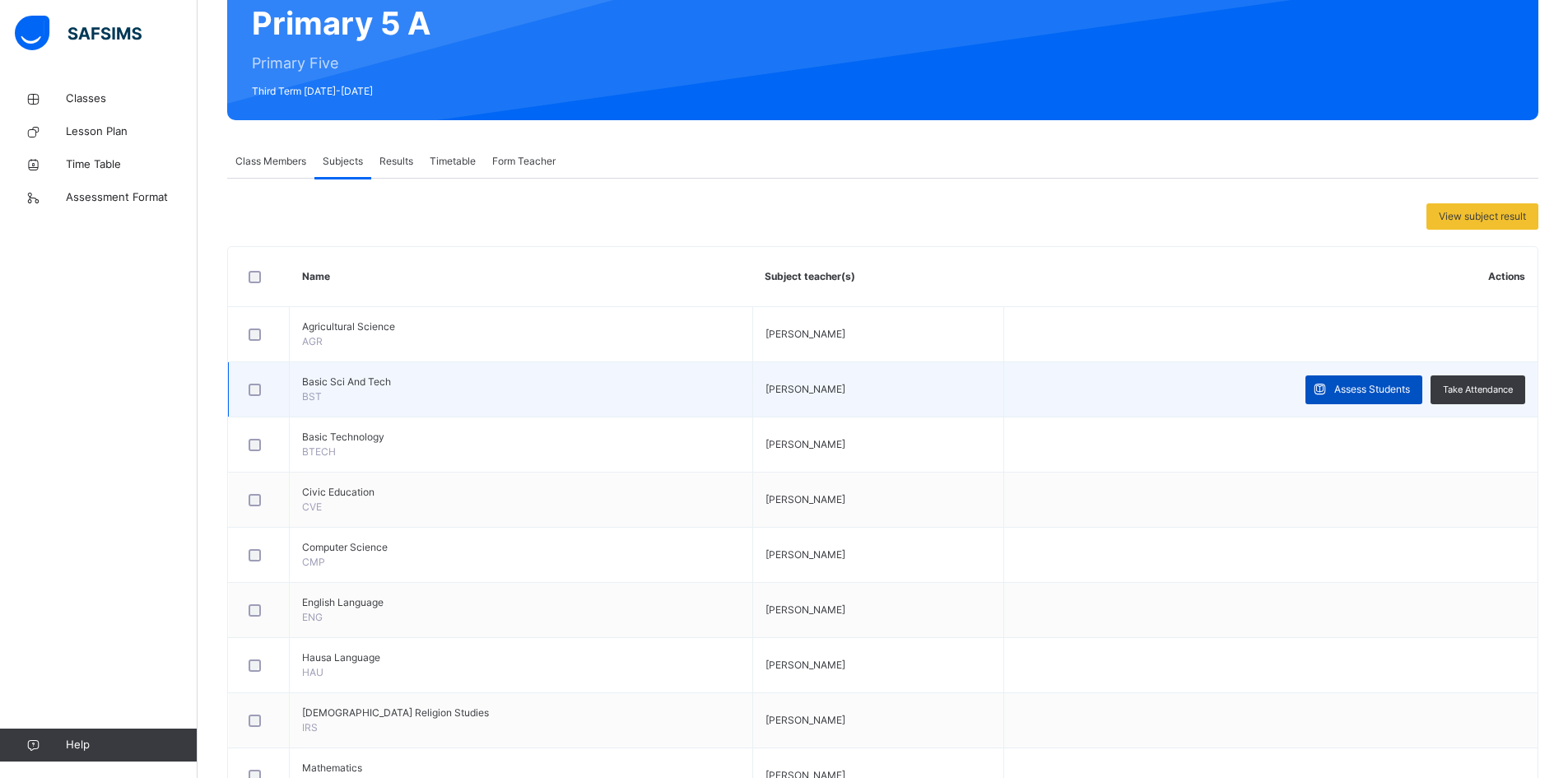 click on "Assess Students" at bounding box center [1372, 389] 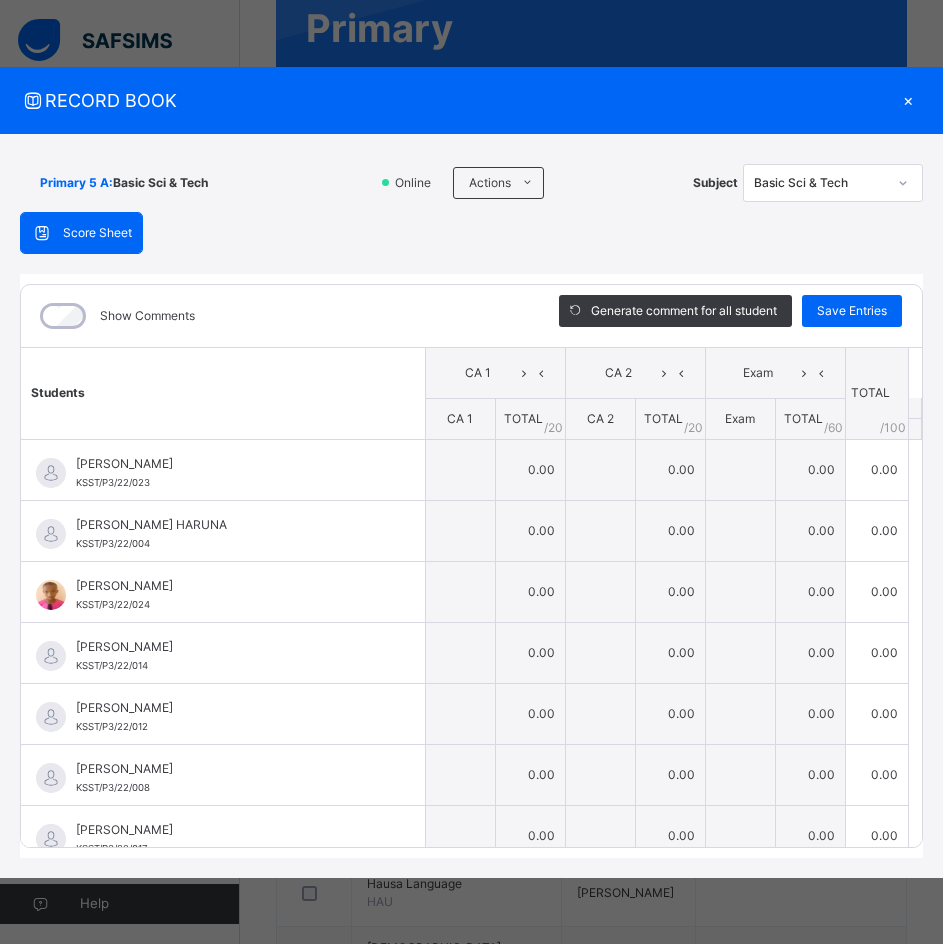 scroll, scrollTop: 1397, scrollLeft: 0, axis: vertical 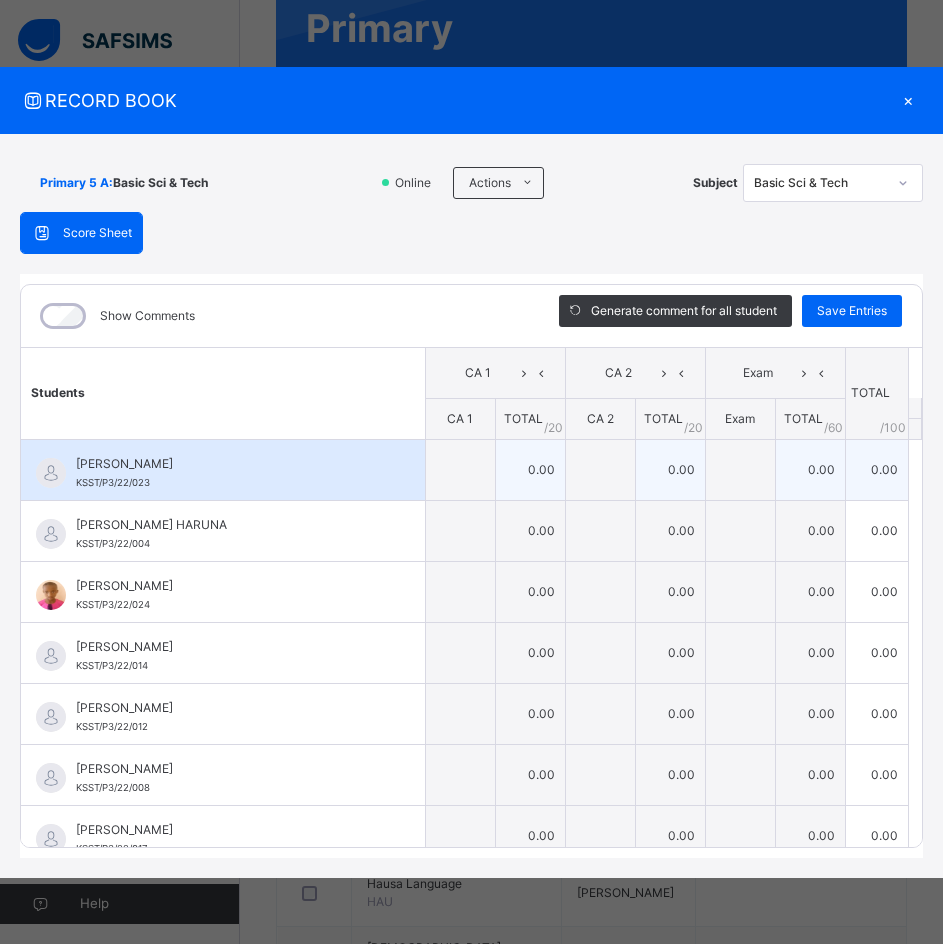 click on "0.00" at bounding box center [530, 470] 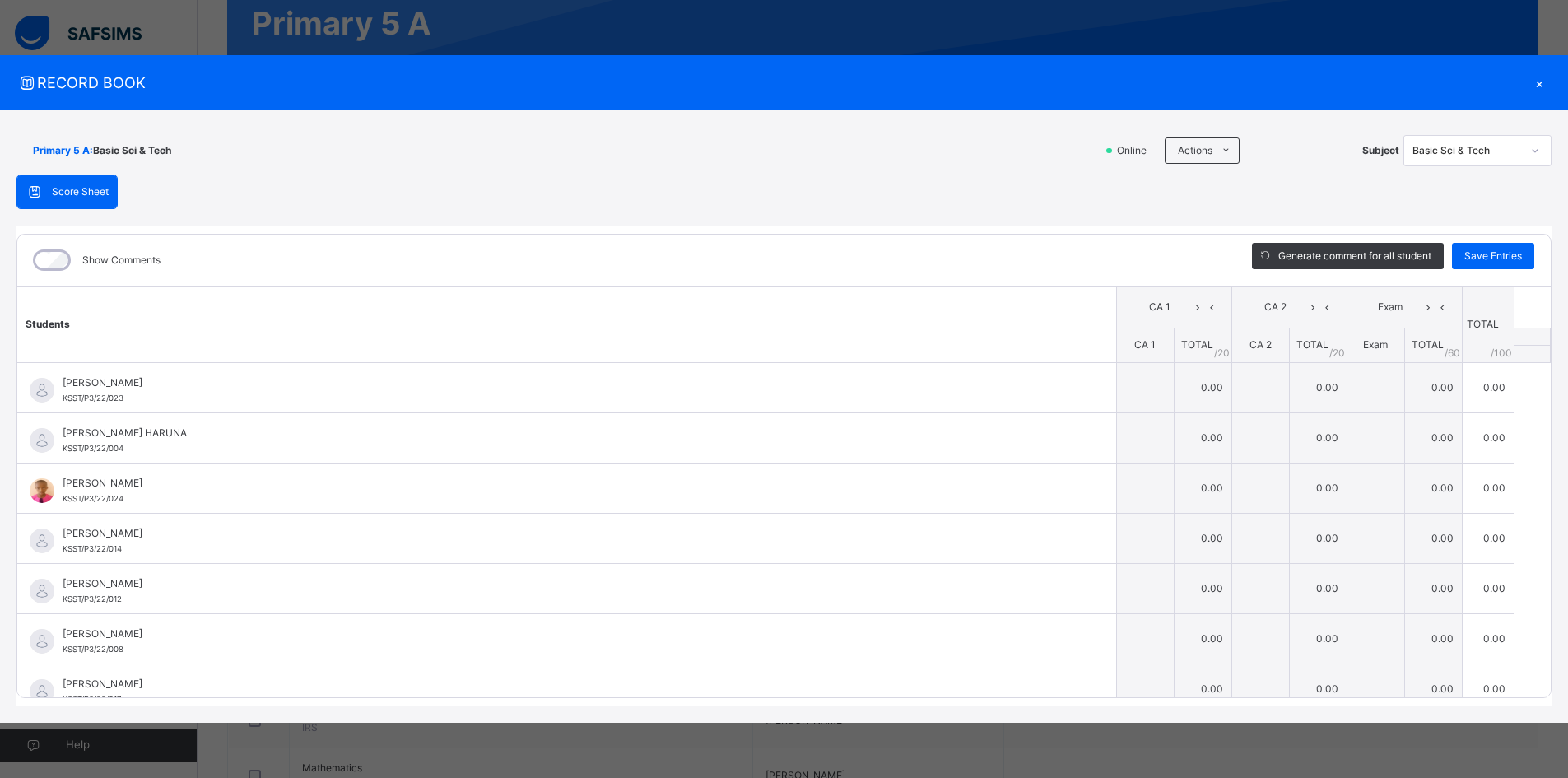 scroll, scrollTop: 1149, scrollLeft: 0, axis: vertical 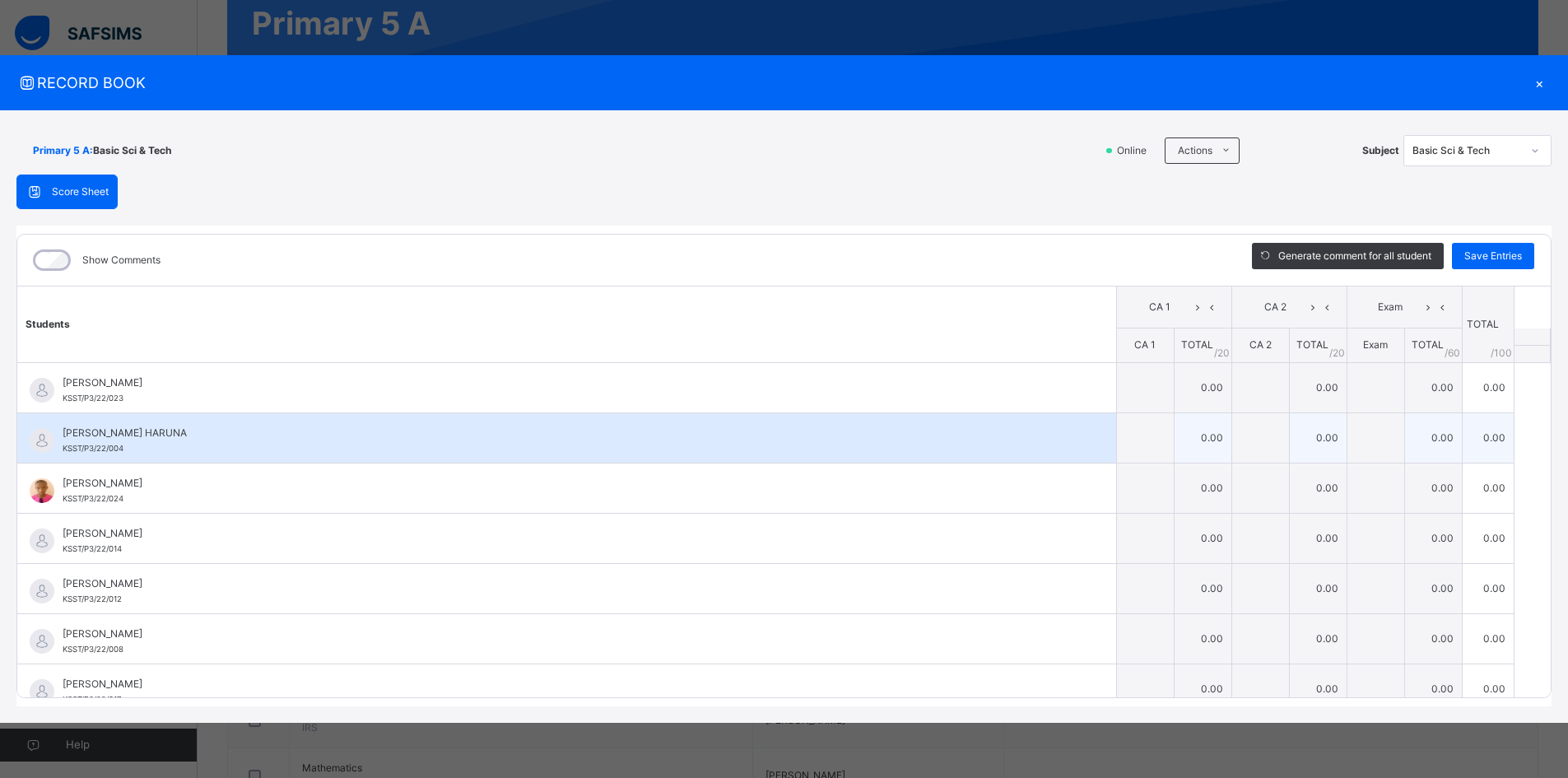 click on "0.00" at bounding box center [1318, 437] 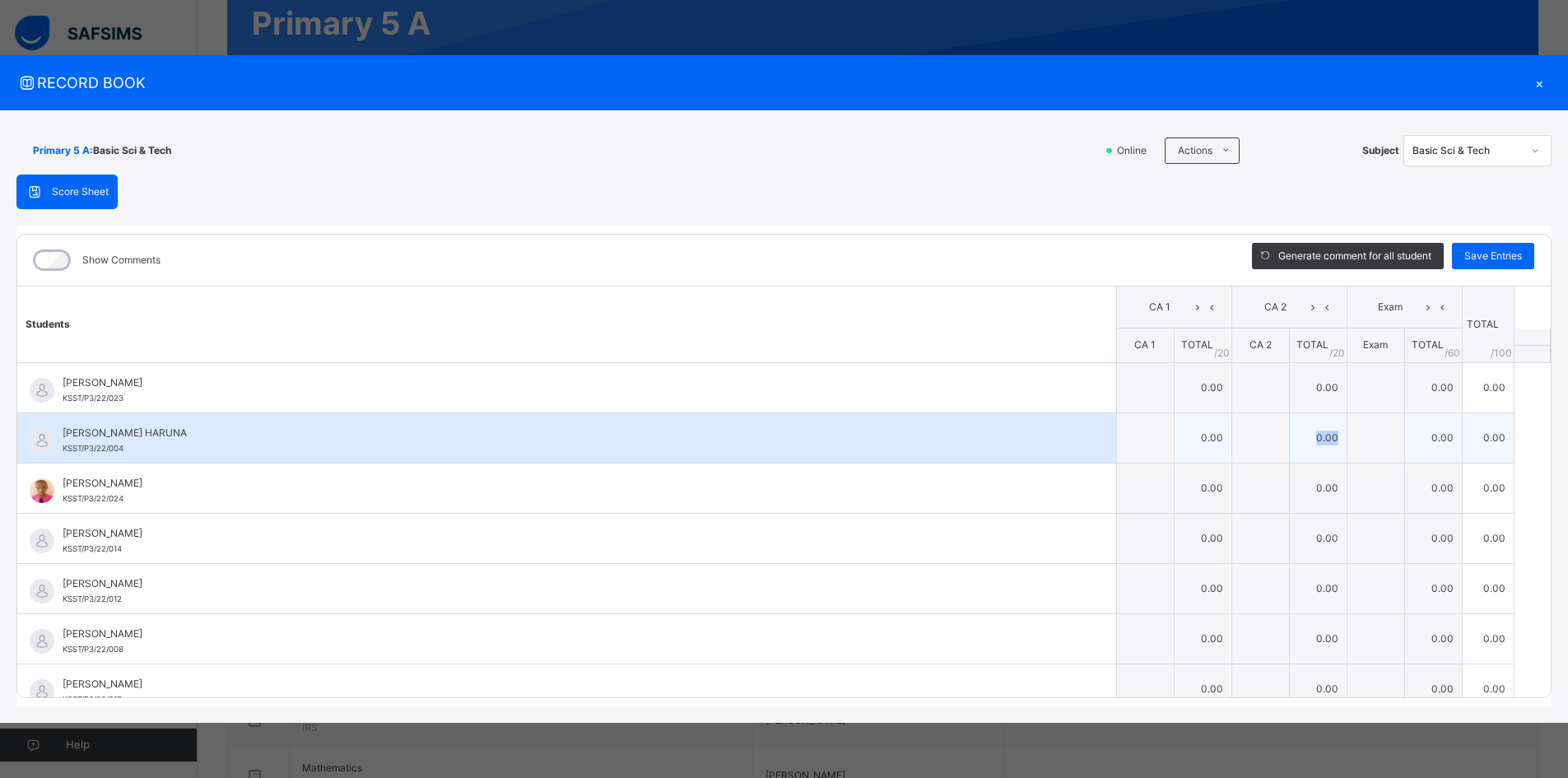 type on "****" 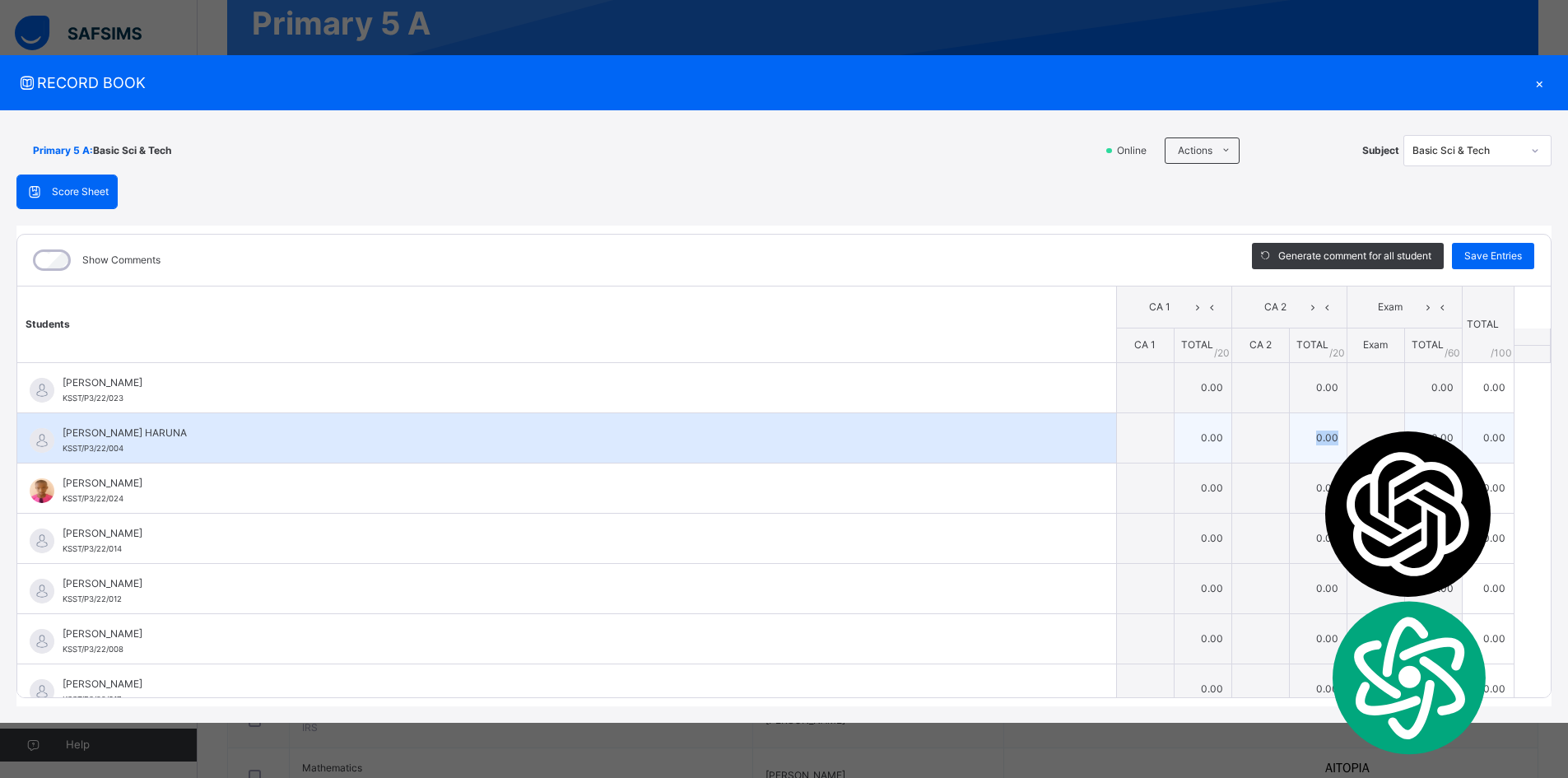 click on "0.00" at bounding box center [1318, 437] 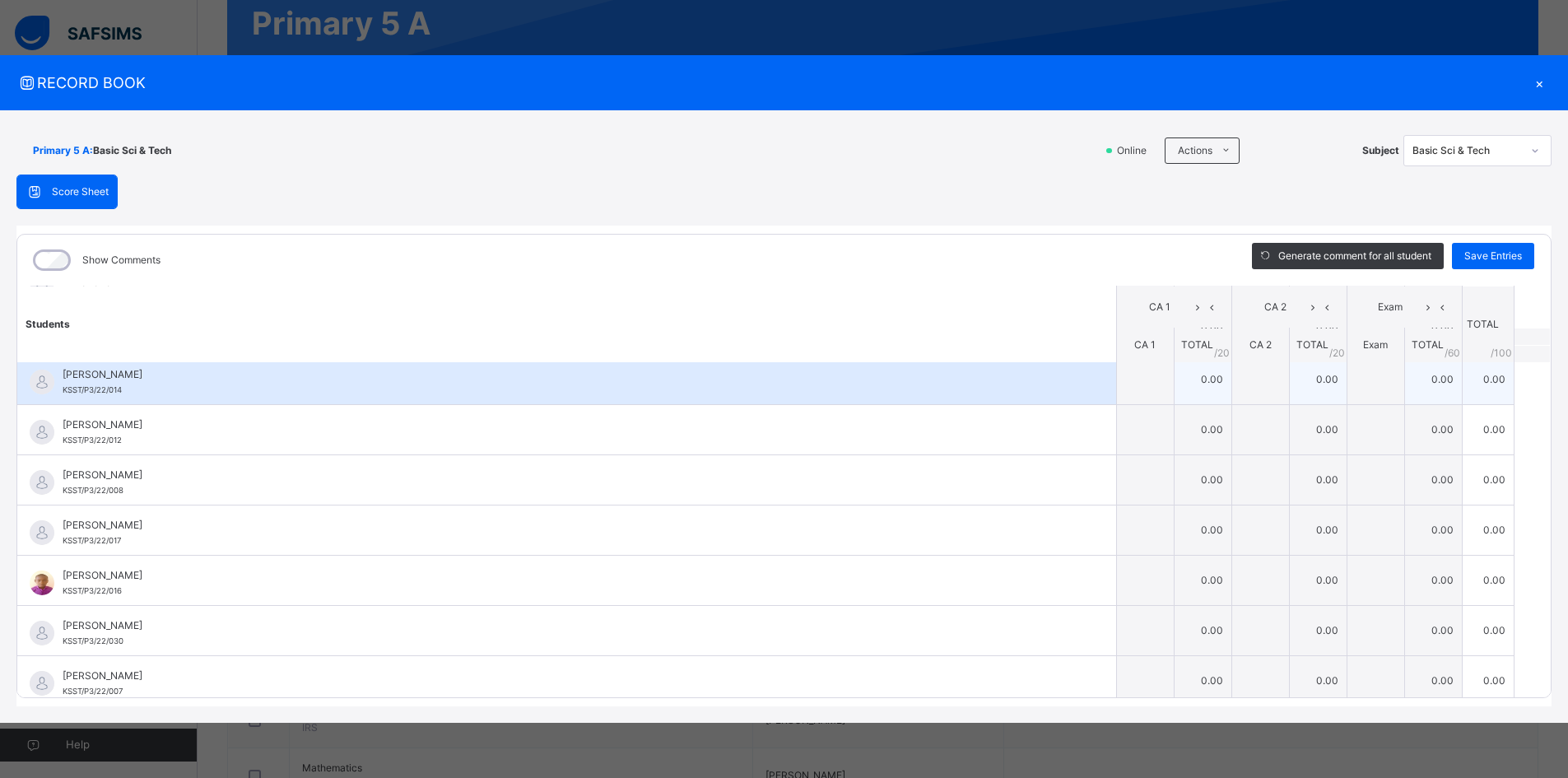 scroll, scrollTop: 0, scrollLeft: 0, axis: both 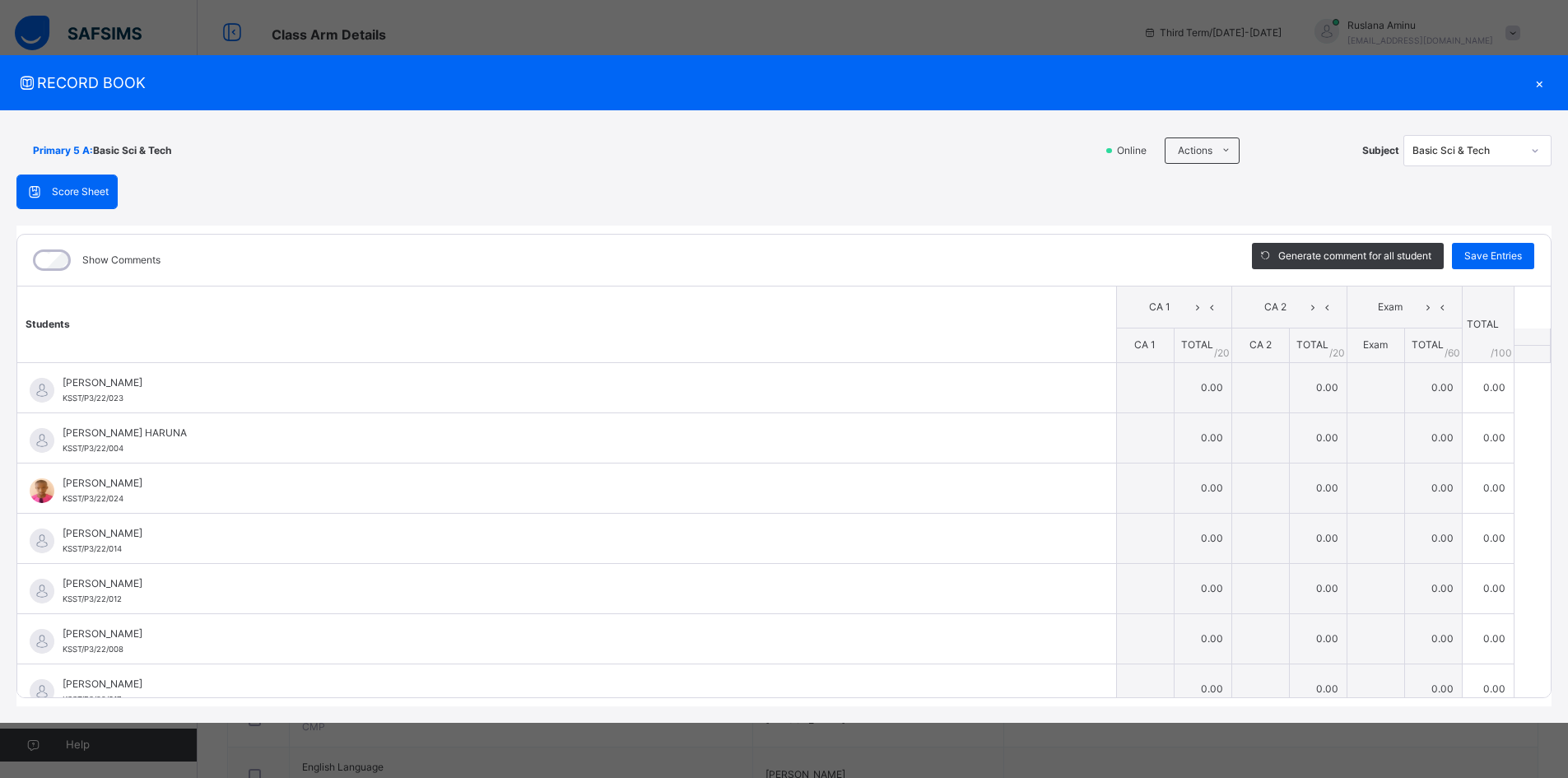 click on "×" at bounding box center [1539, 82] 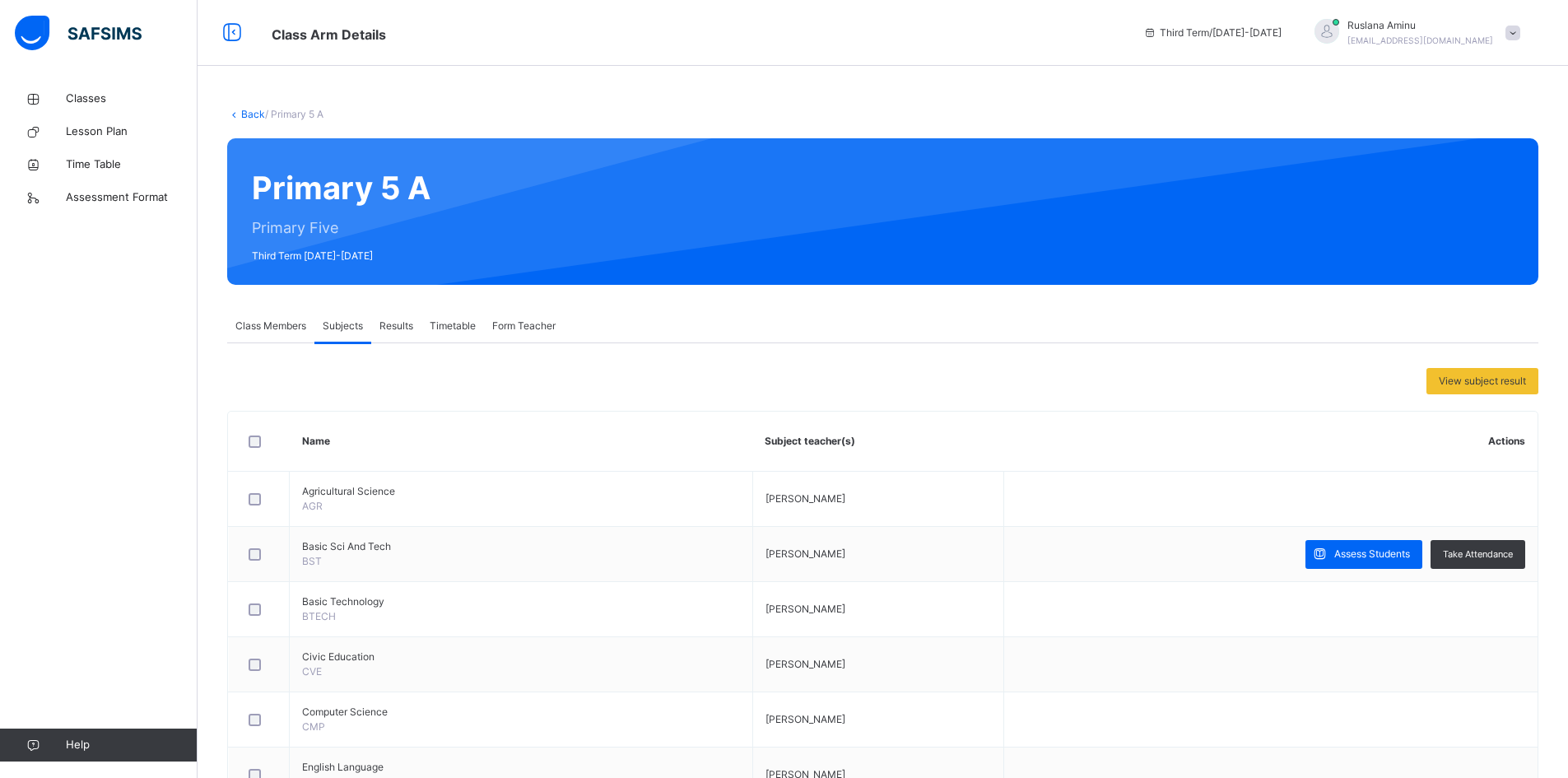 click on "Assess Students" at bounding box center [1372, 554] 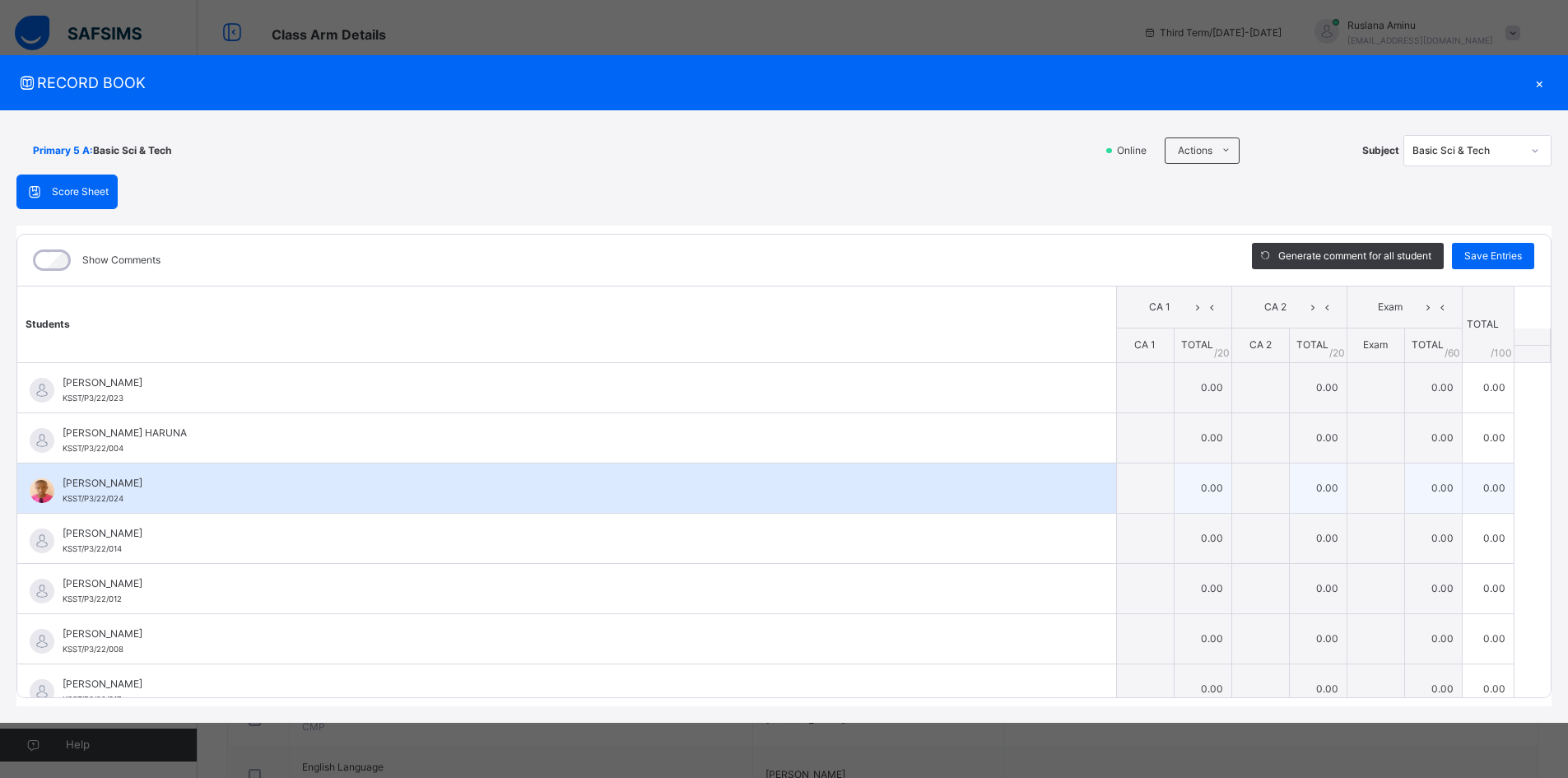 click on "0.00" at bounding box center [1318, 487] 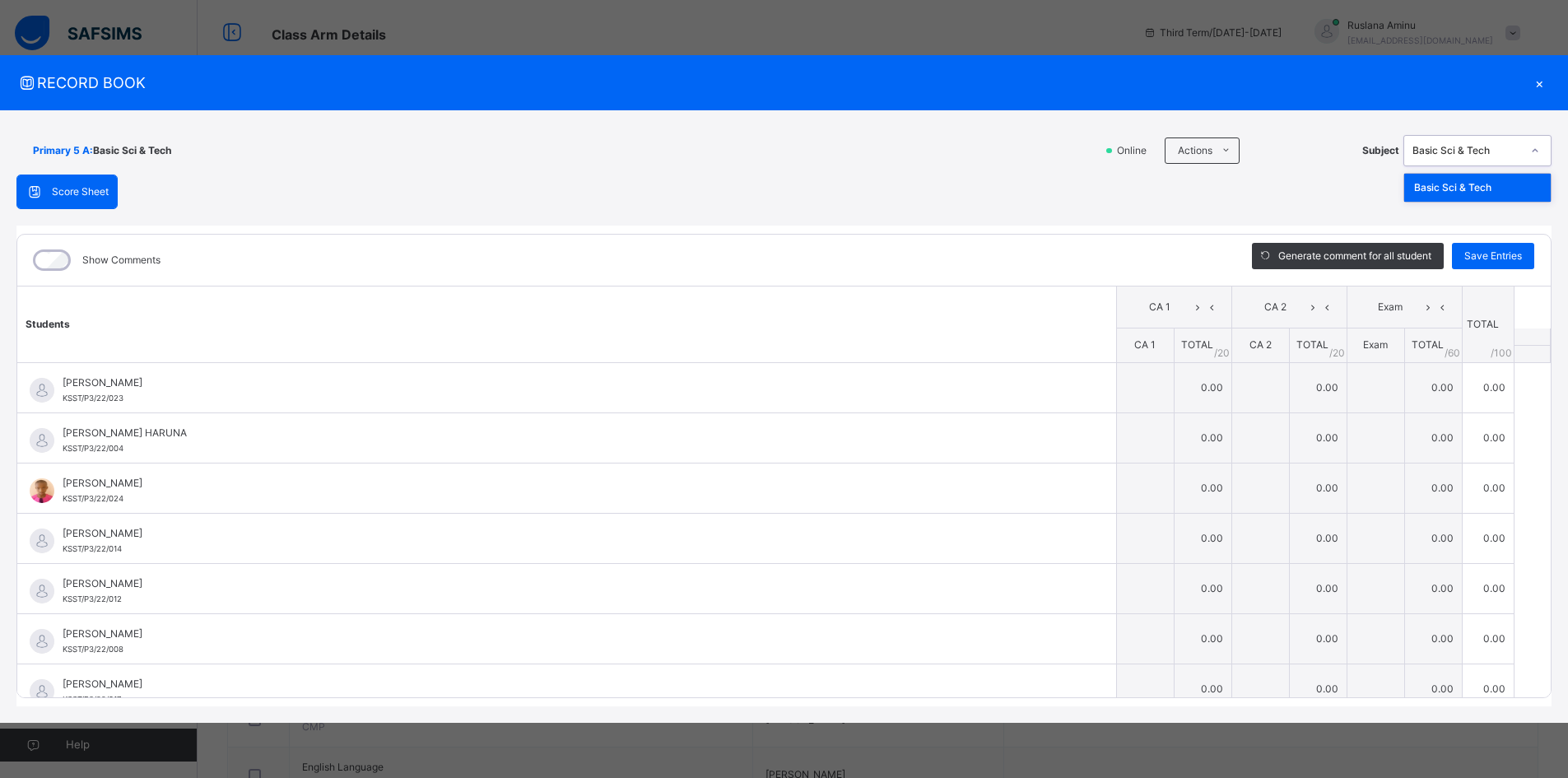 click 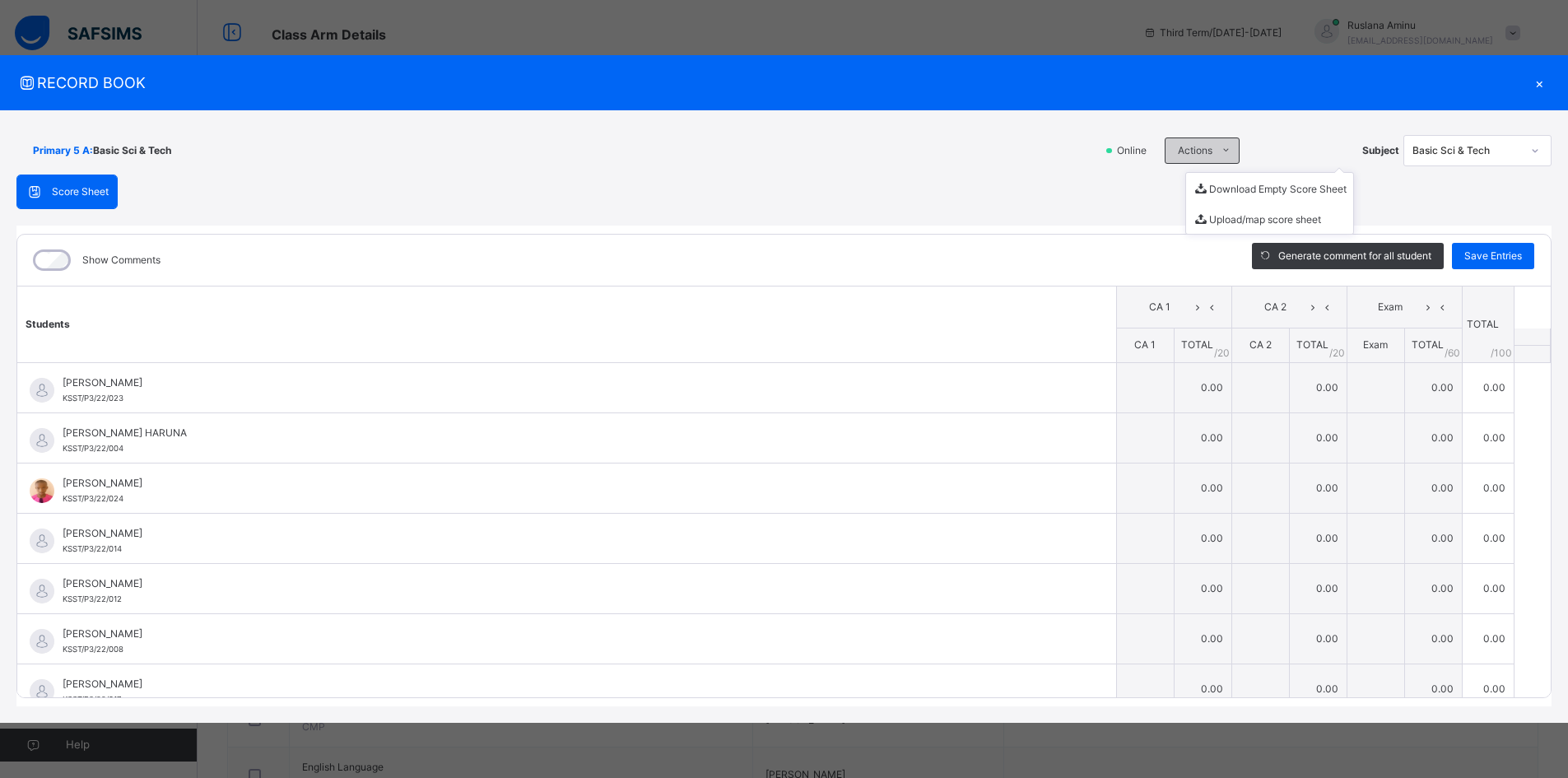click at bounding box center (1226, 151) 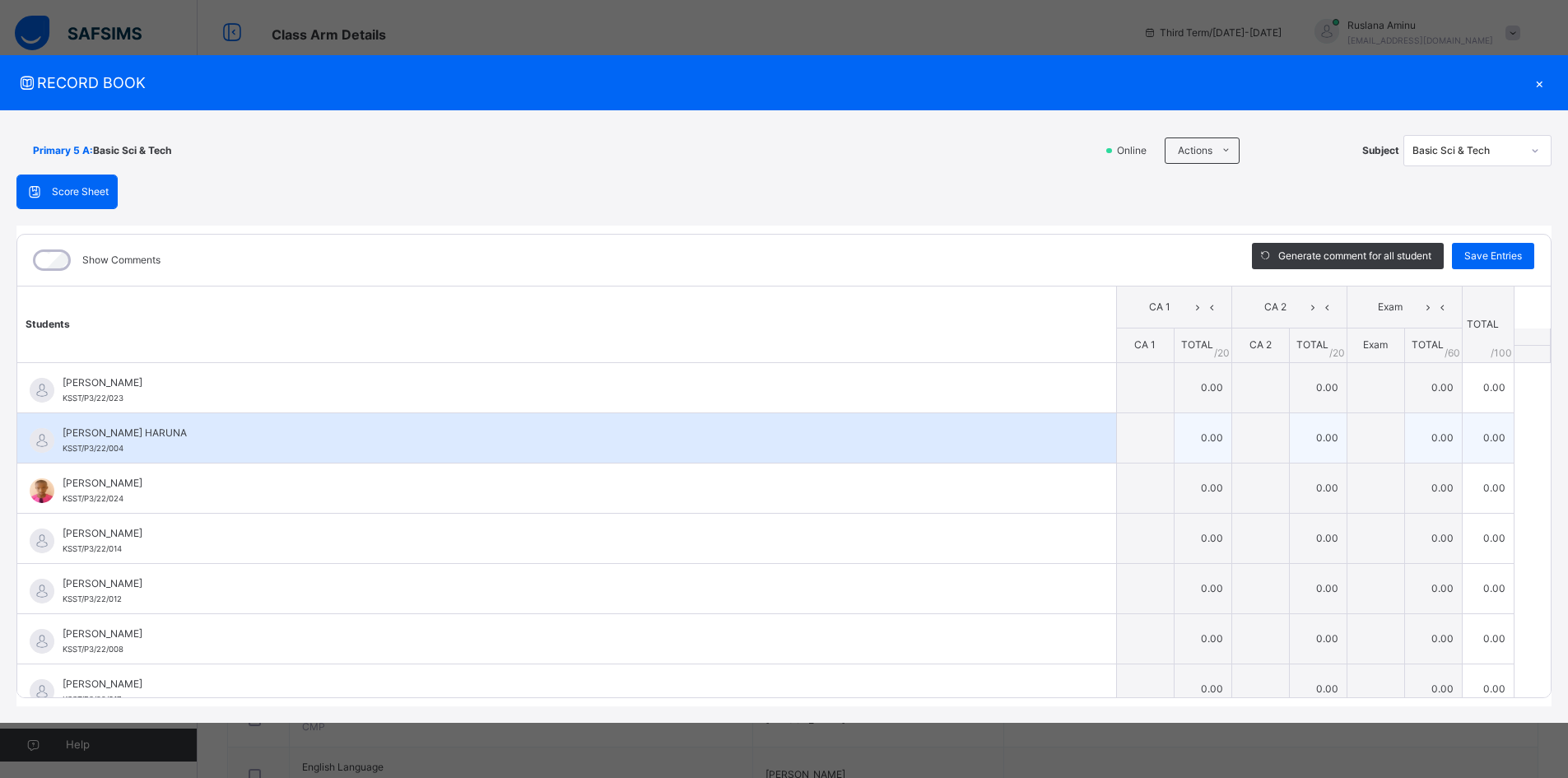 click on "0.00" at bounding box center (1318, 437) 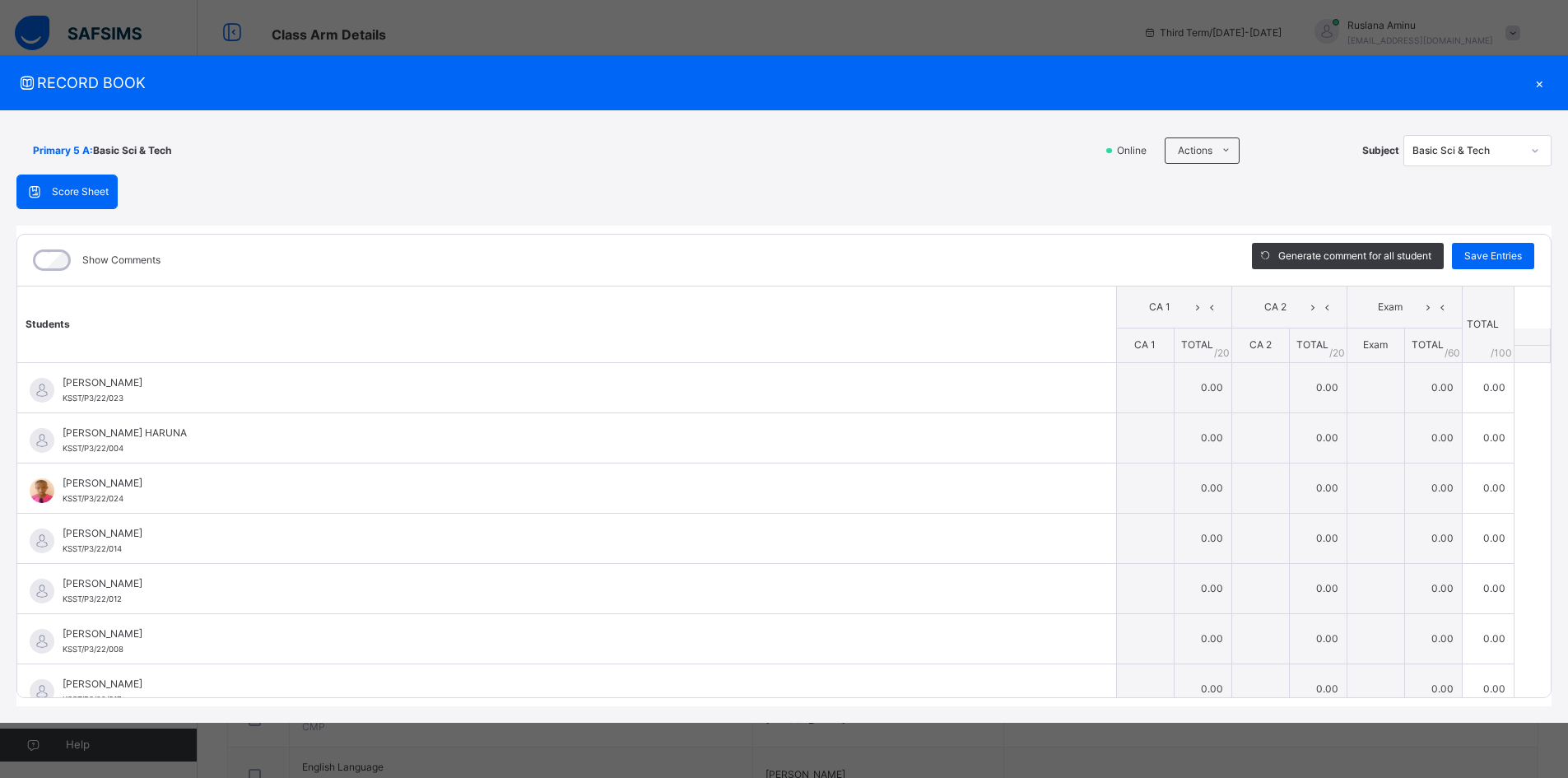 click on "×" at bounding box center [1539, 82] 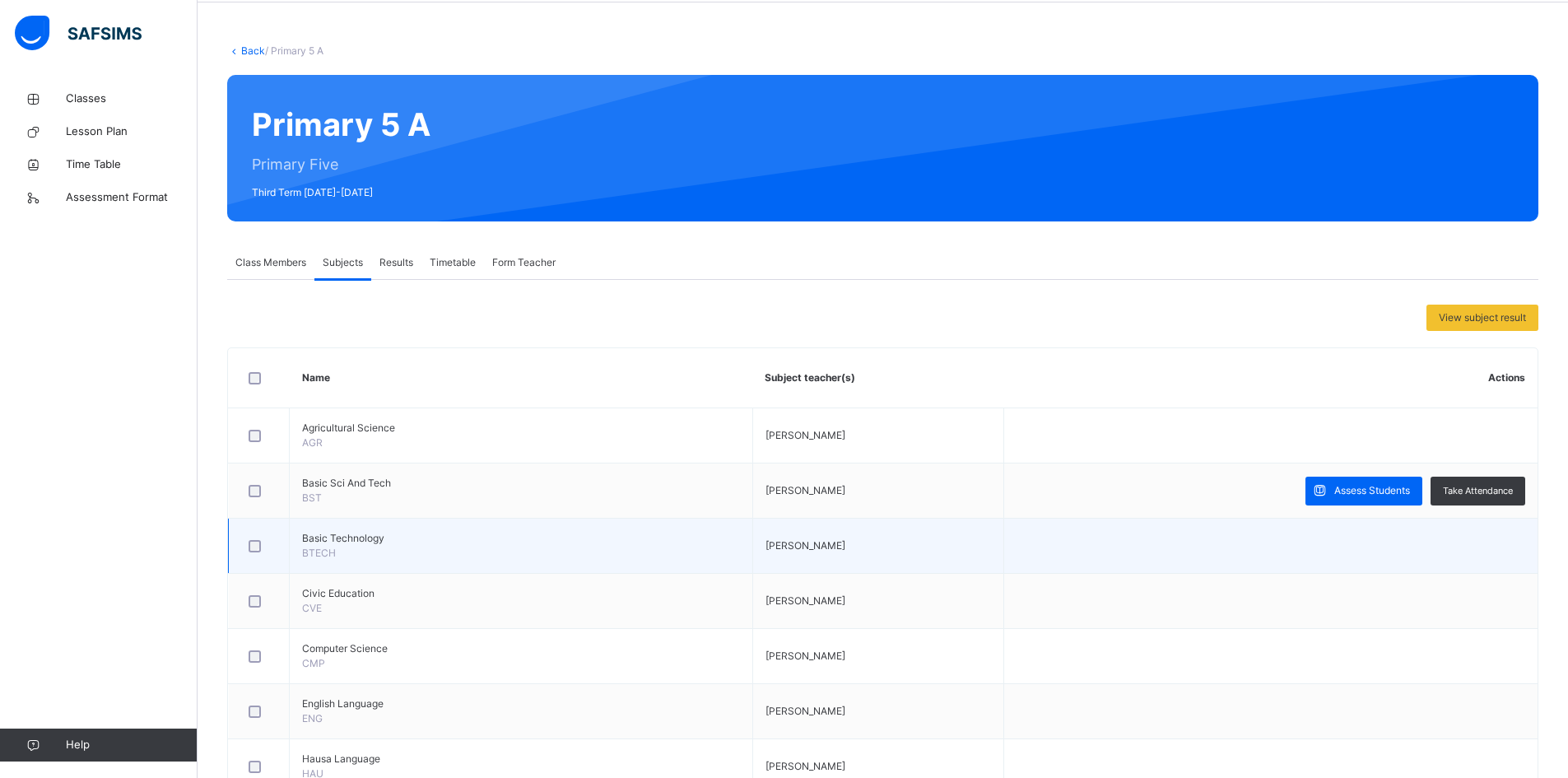 scroll, scrollTop: 82, scrollLeft: 0, axis: vertical 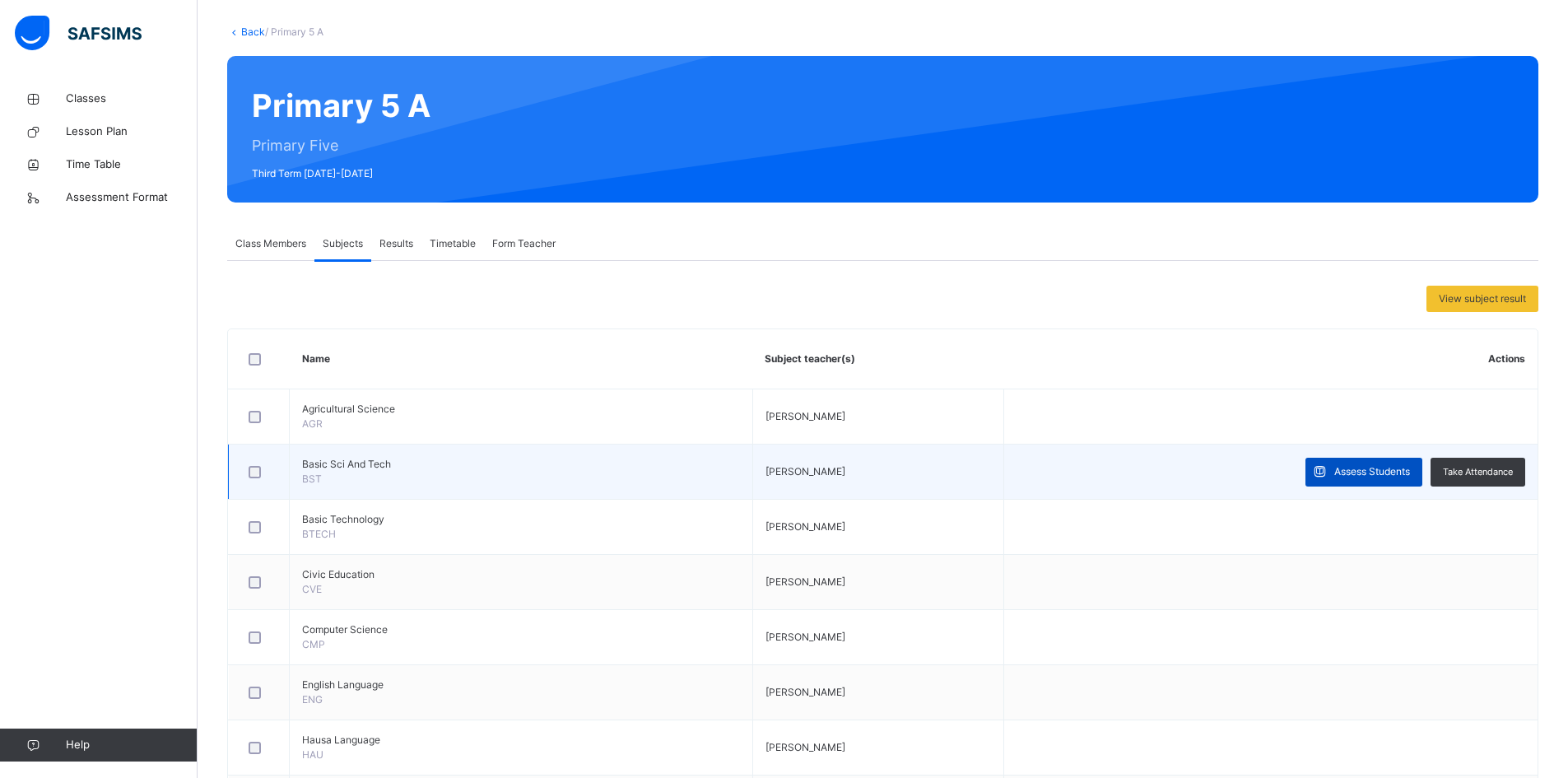 click on "Assess Students" at bounding box center (1372, 472) 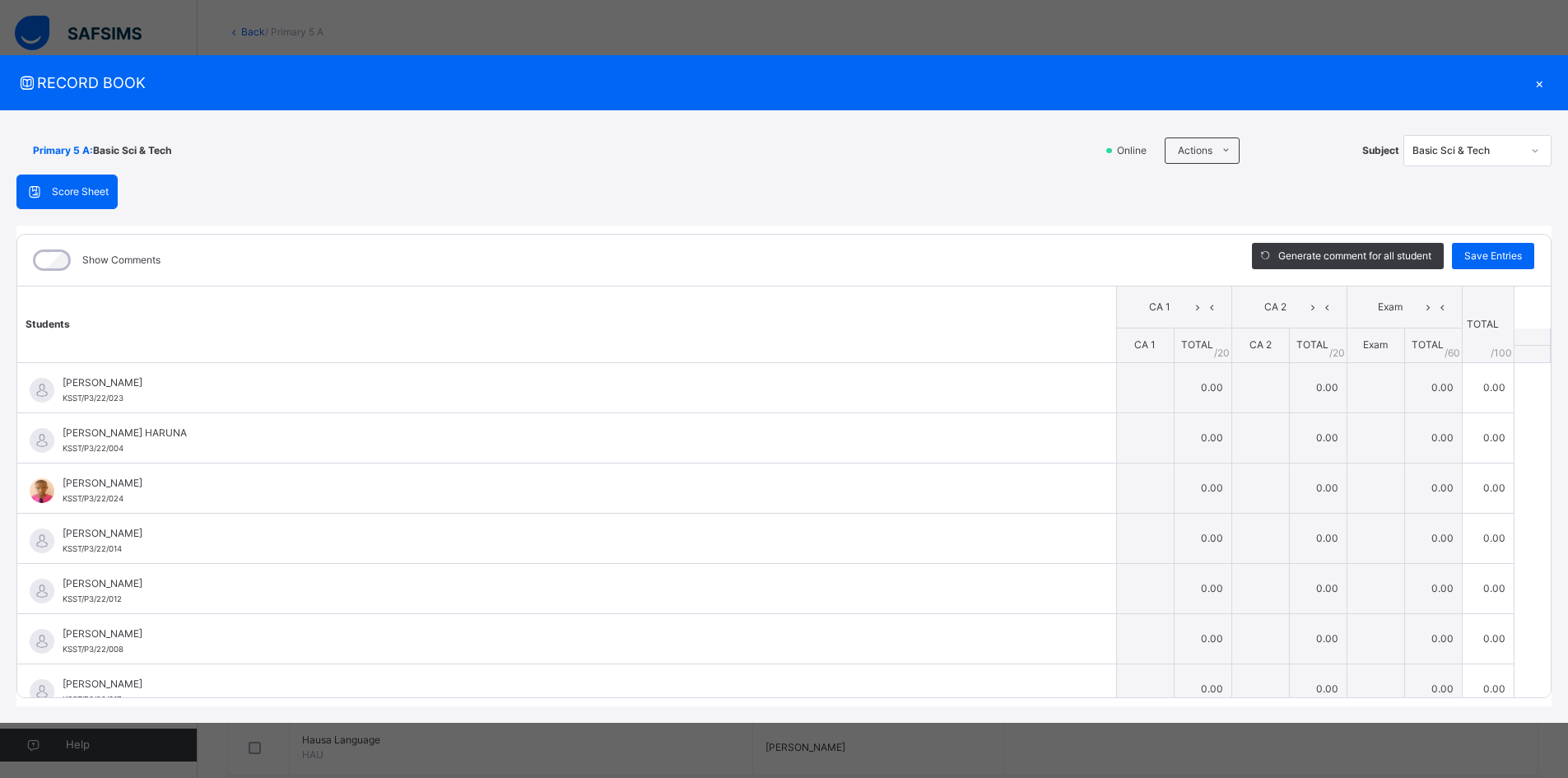 click on "×" at bounding box center [1539, 82] 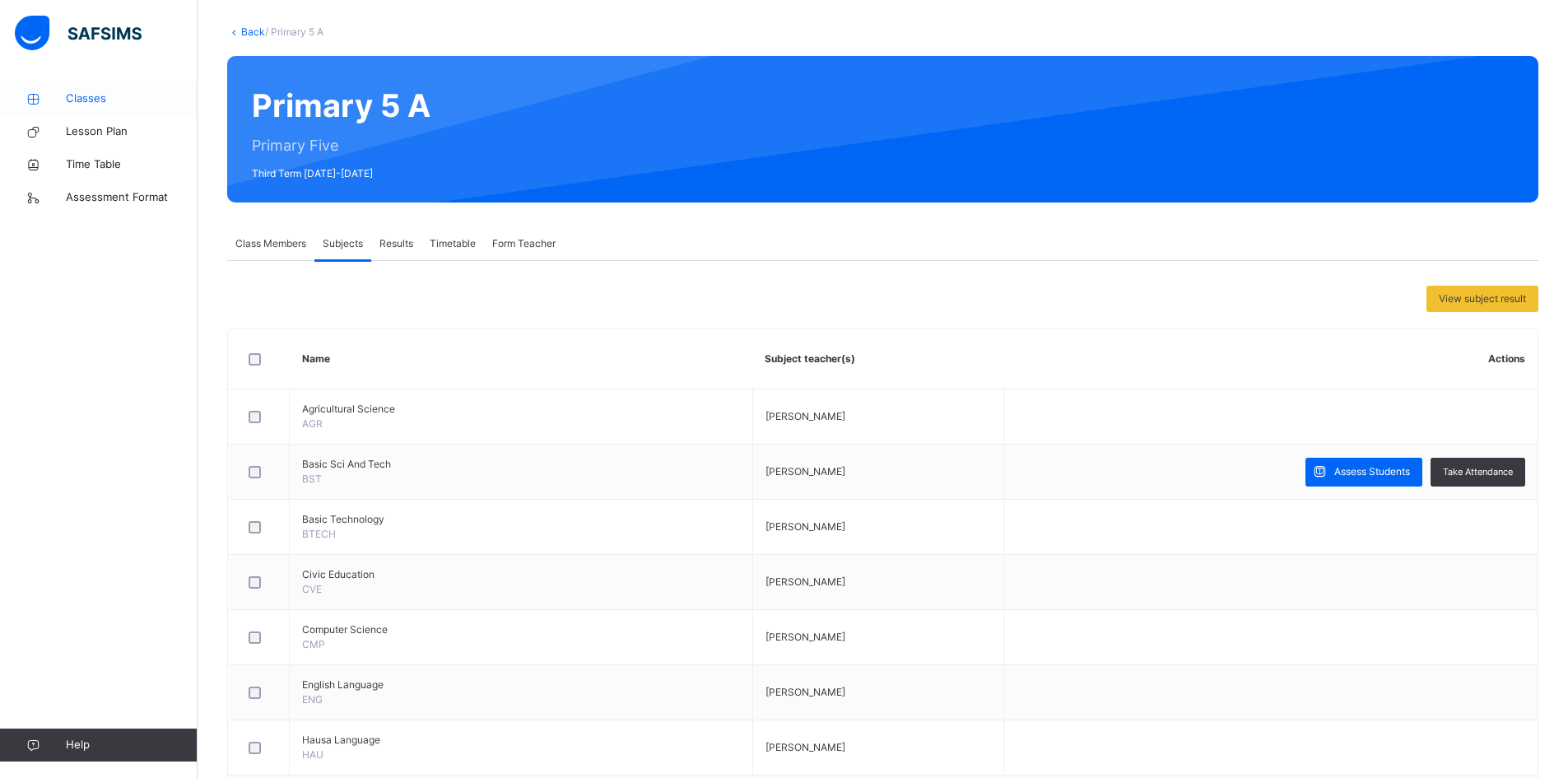 click on "Classes" at bounding box center [99, 99] 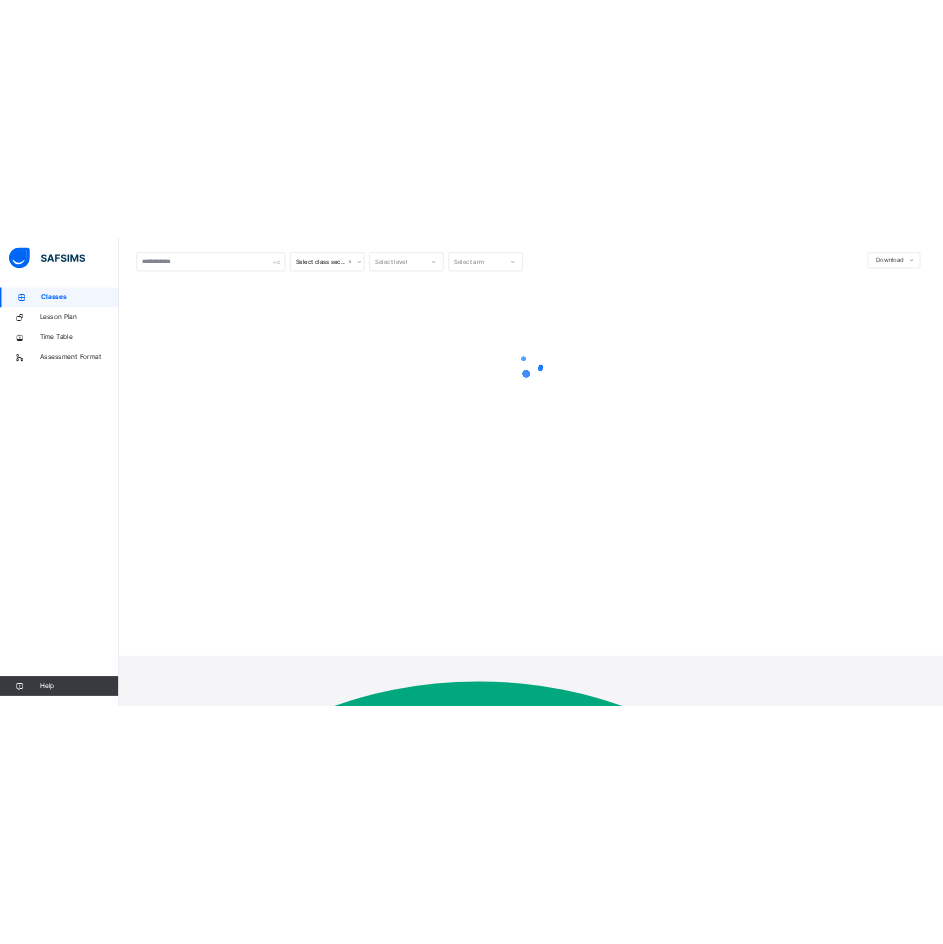scroll, scrollTop: 0, scrollLeft: 0, axis: both 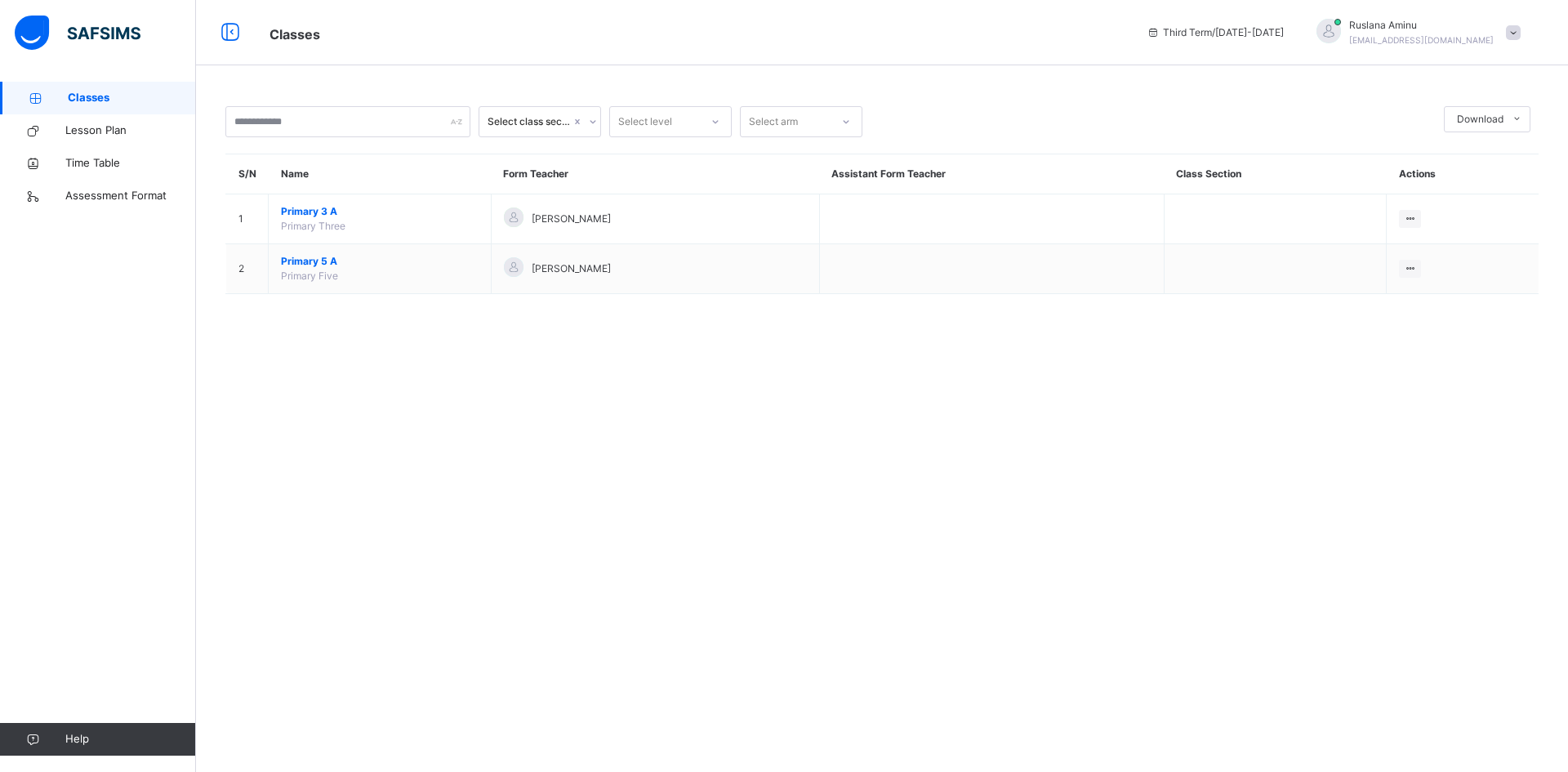 click at bounding box center (1513, 33) 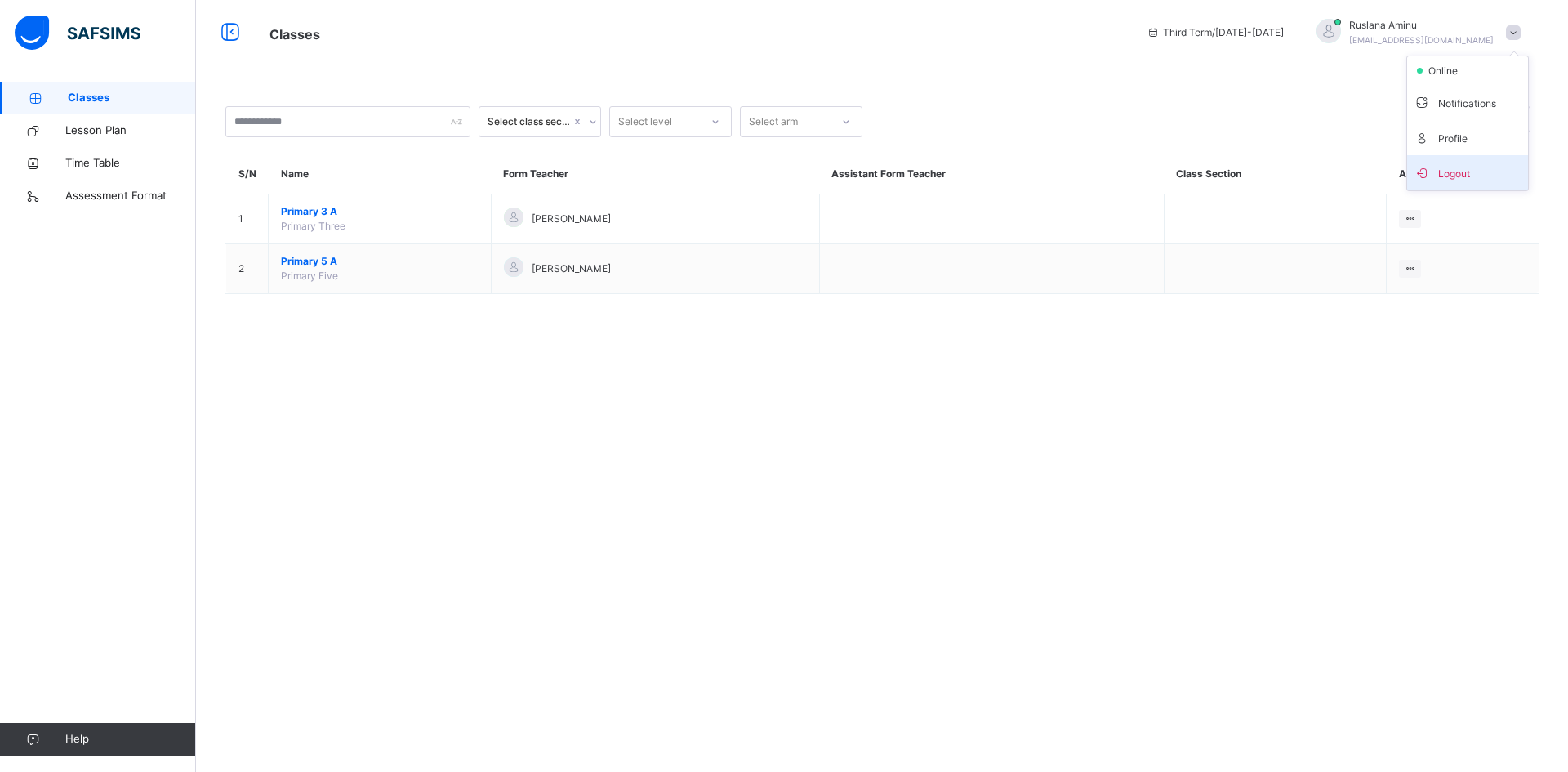 click on "Logout" at bounding box center (1468, 172) 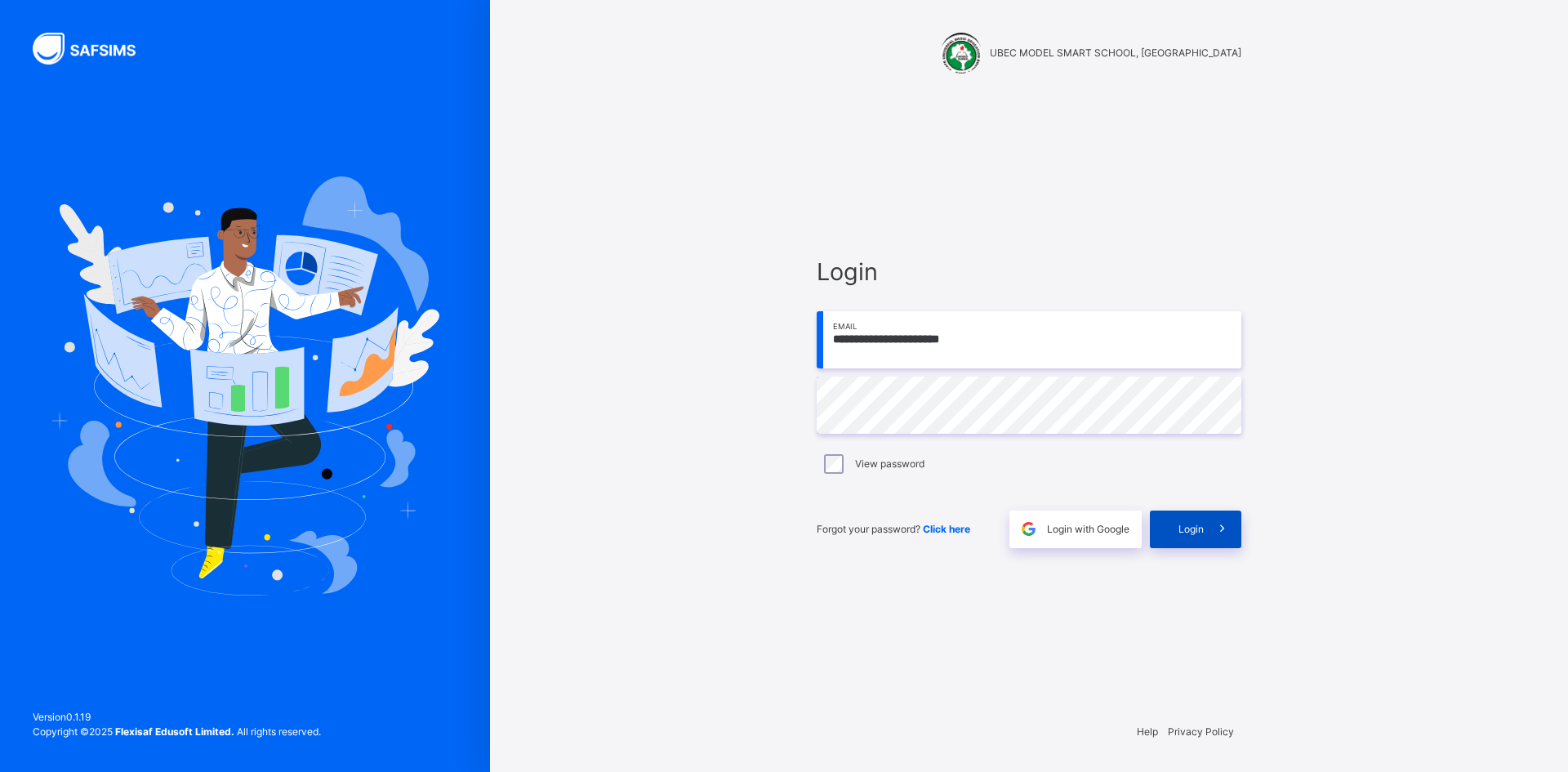 click on "Login" at bounding box center (1196, 529) 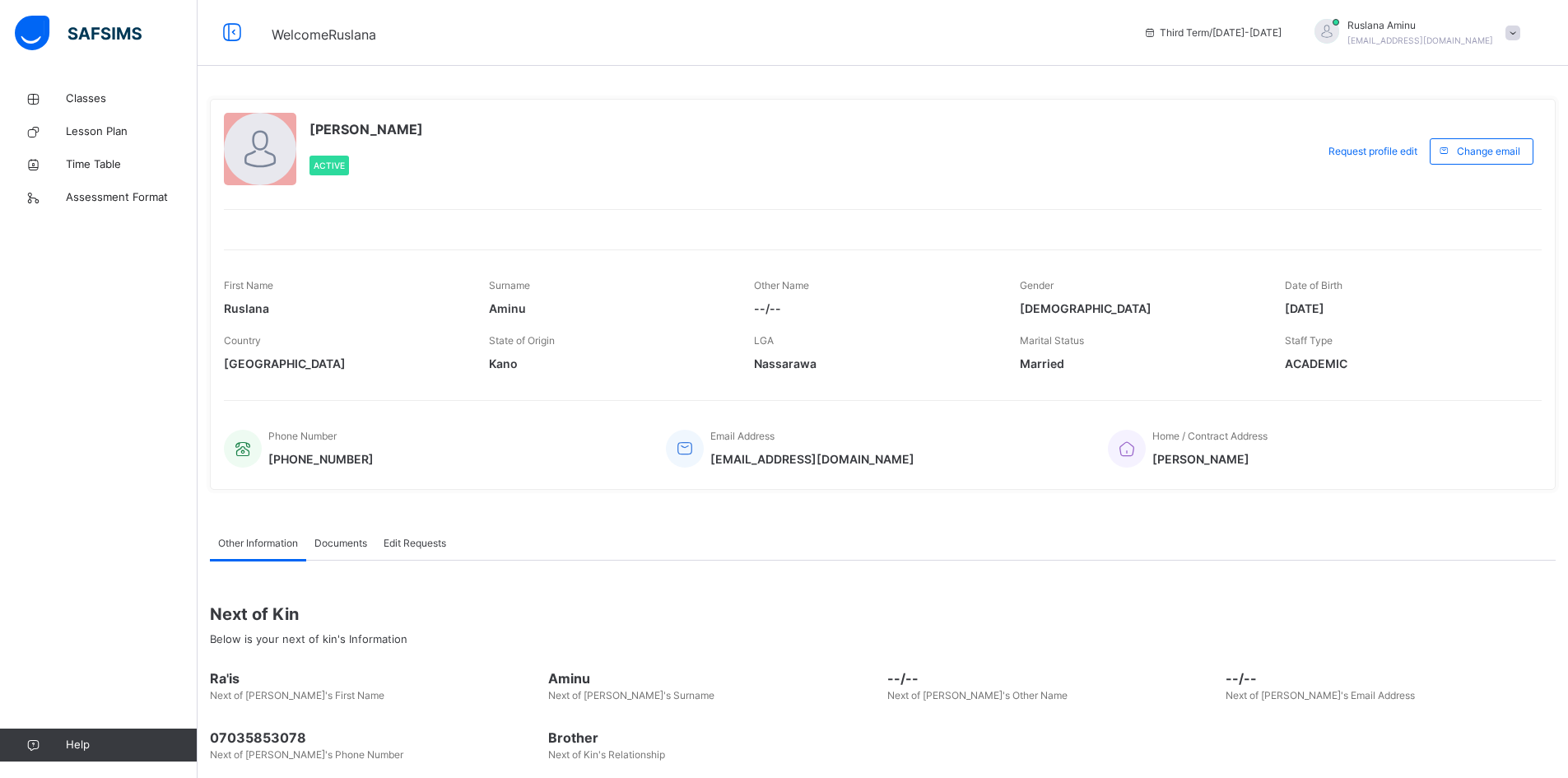 click at bounding box center [1513, 33] 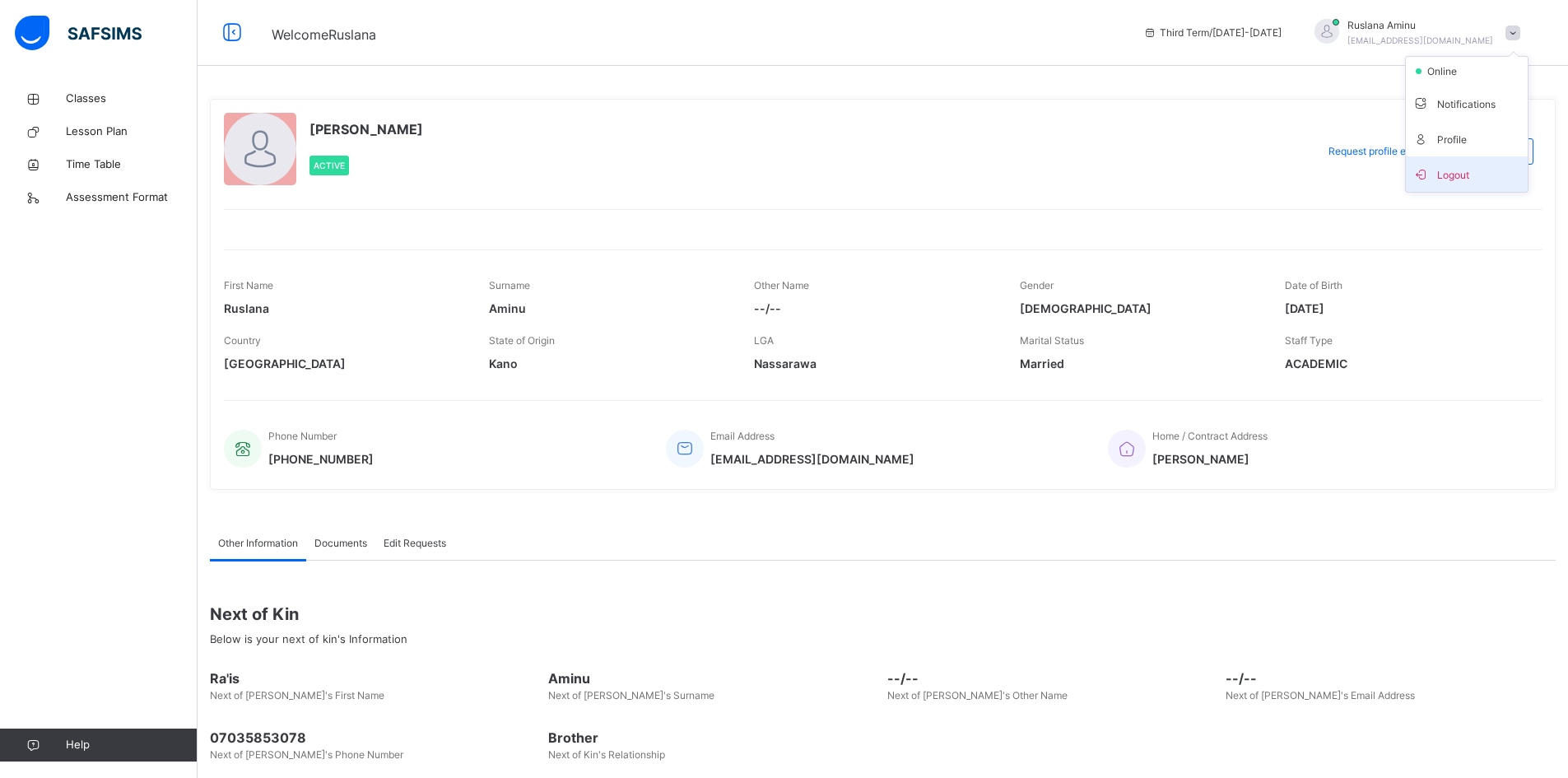 click on "Logout" at bounding box center (1467, 174) 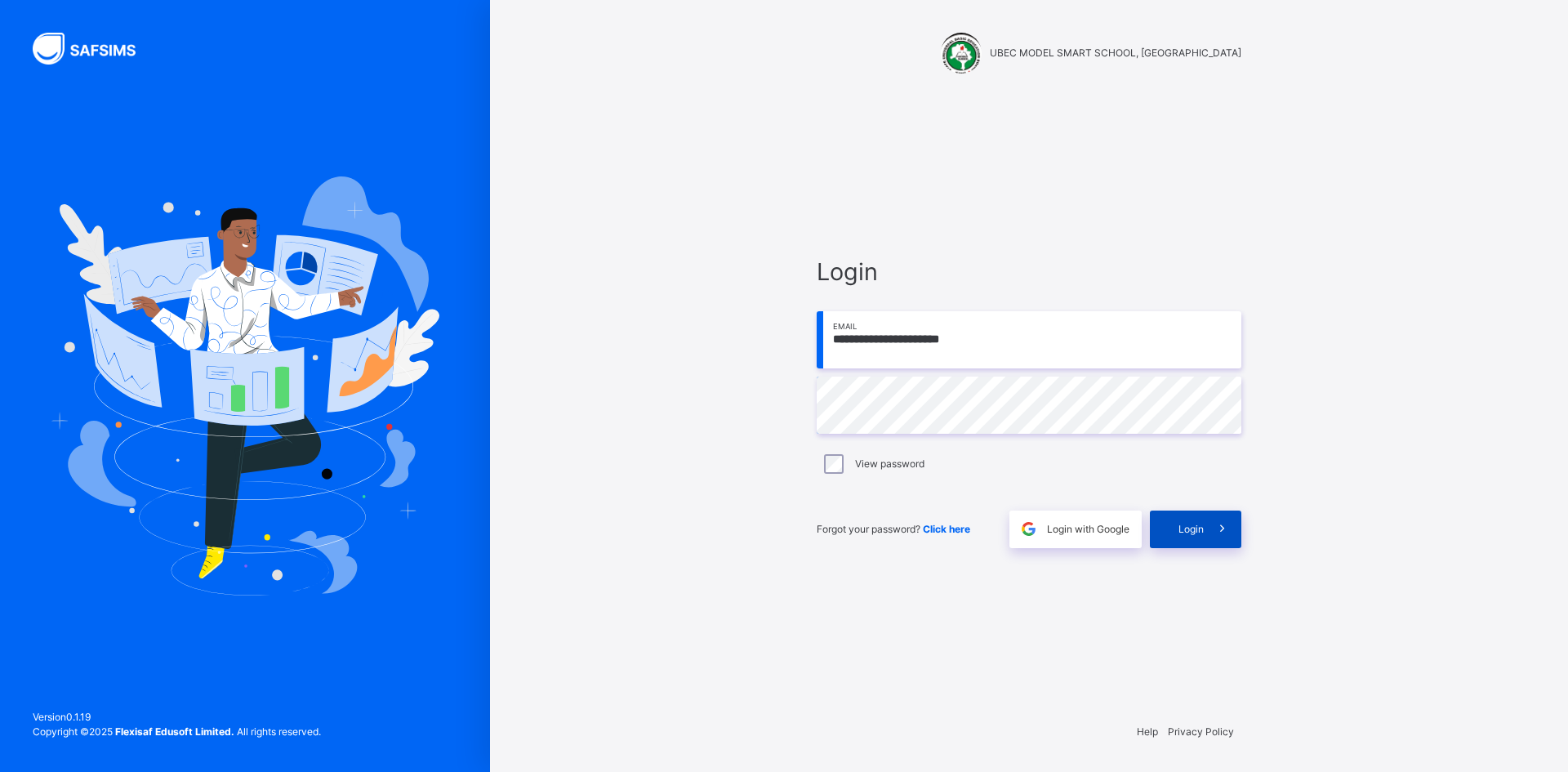 click at bounding box center [1223, 529] 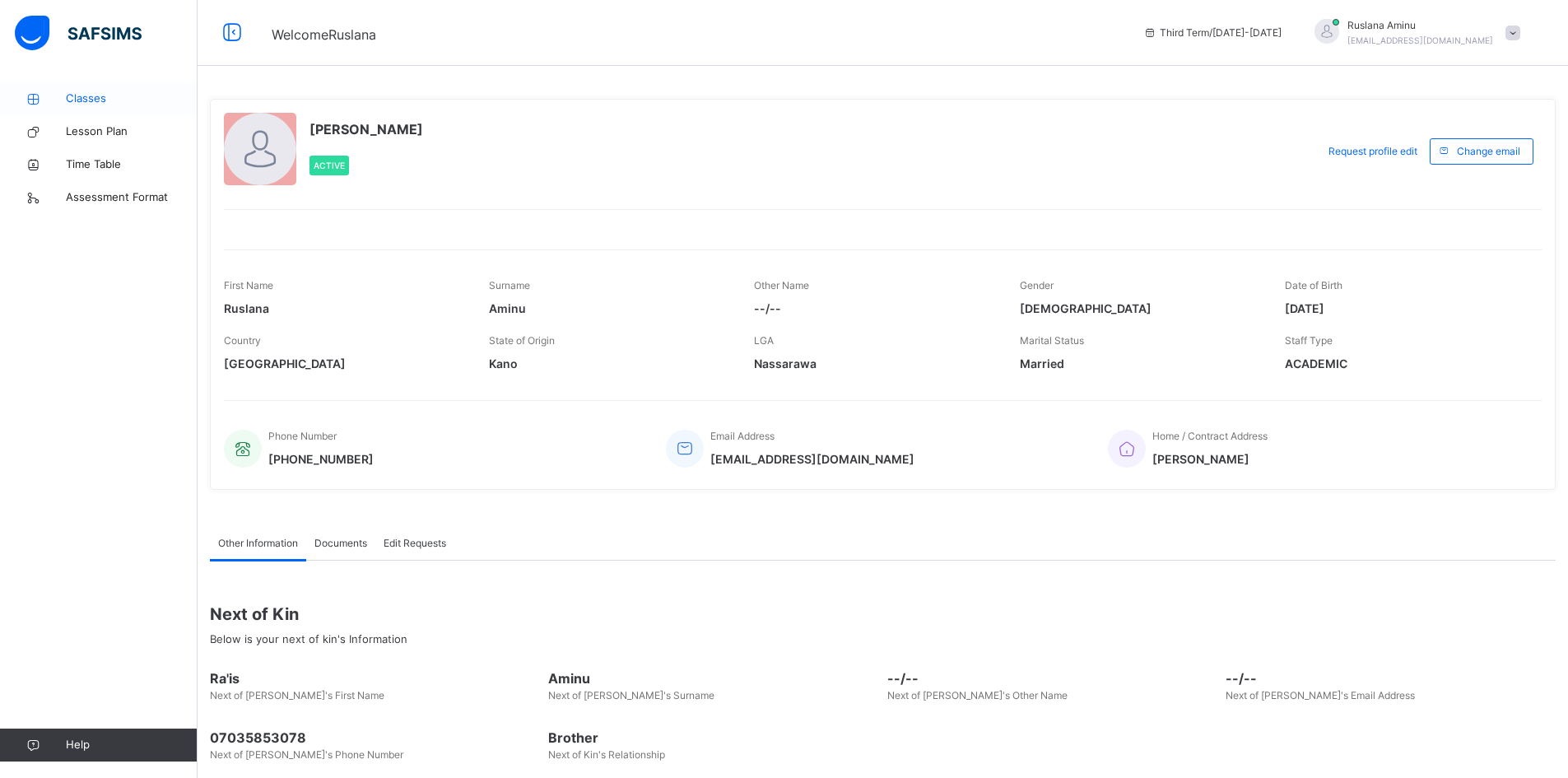 click on "Classes" at bounding box center (132, 99) 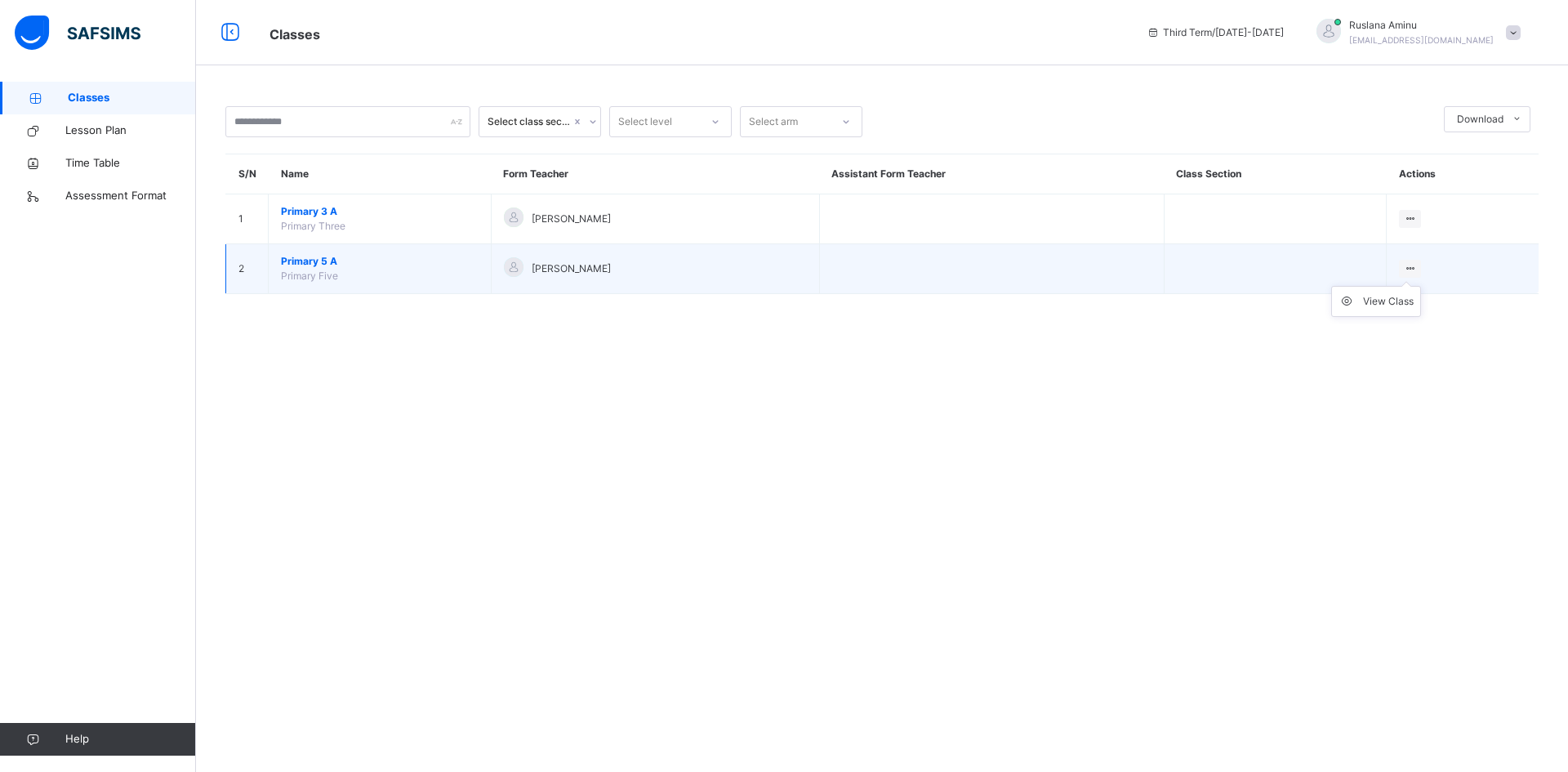 click at bounding box center [1410, 268] 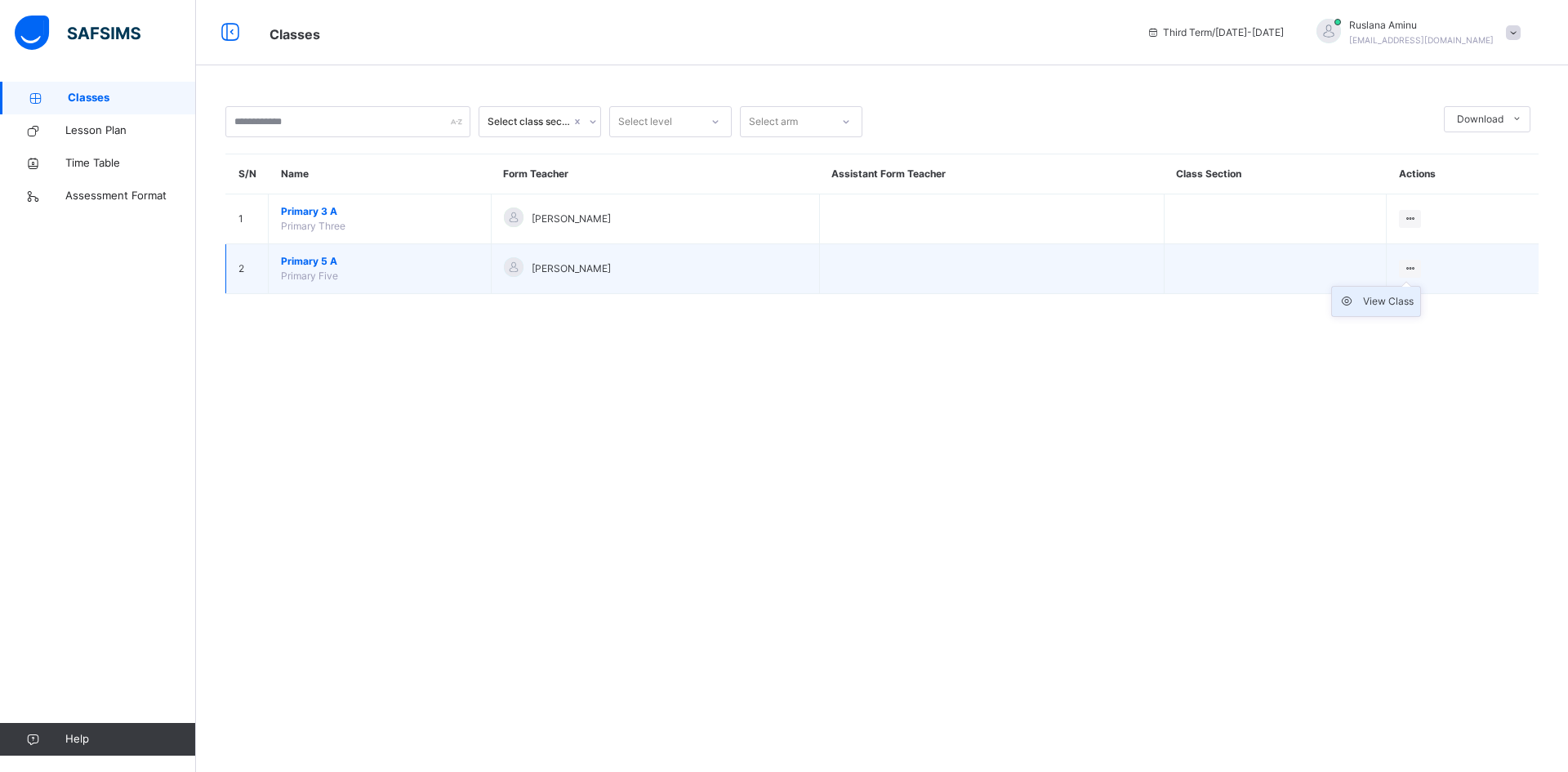 click on "View Class" at bounding box center (1388, 301) 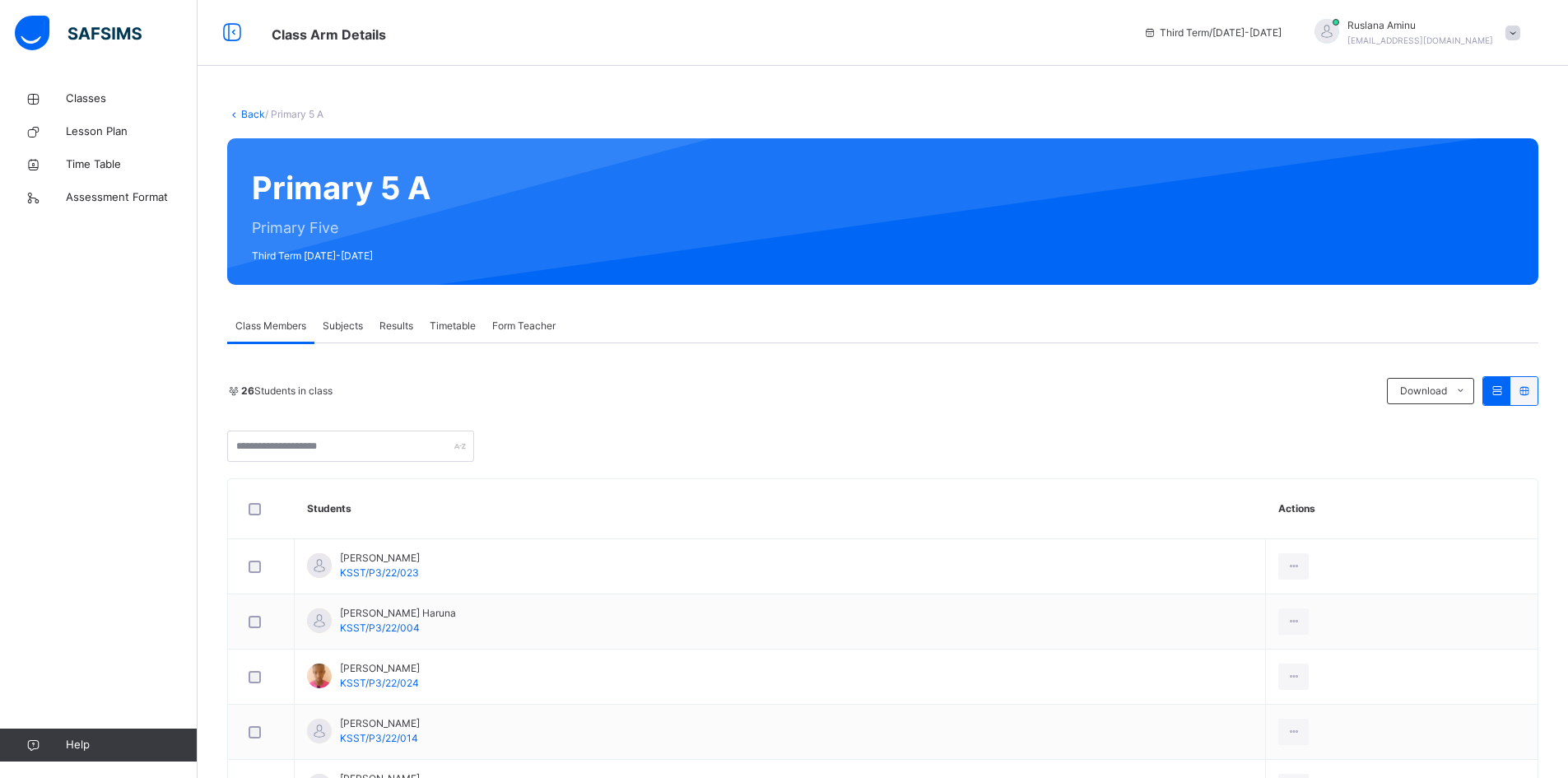 click on "Subjects" at bounding box center (342, 326) 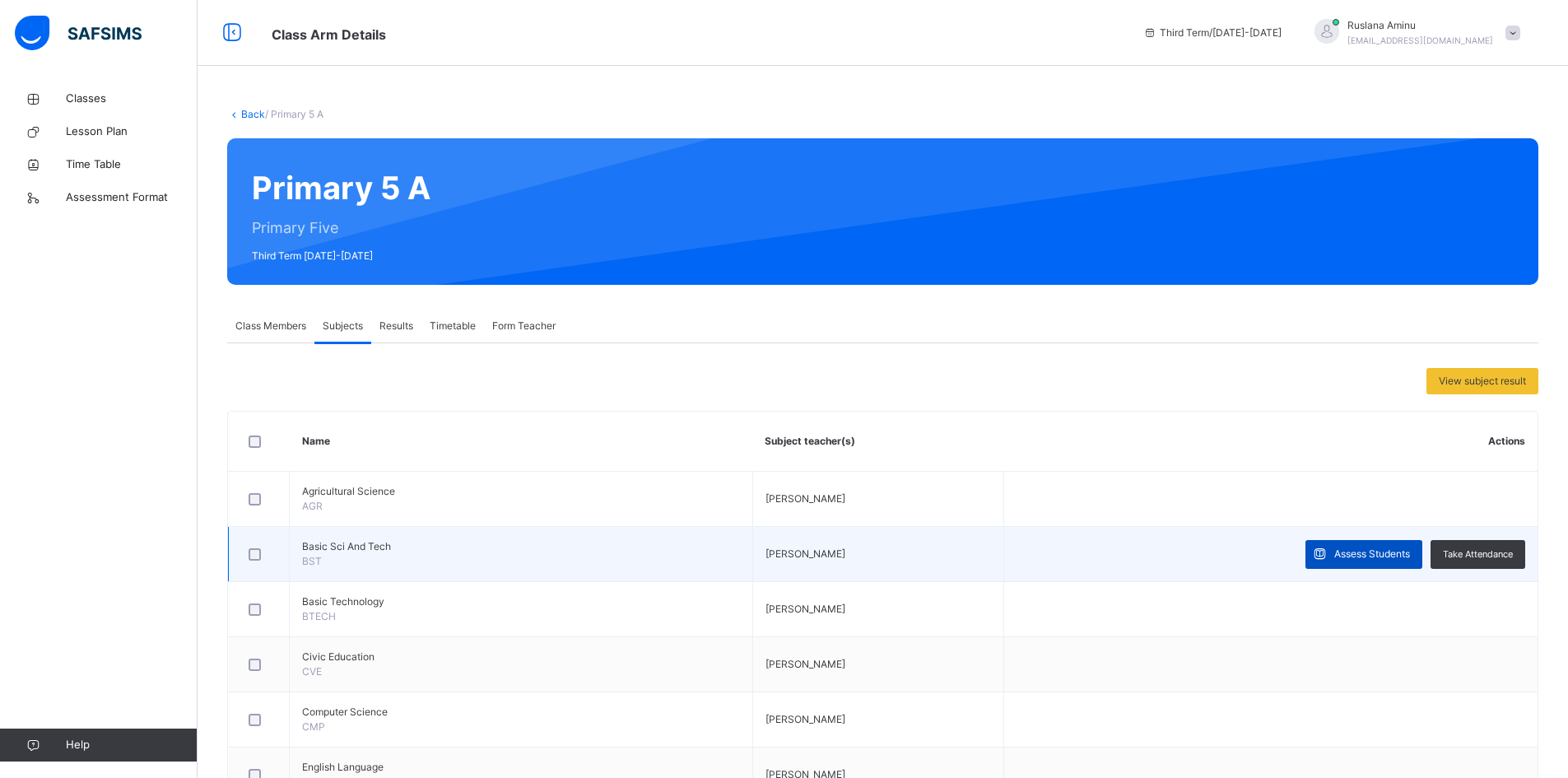 click on "Assess Students" at bounding box center (1372, 554) 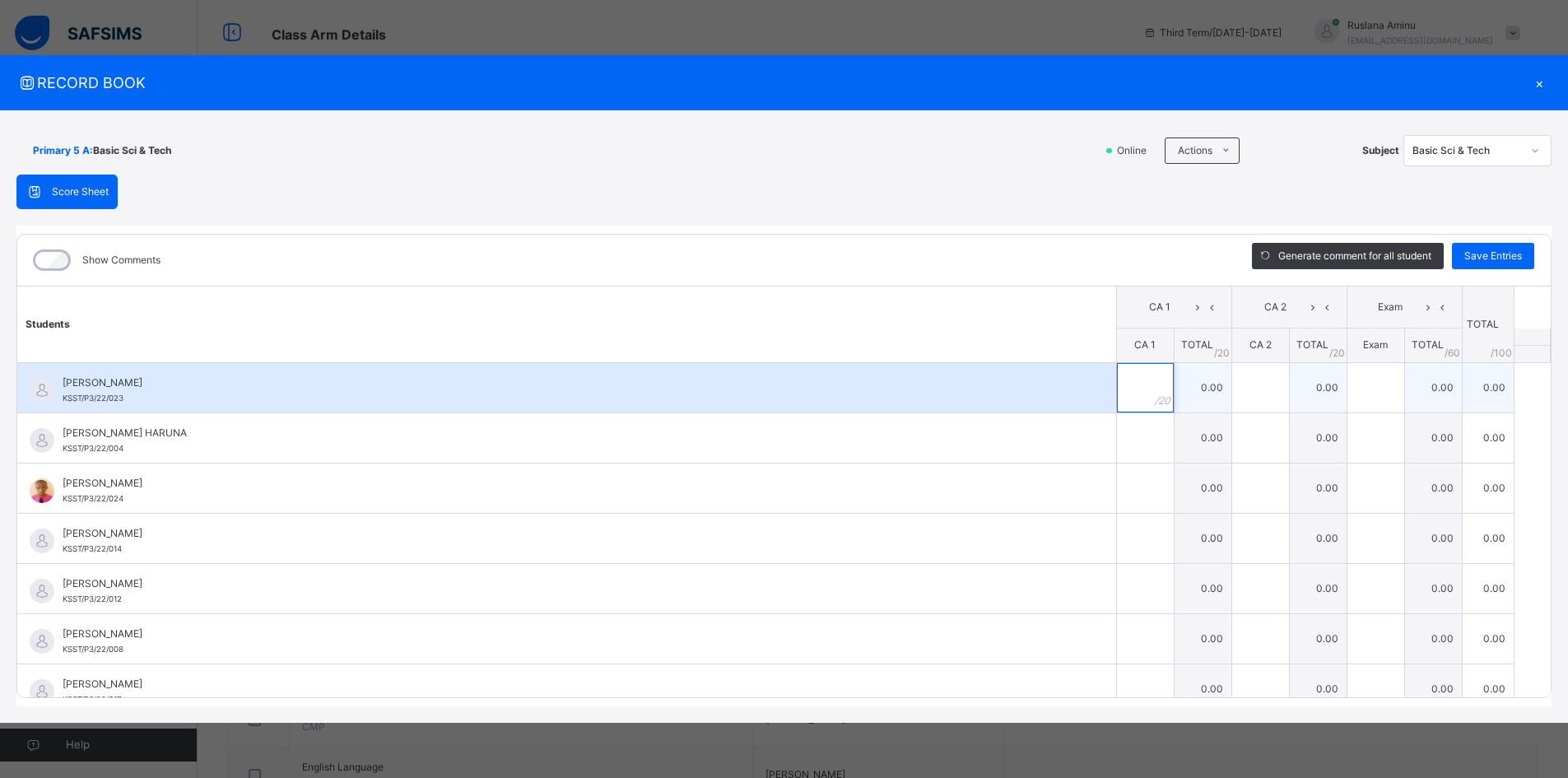click at bounding box center (1145, 388) 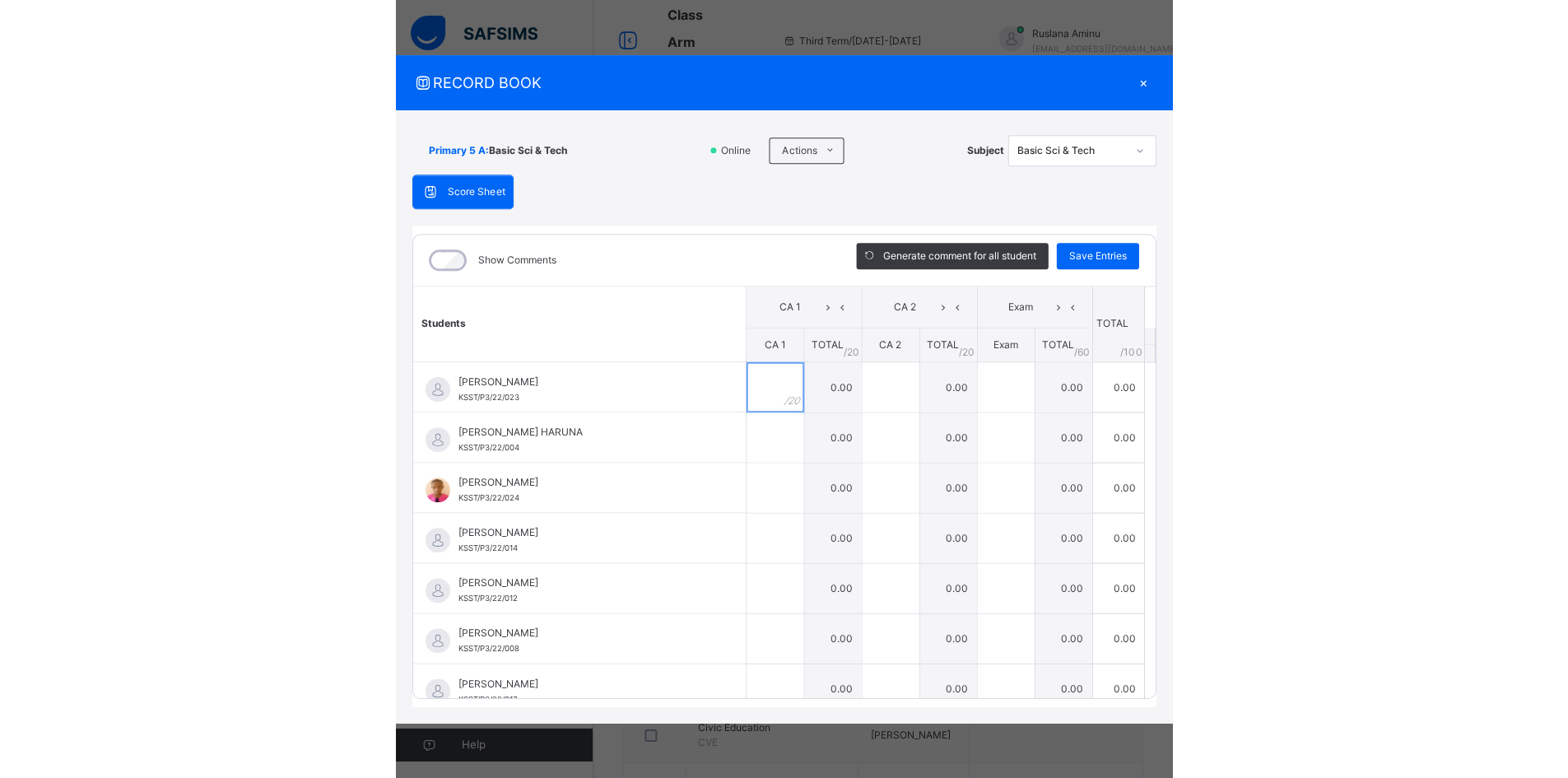 scroll, scrollTop: 1150, scrollLeft: 0, axis: vertical 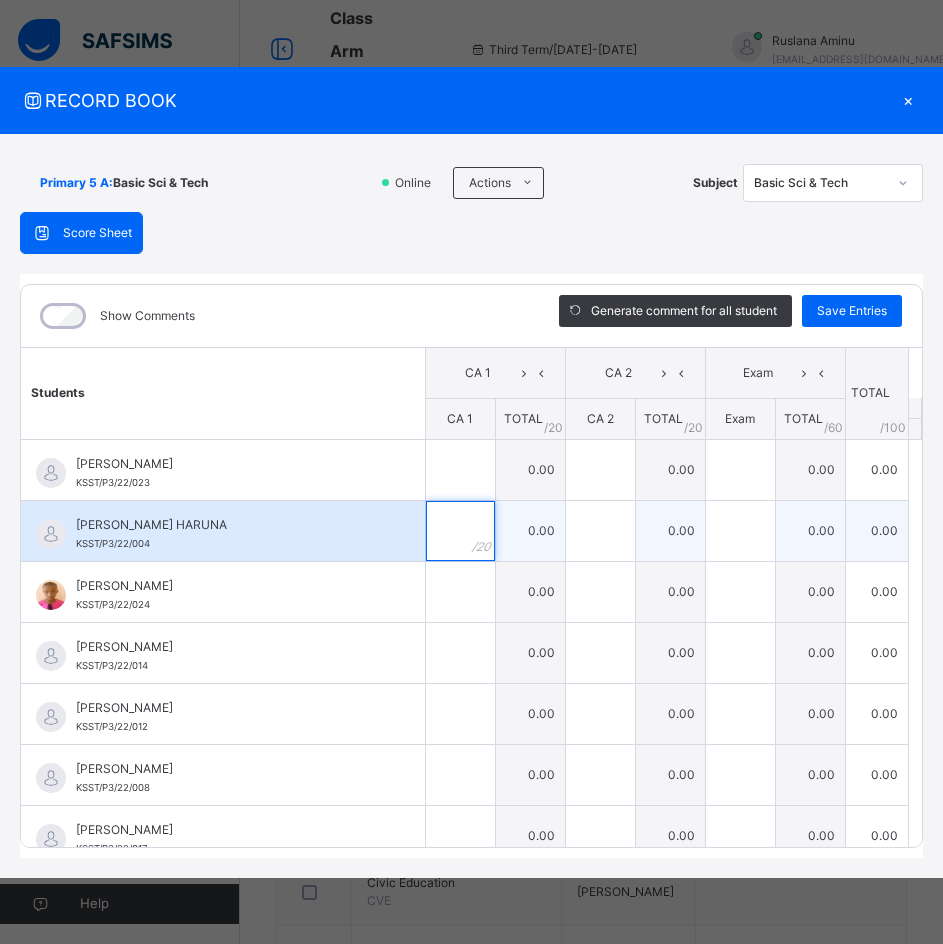 click at bounding box center (460, 531) 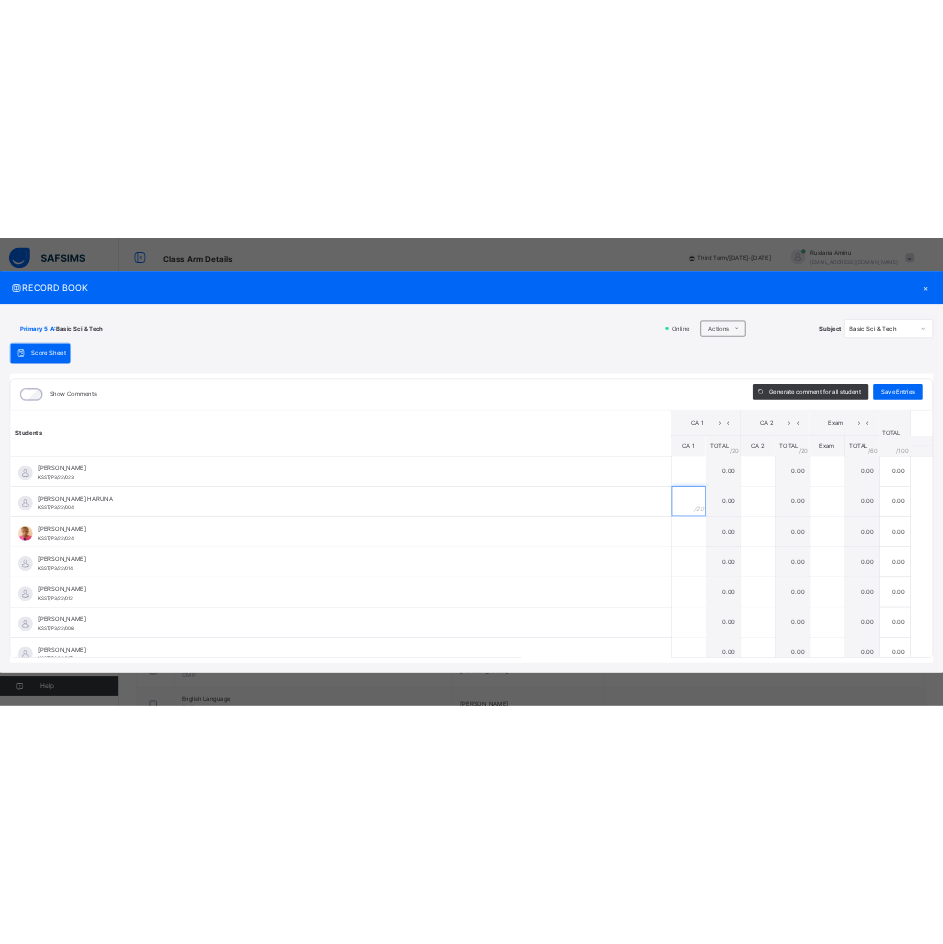 scroll, scrollTop: 1396, scrollLeft: 0, axis: vertical 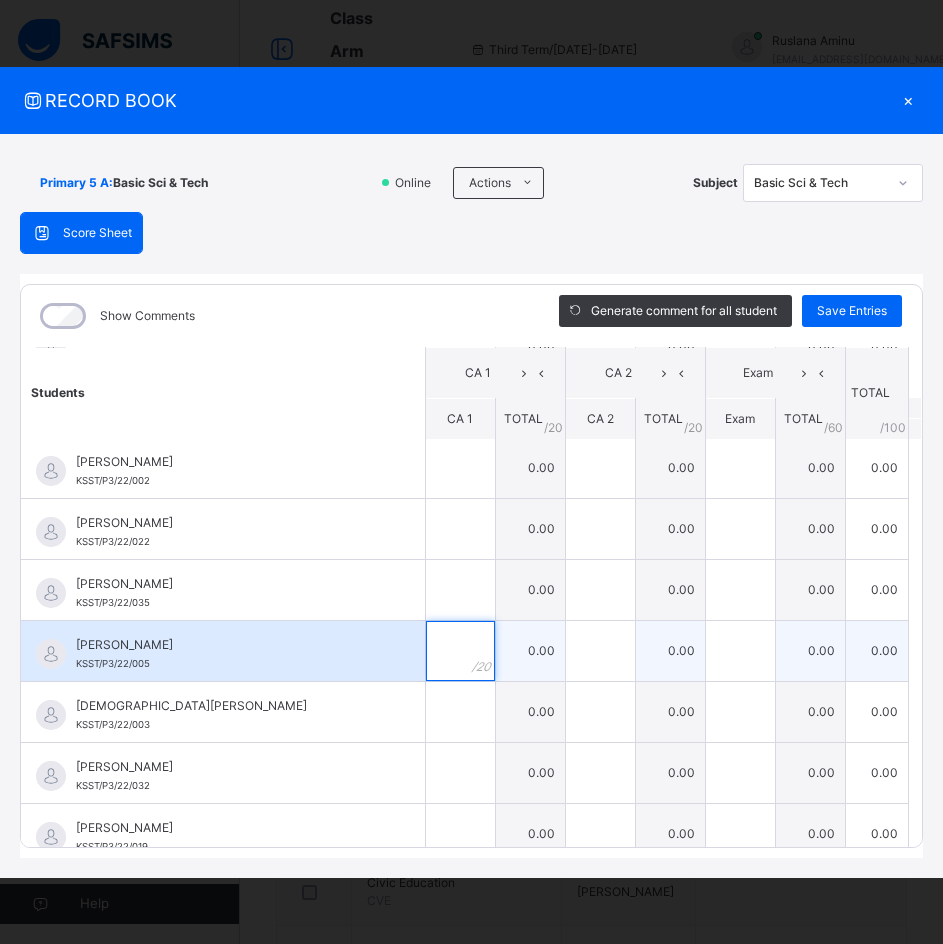 click at bounding box center [460, 651] 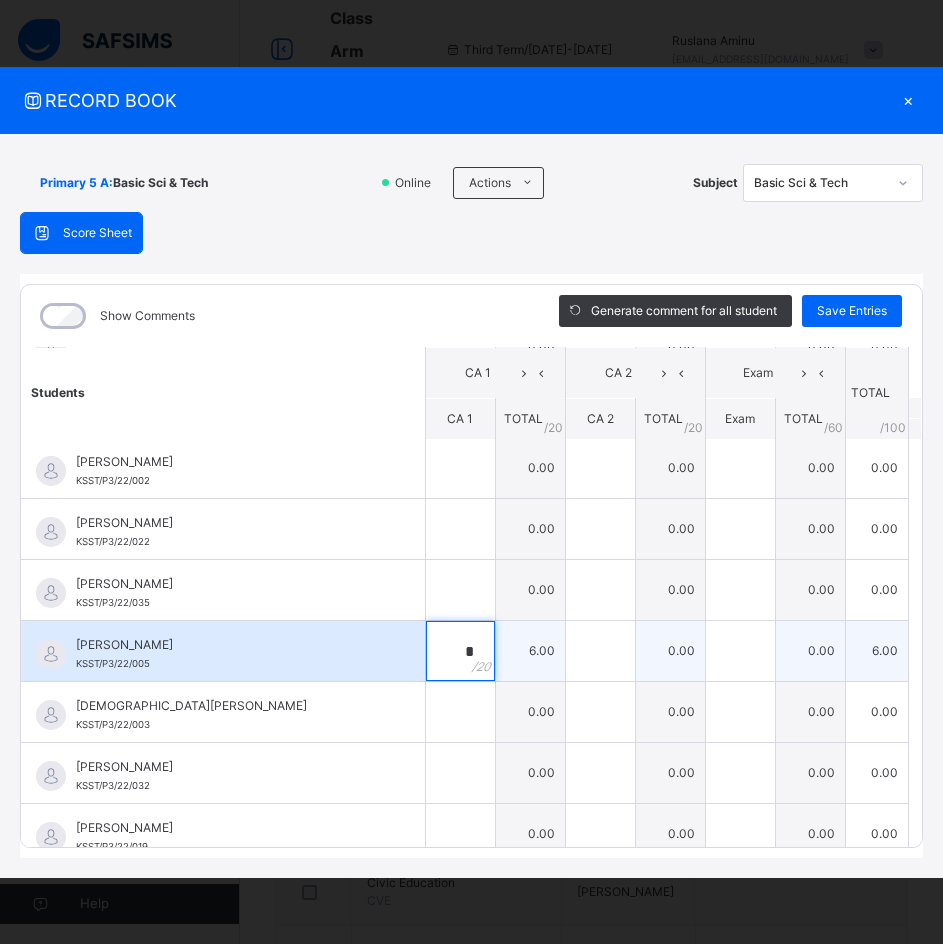 type on "*" 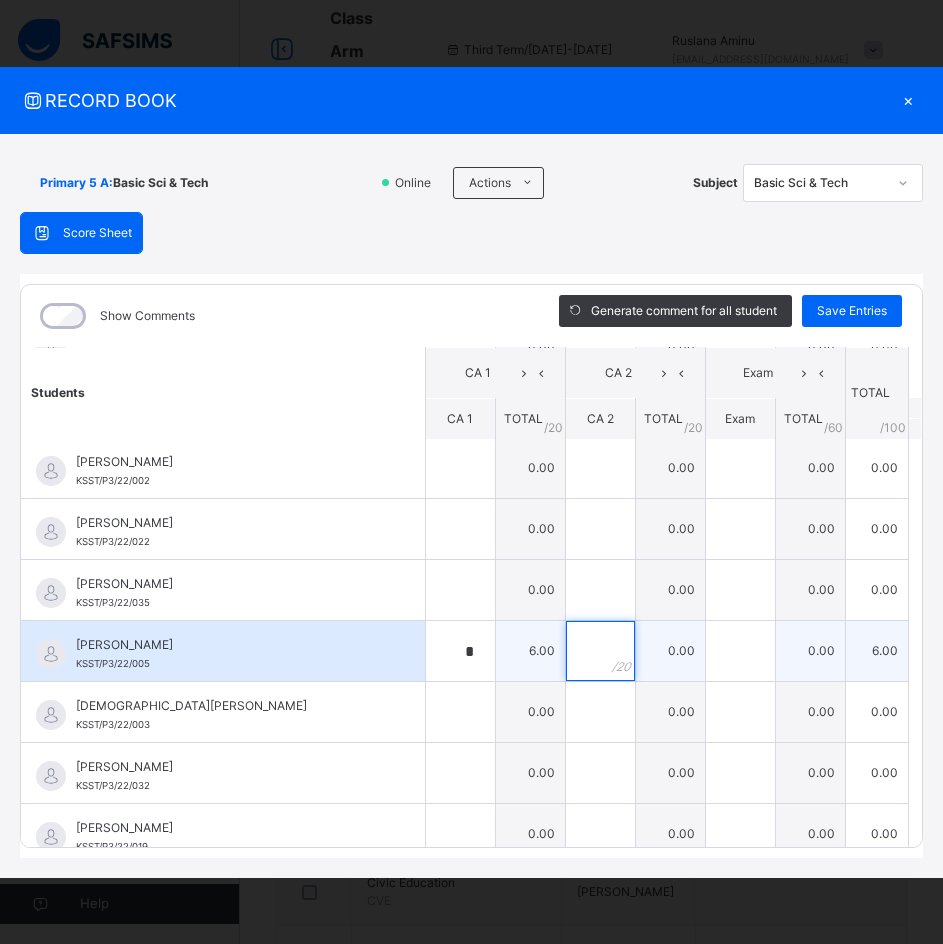 click at bounding box center [600, 651] 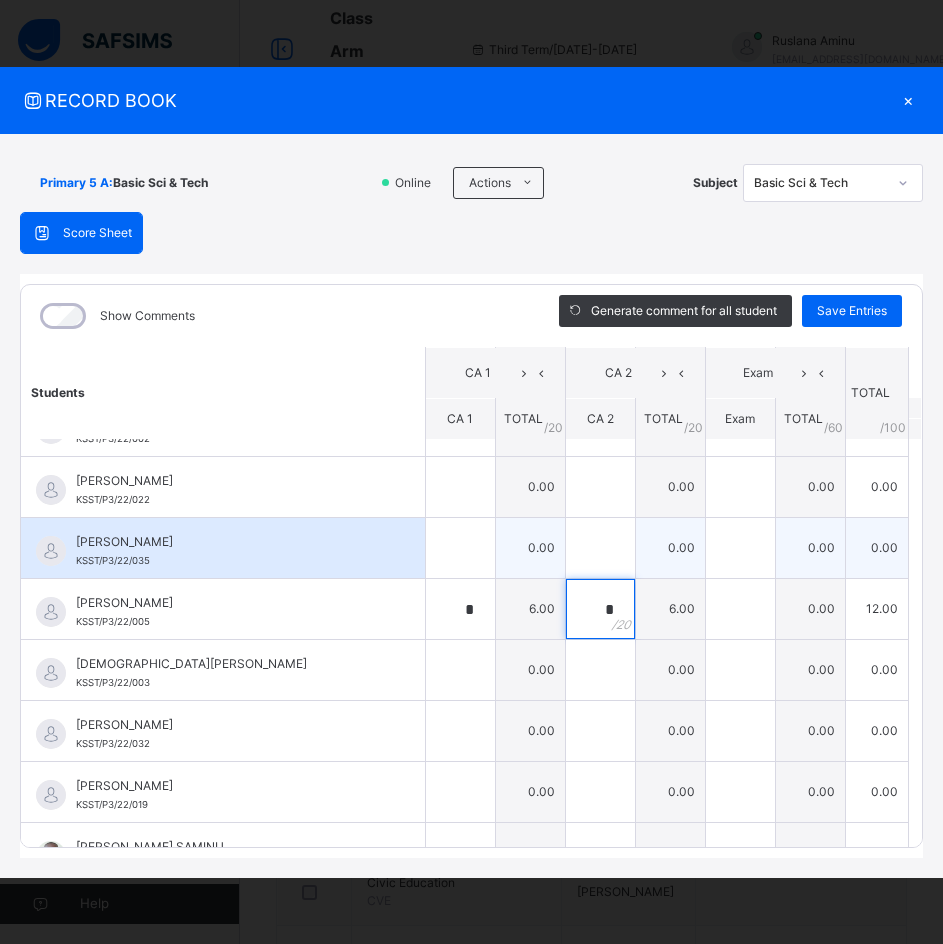 scroll, scrollTop: 1179, scrollLeft: 0, axis: vertical 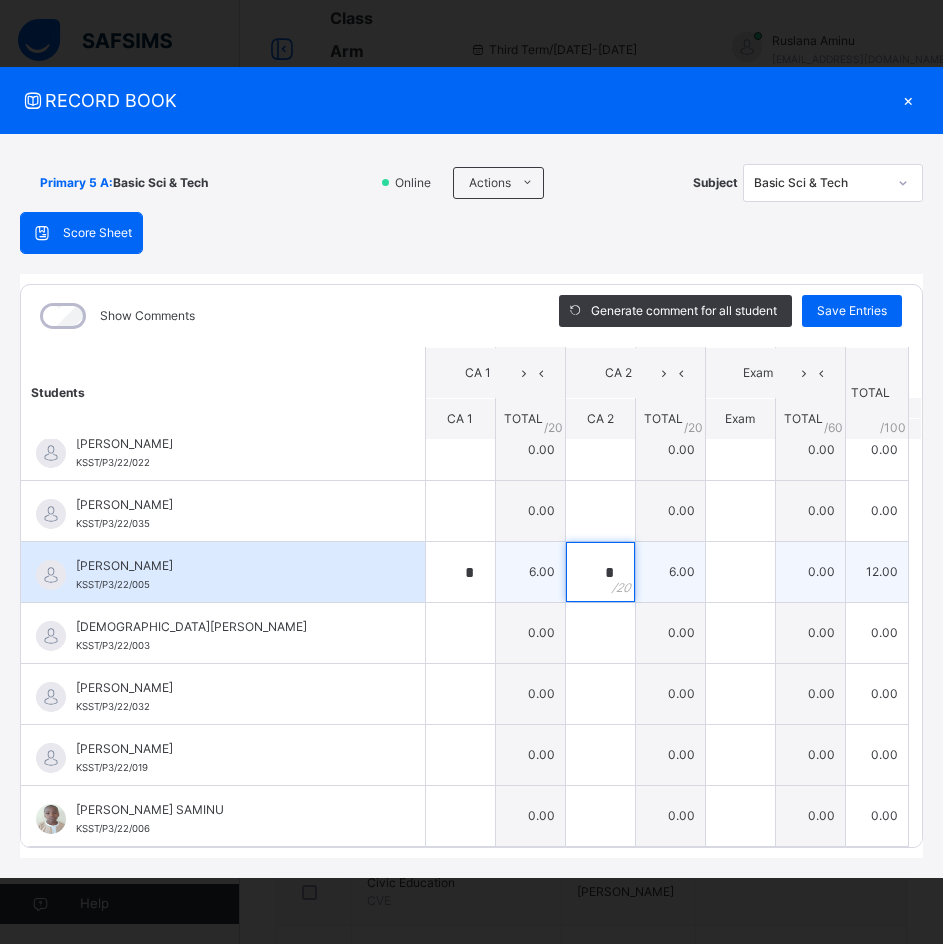 type on "*" 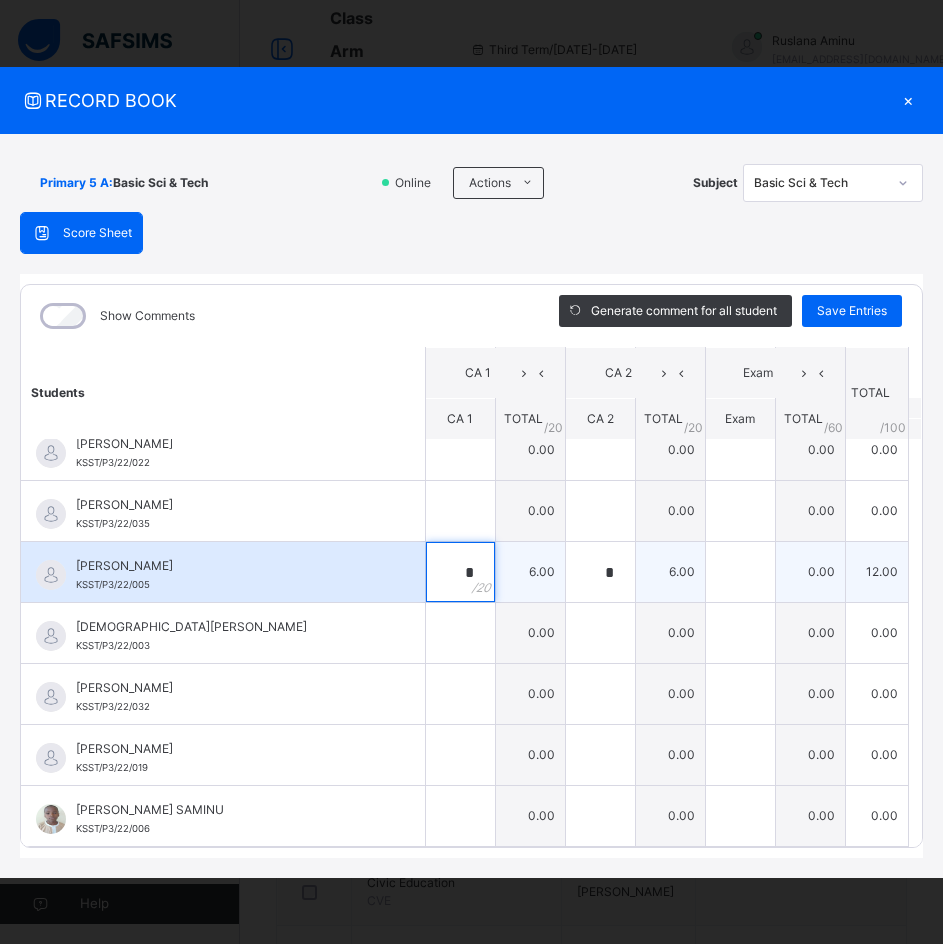 click on "*" at bounding box center (460, 572) 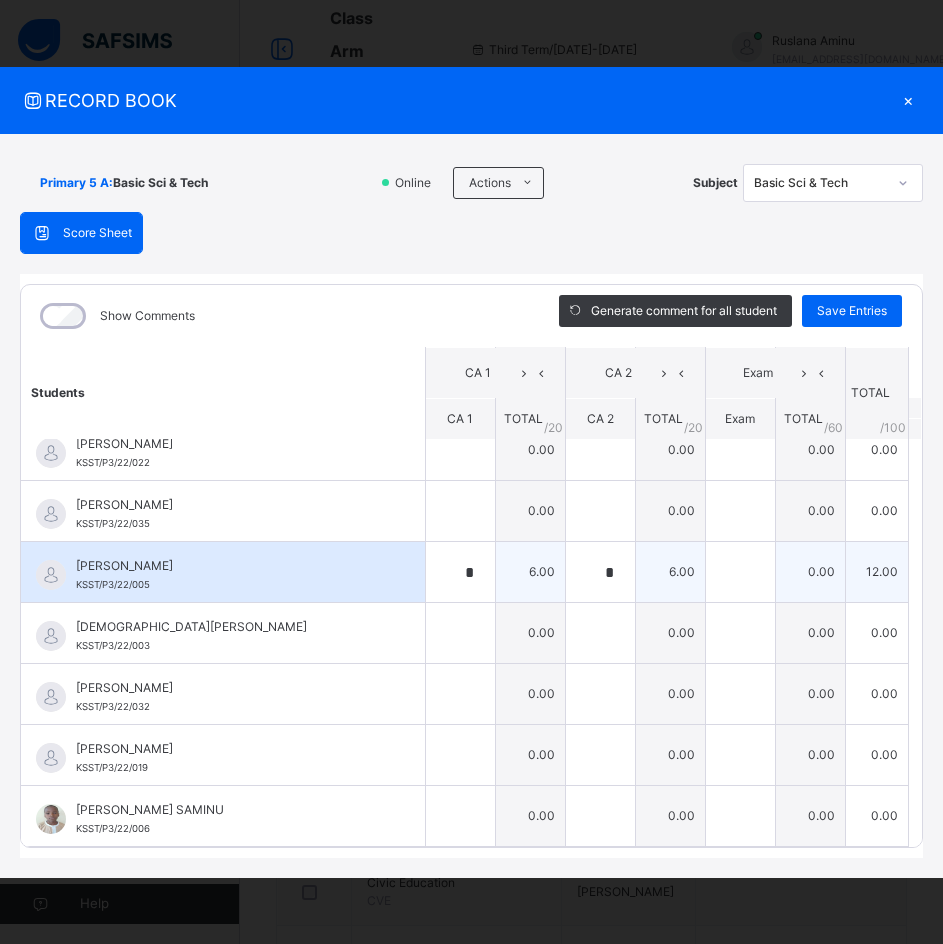 click on "MUHAMMAD  HUSSAIN KSST/P3/22/005" at bounding box center [228, 575] 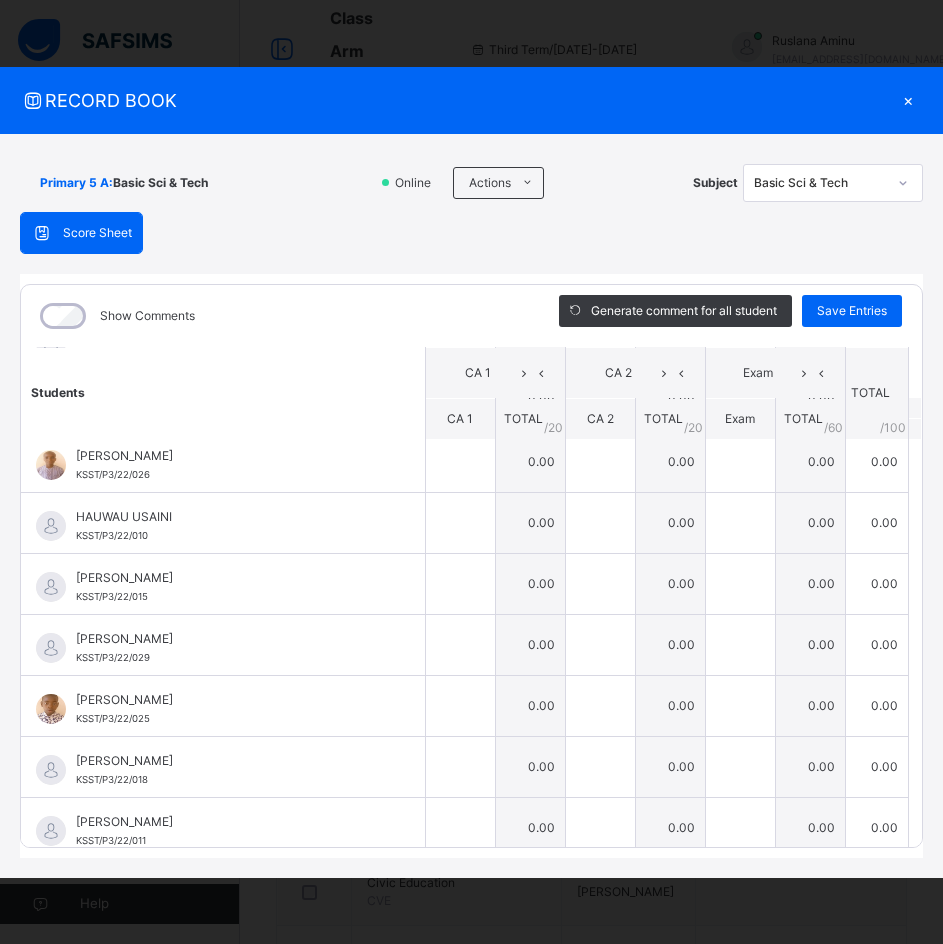 scroll, scrollTop: 579, scrollLeft: 0, axis: vertical 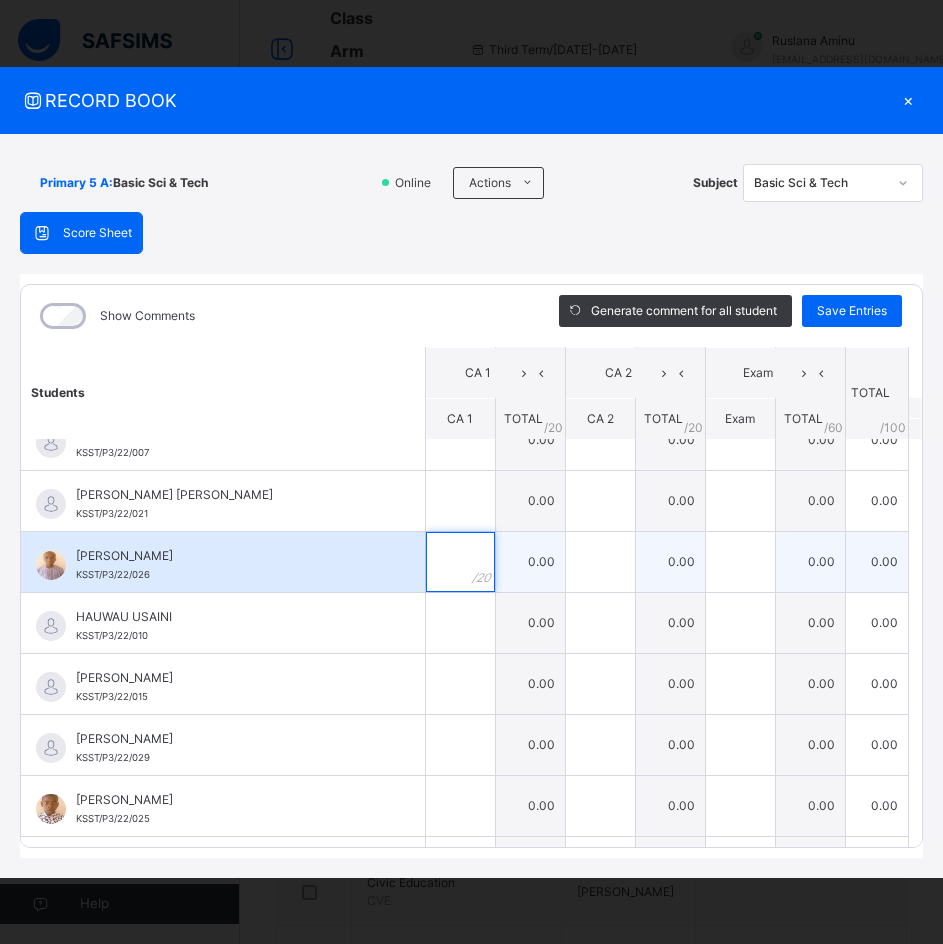 click at bounding box center (460, 562) 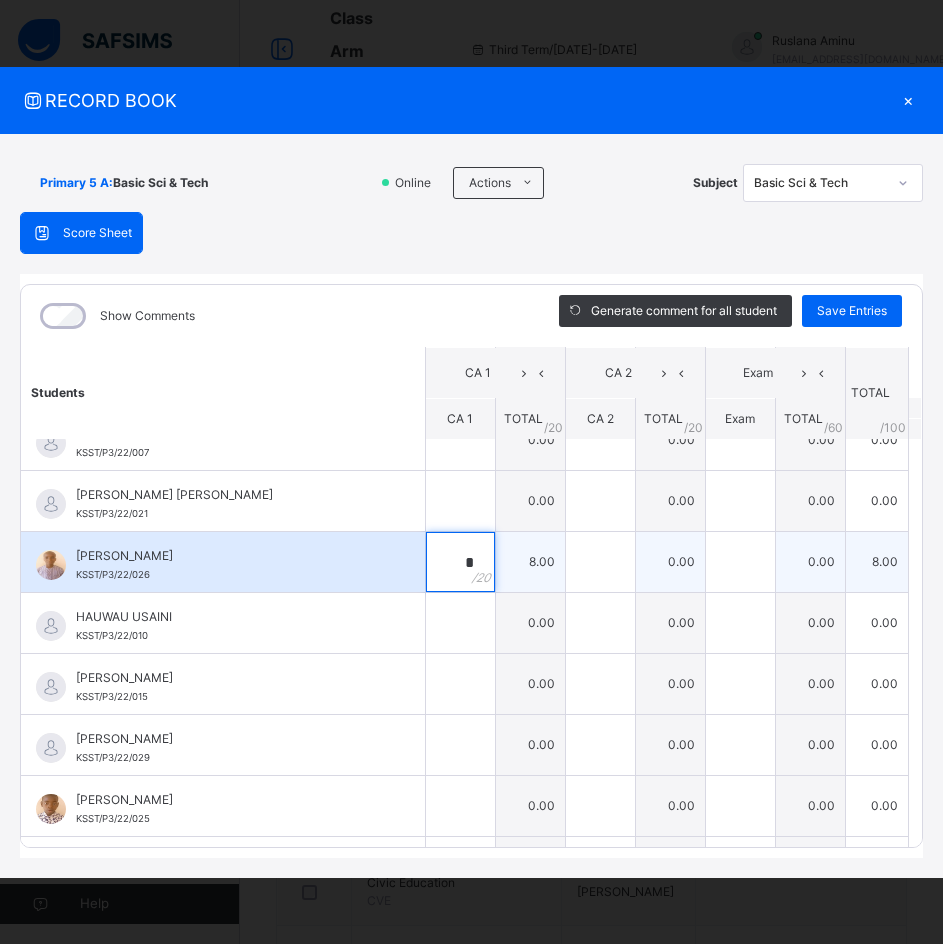 type on "*" 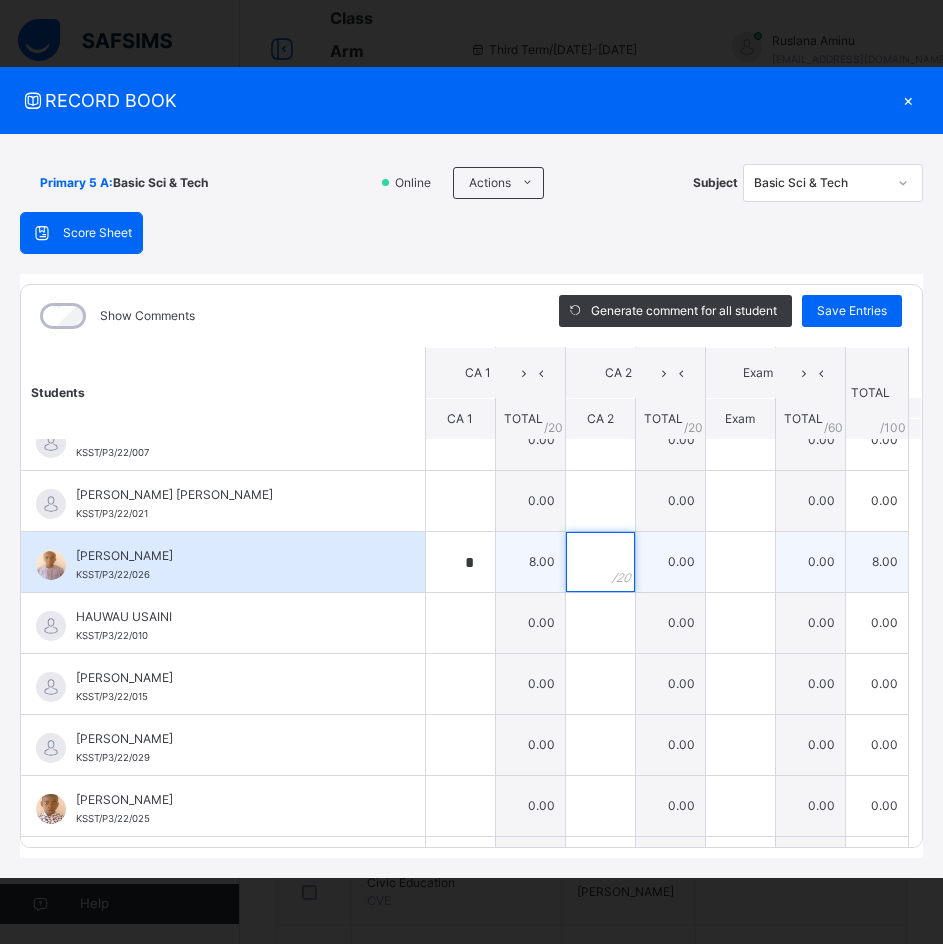 click at bounding box center (600, 562) 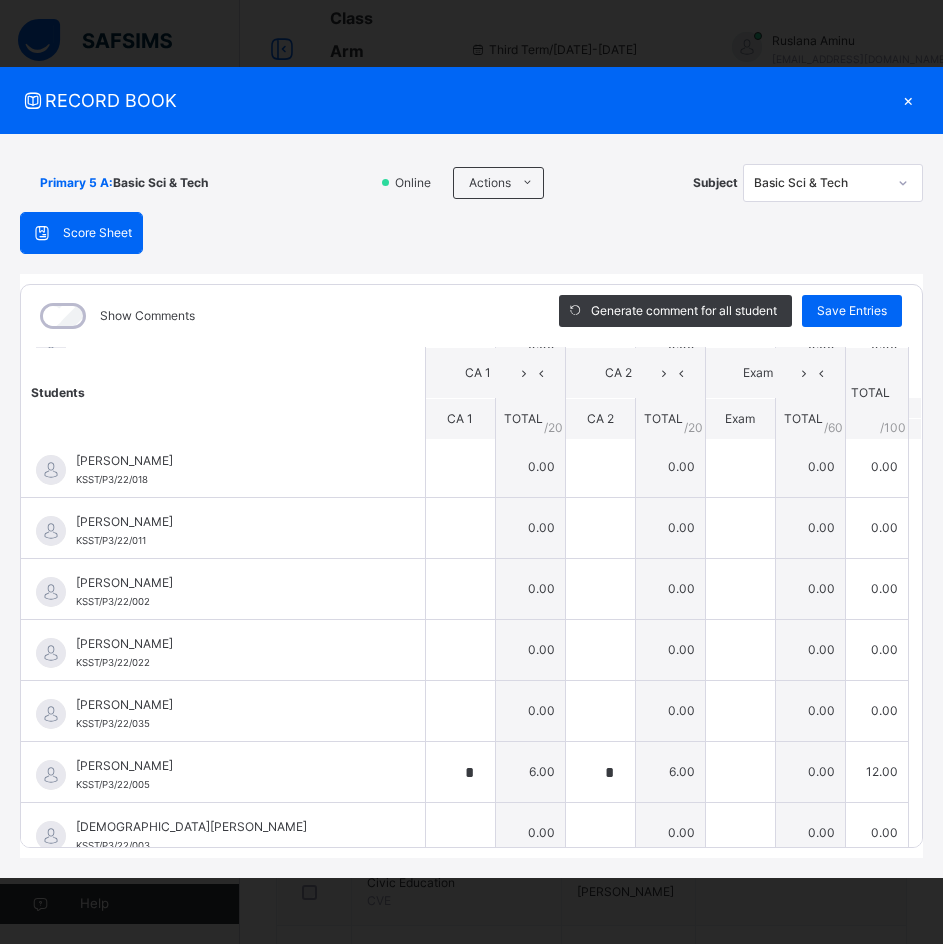 scroll, scrollTop: 1079, scrollLeft: 0, axis: vertical 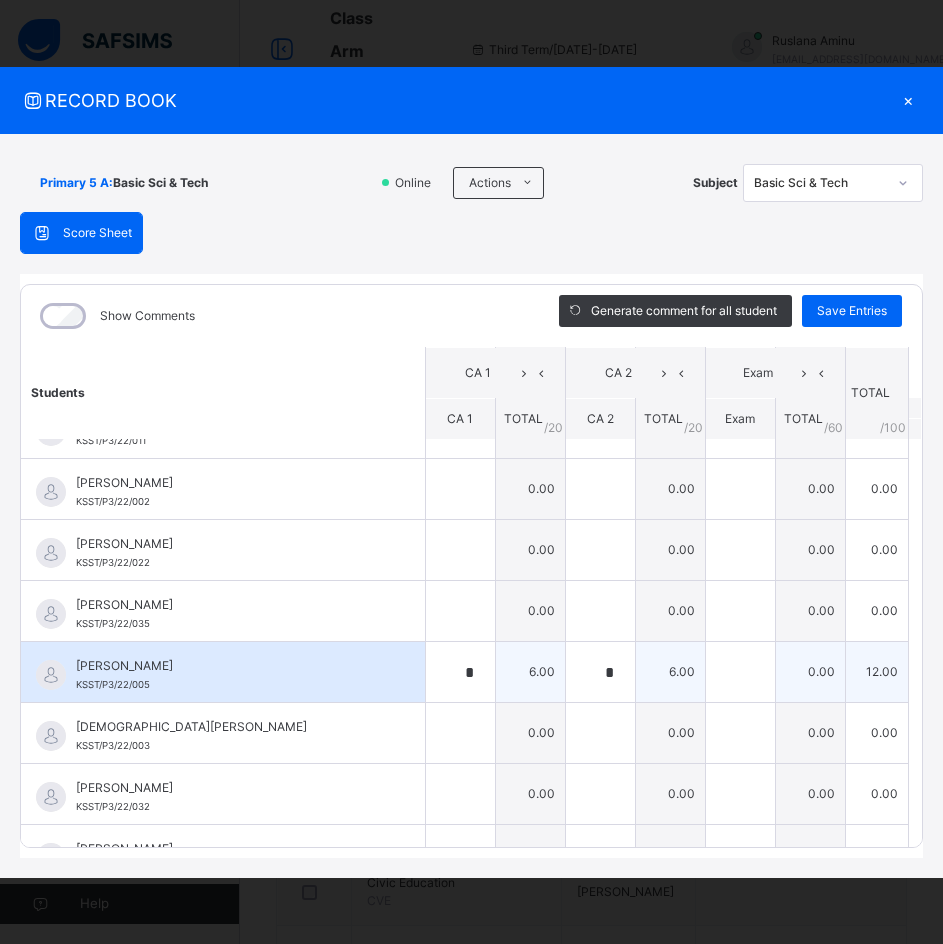 type on "**" 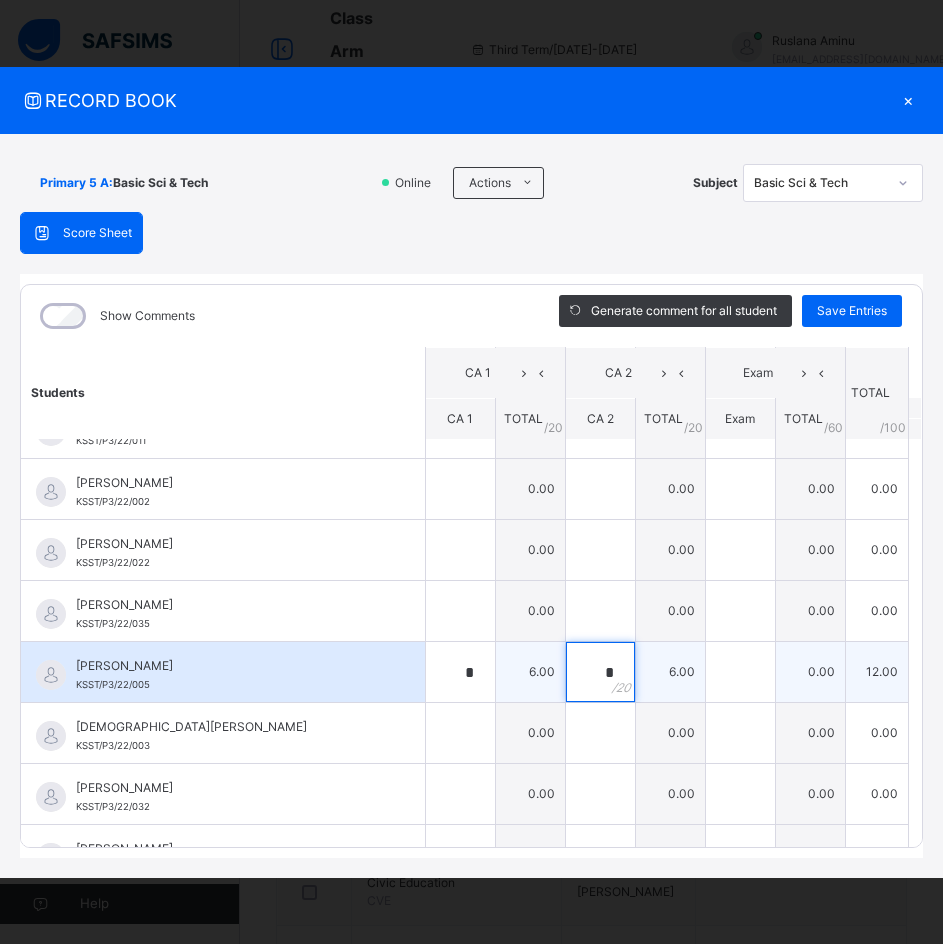 click on "*" at bounding box center (600, 672) 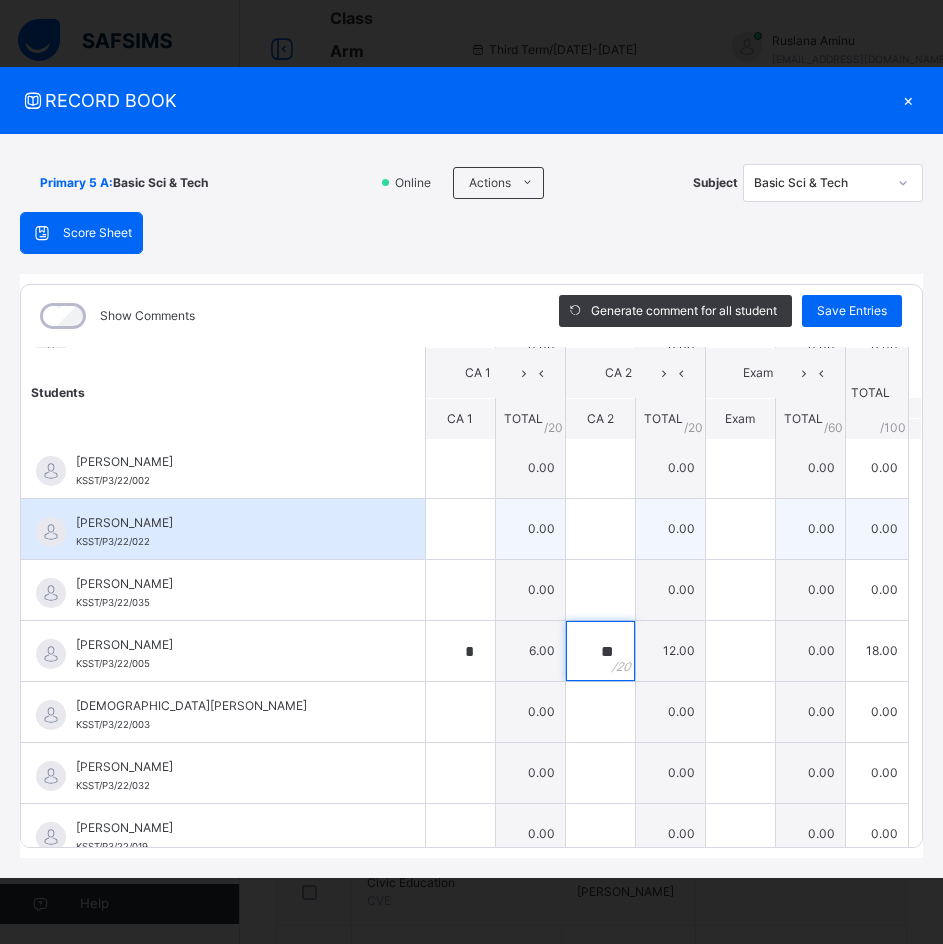 scroll, scrollTop: 1179, scrollLeft: 0, axis: vertical 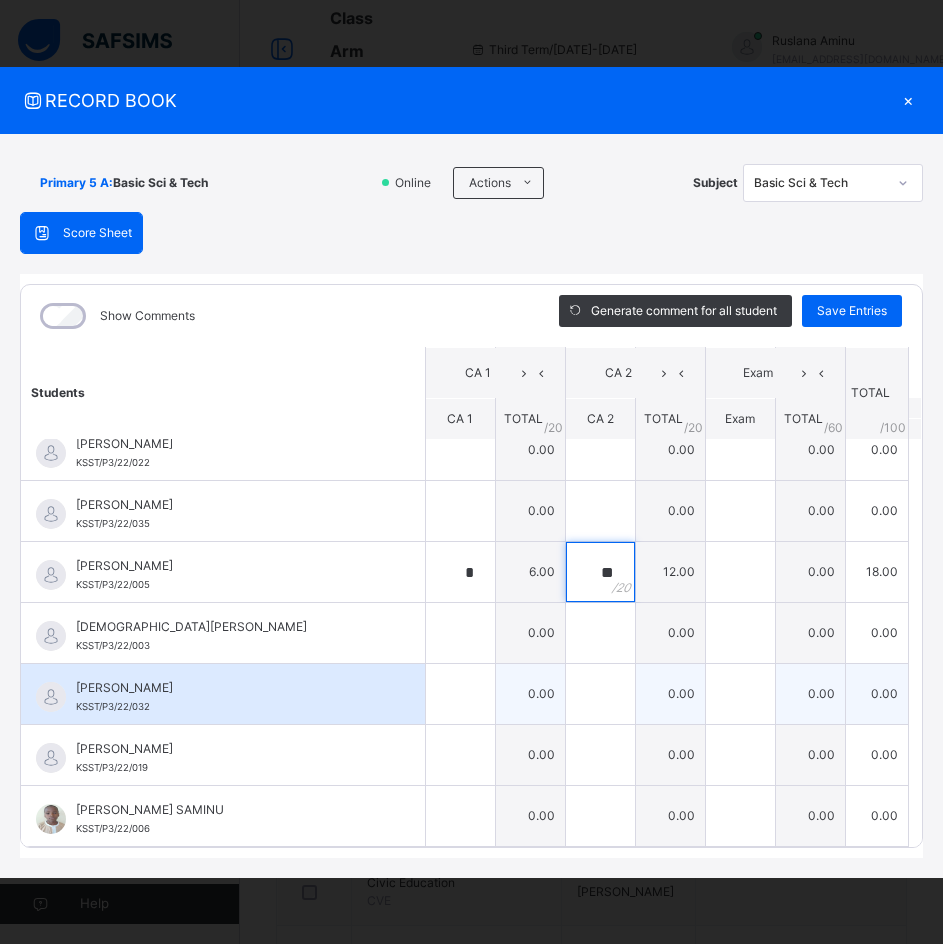 type on "**" 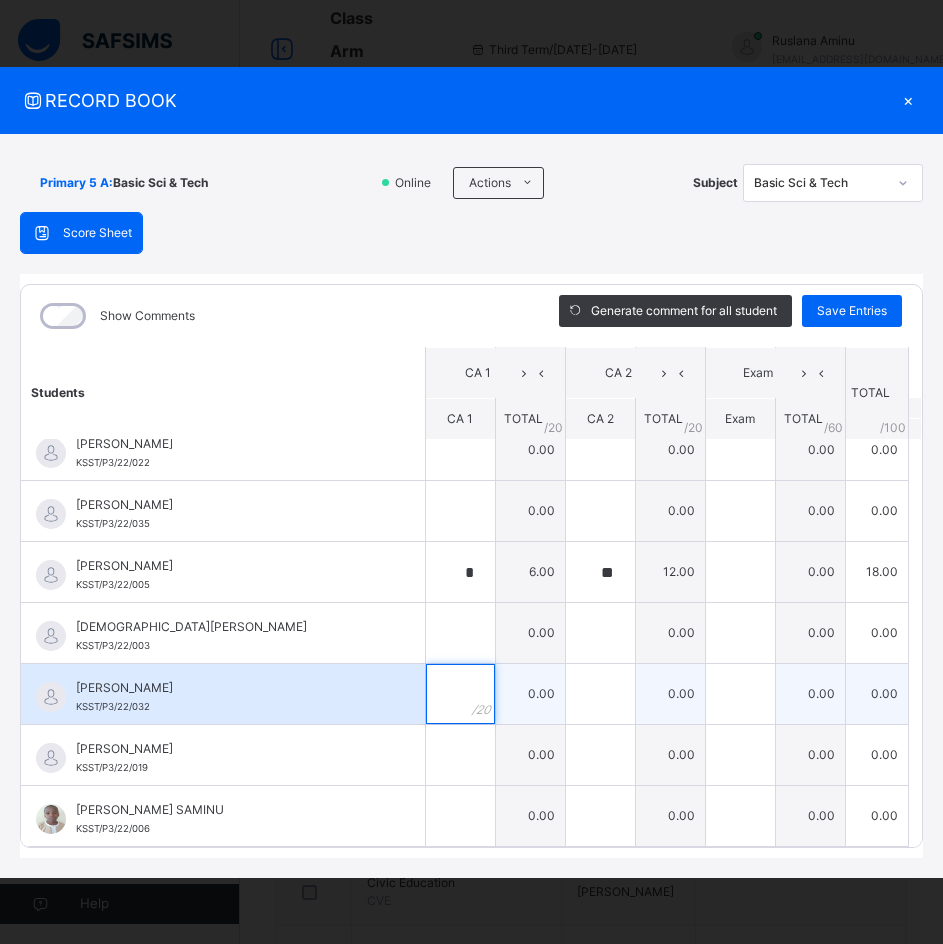 click at bounding box center [460, 694] 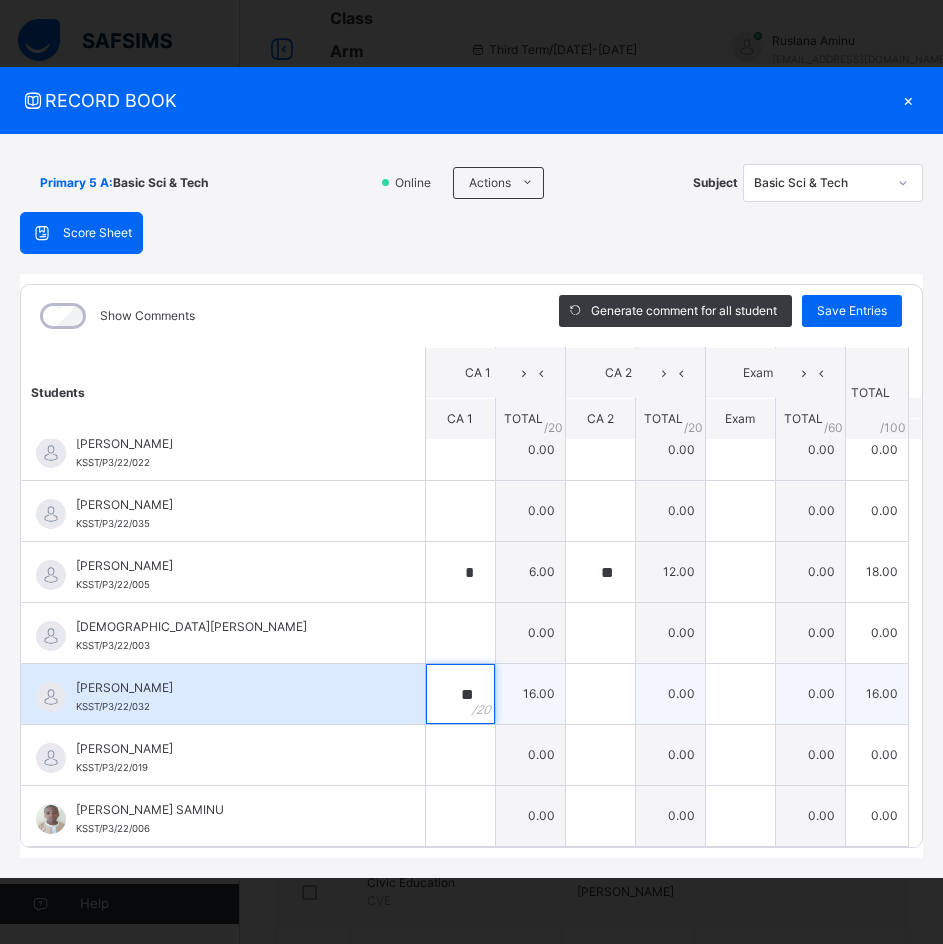 type on "**" 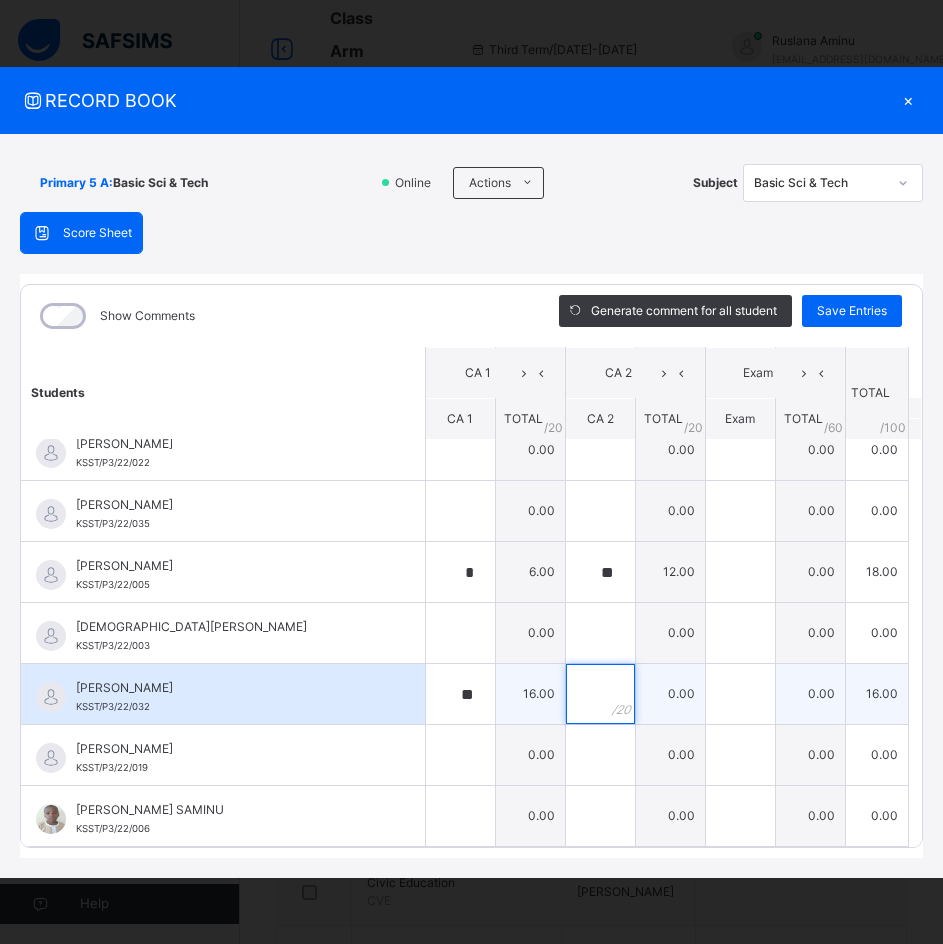 click at bounding box center (600, 694) 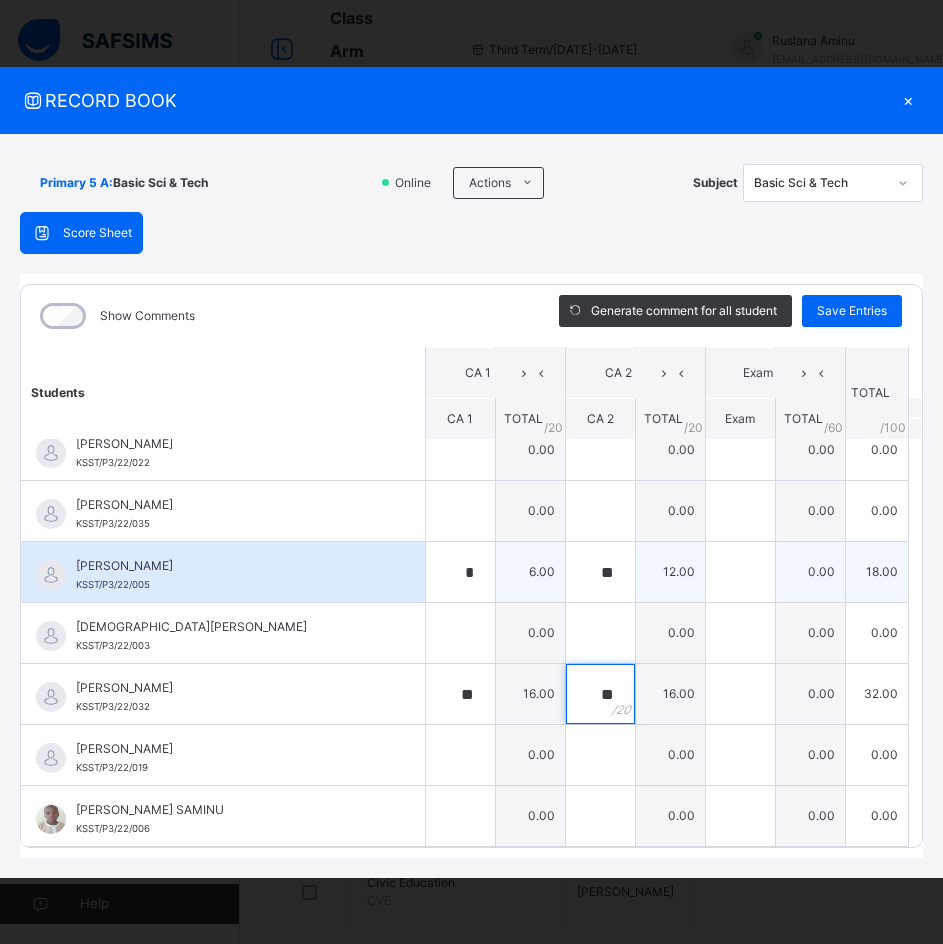 type on "**" 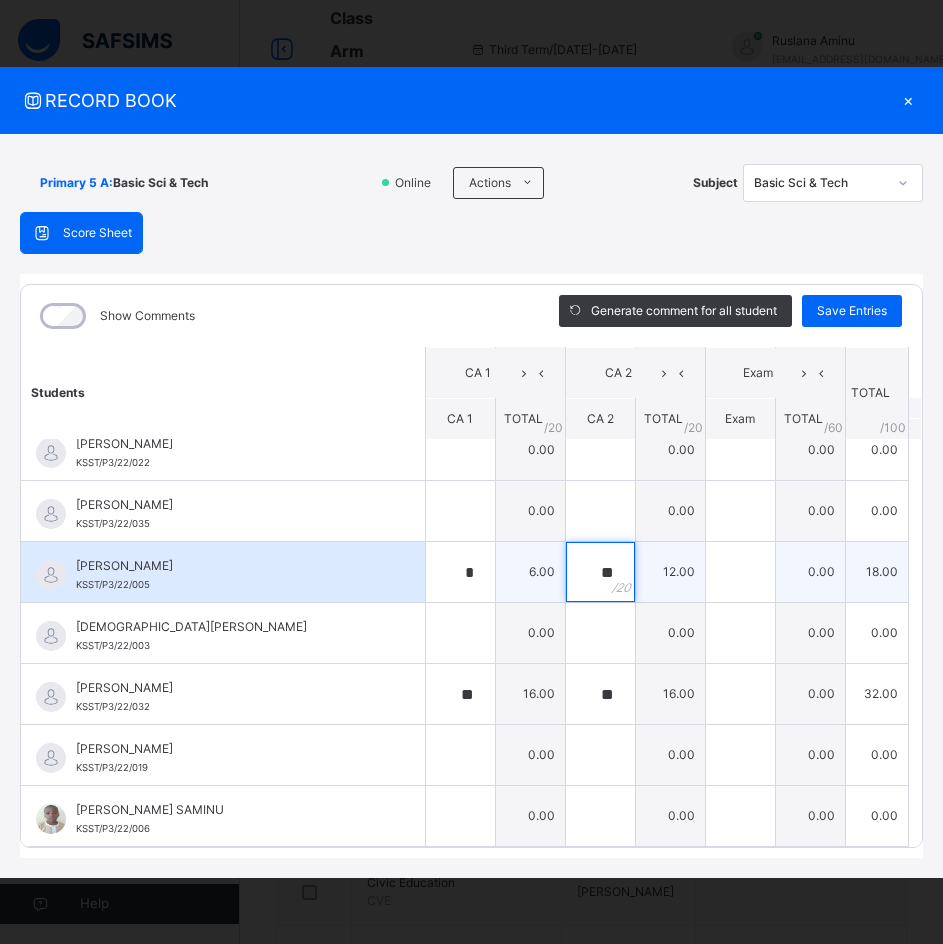 click on "**" at bounding box center [600, 572] 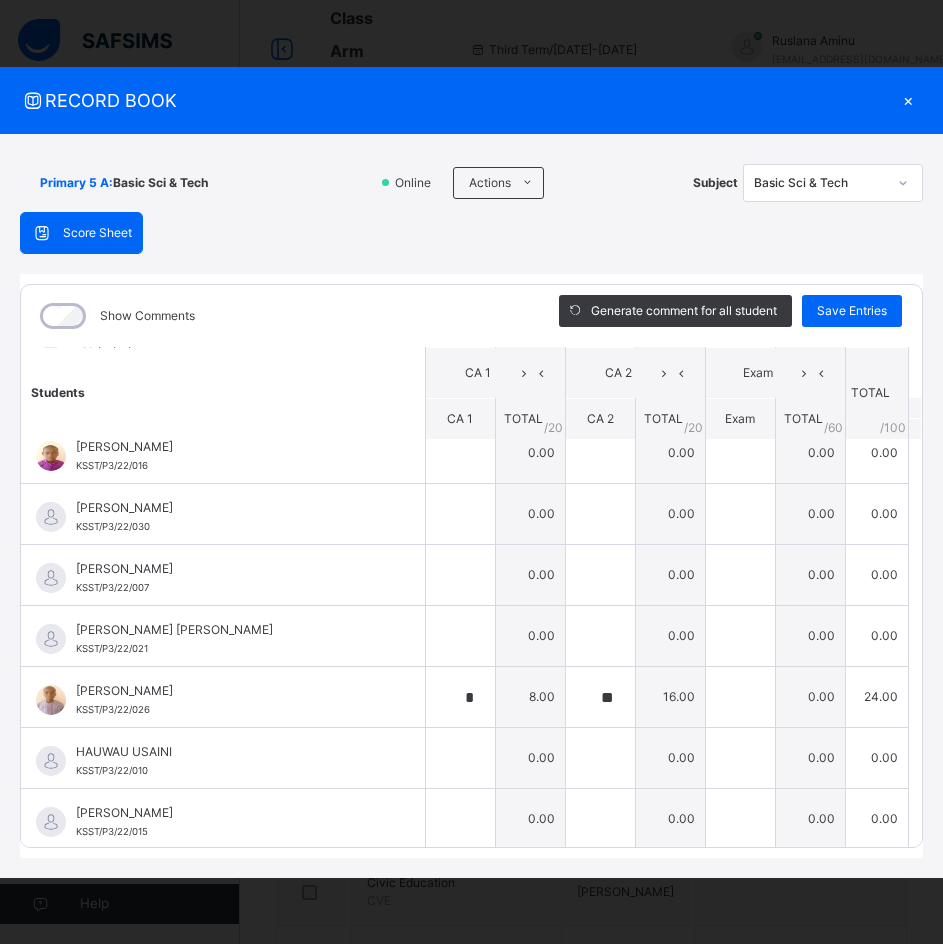 scroll, scrollTop: 479, scrollLeft: 0, axis: vertical 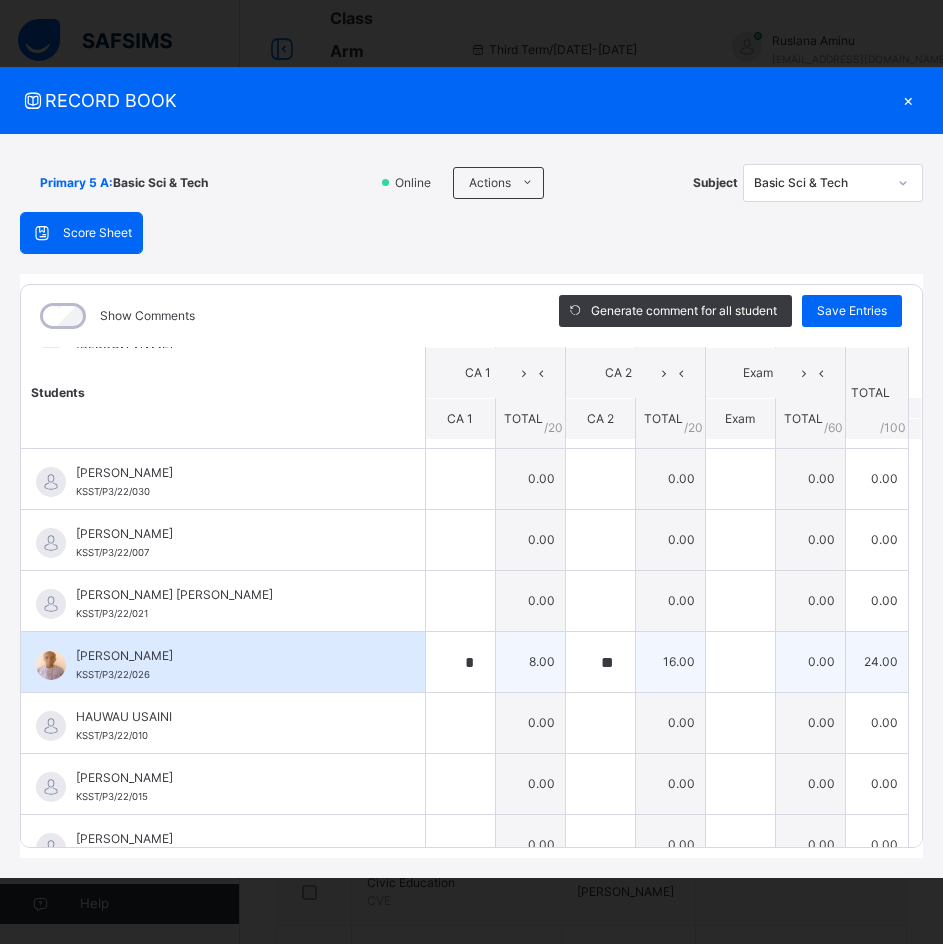type on "*" 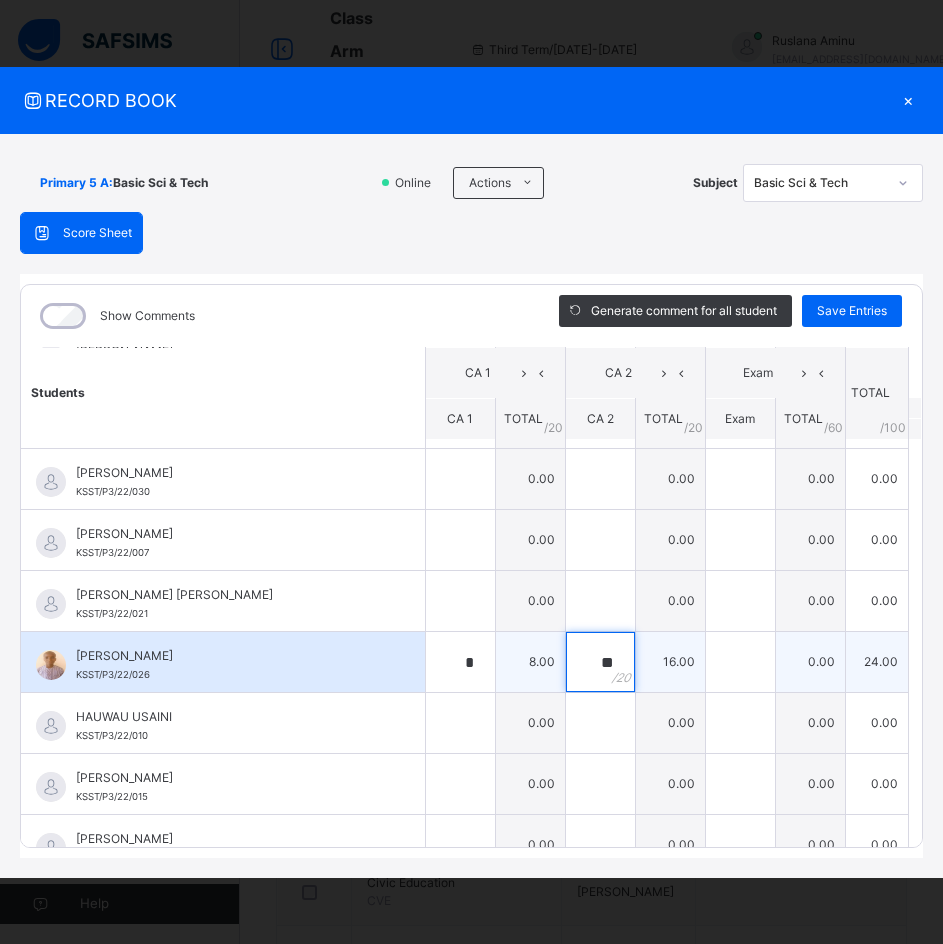 click on "**" at bounding box center [600, 662] 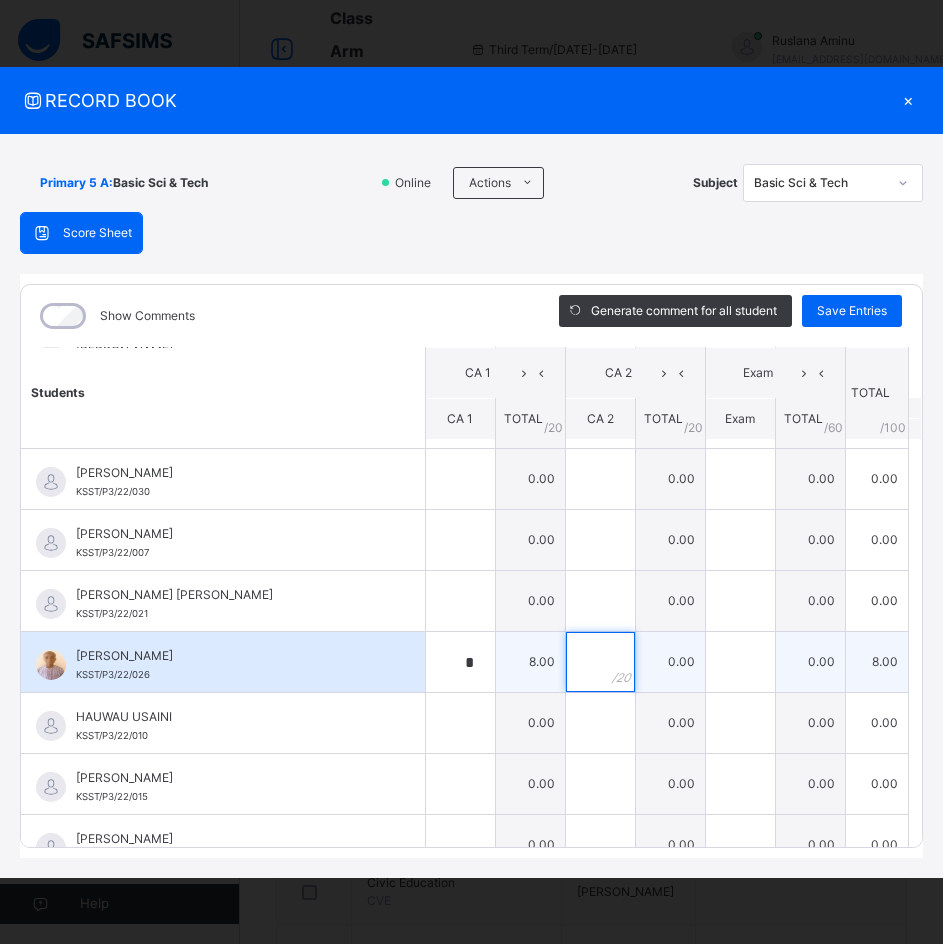 type on "*" 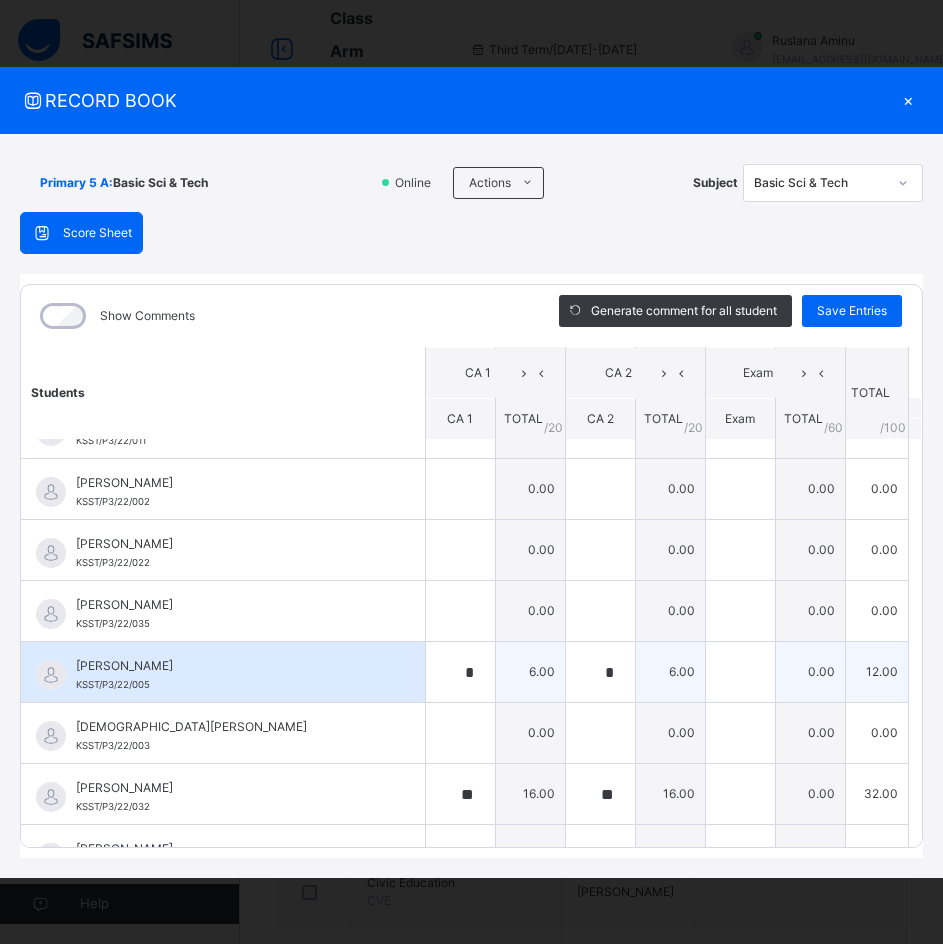 scroll, scrollTop: 1179, scrollLeft: 0, axis: vertical 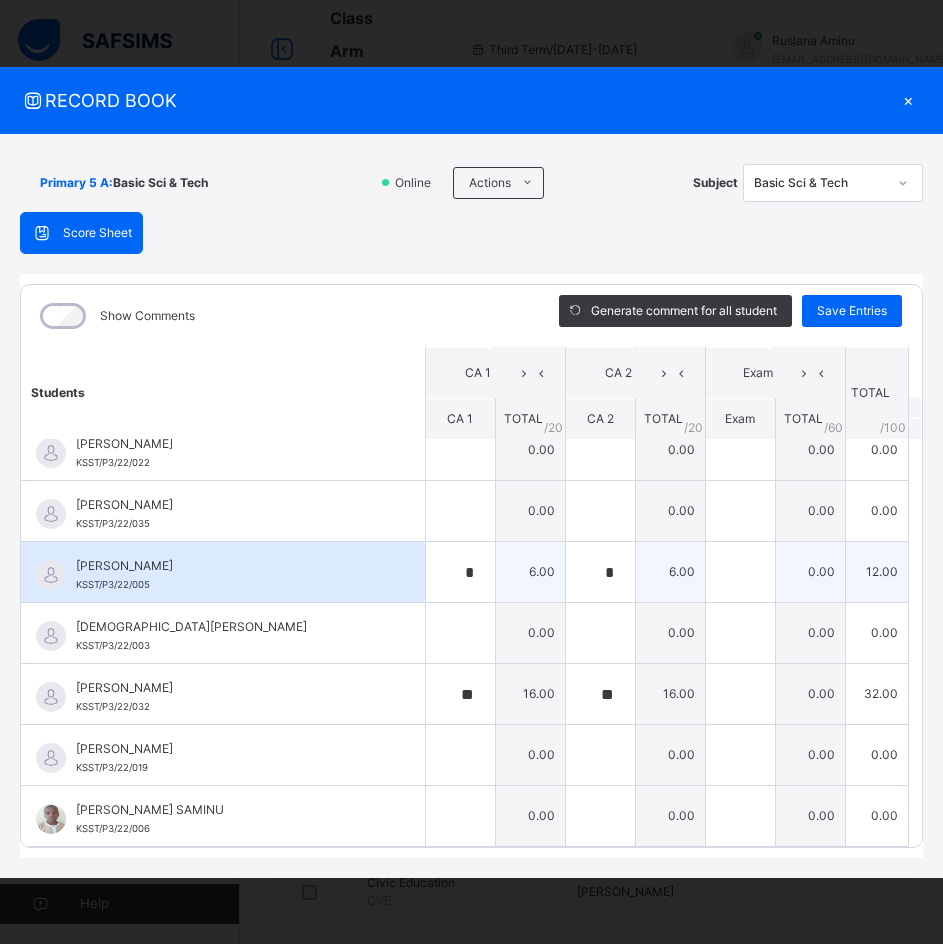 type on "**" 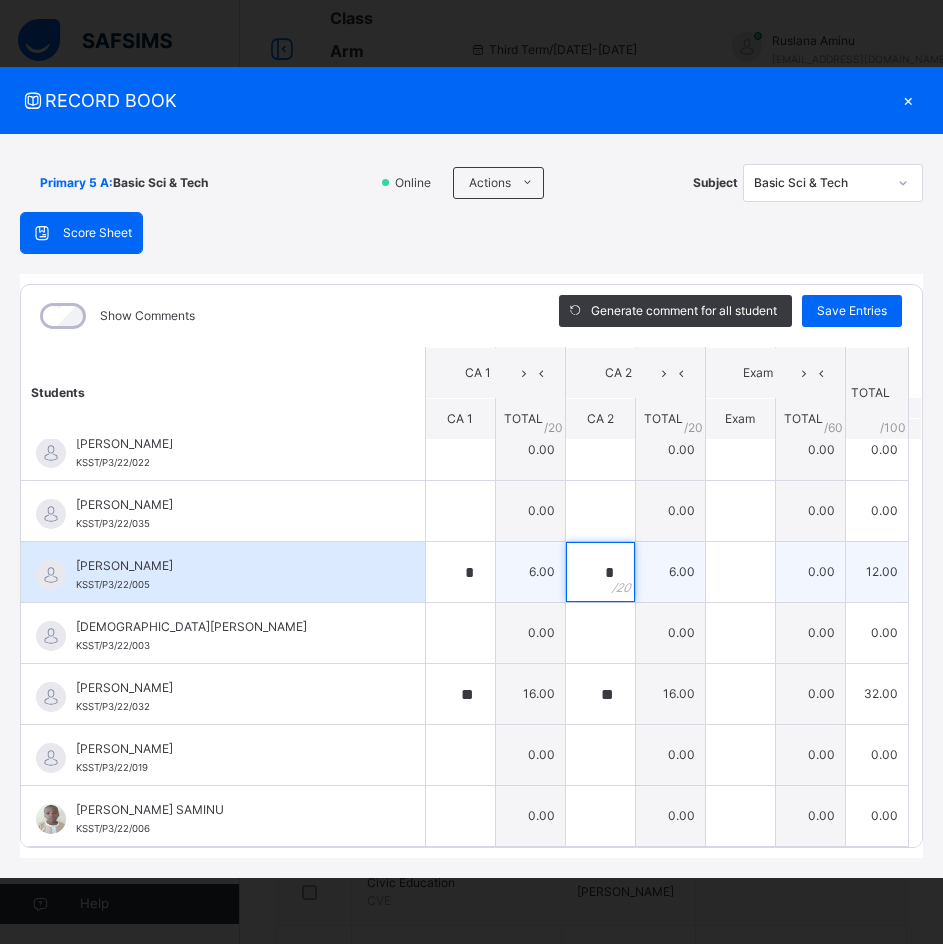 click on "*" at bounding box center (600, 572) 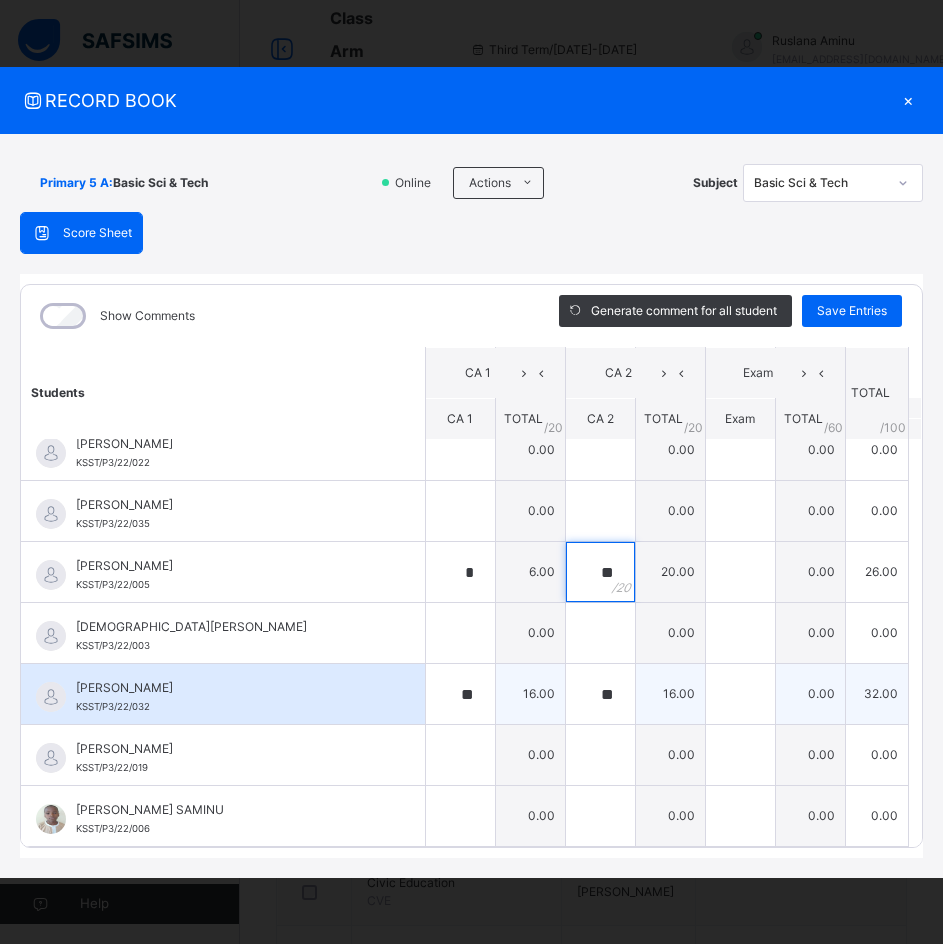 type on "*" 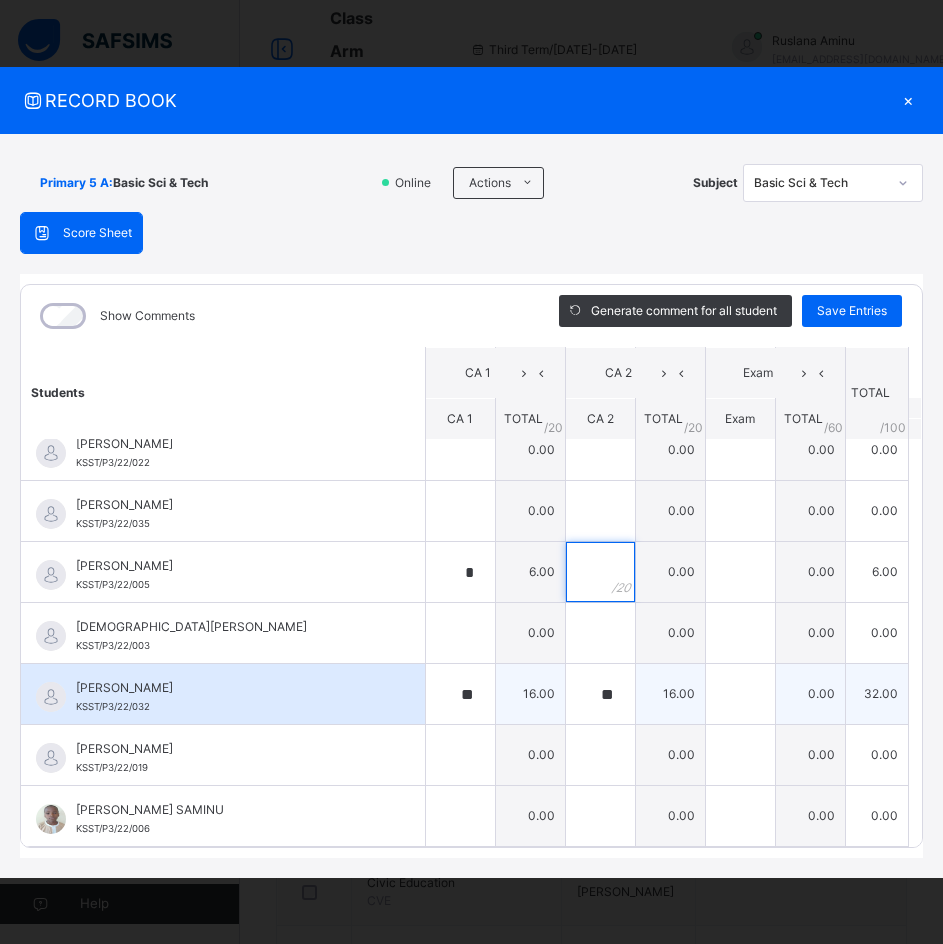 type on "*" 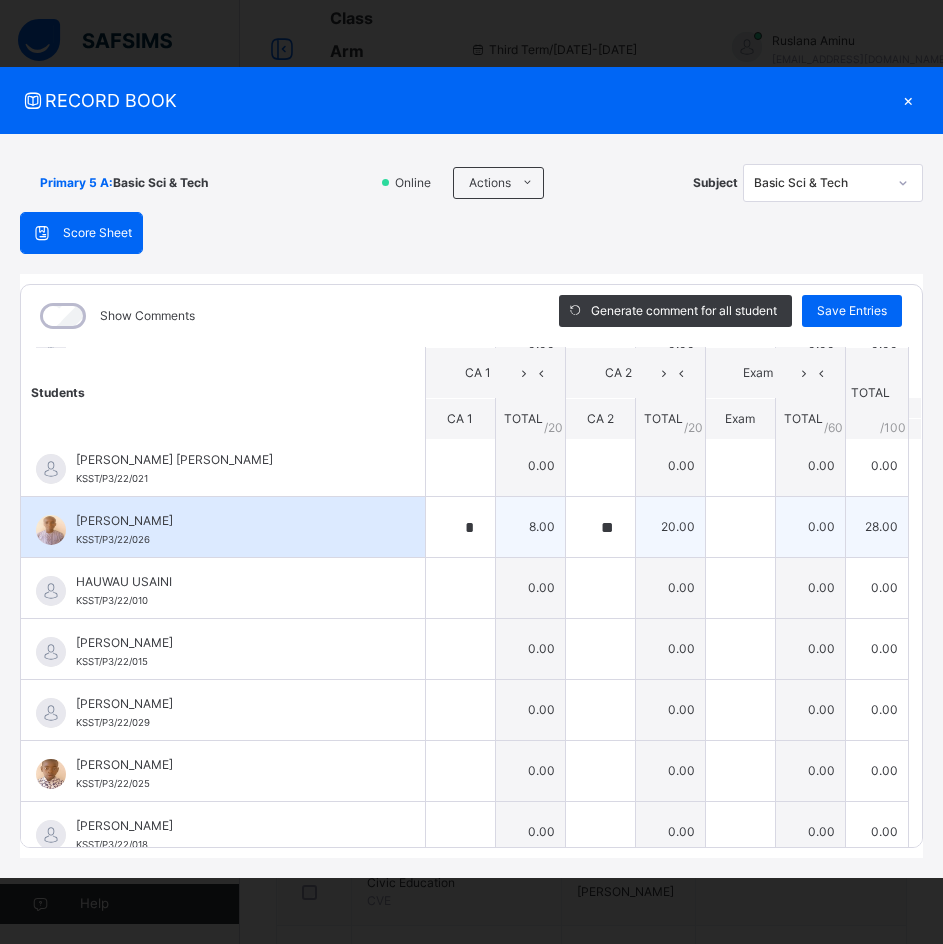 scroll, scrollTop: 579, scrollLeft: 0, axis: vertical 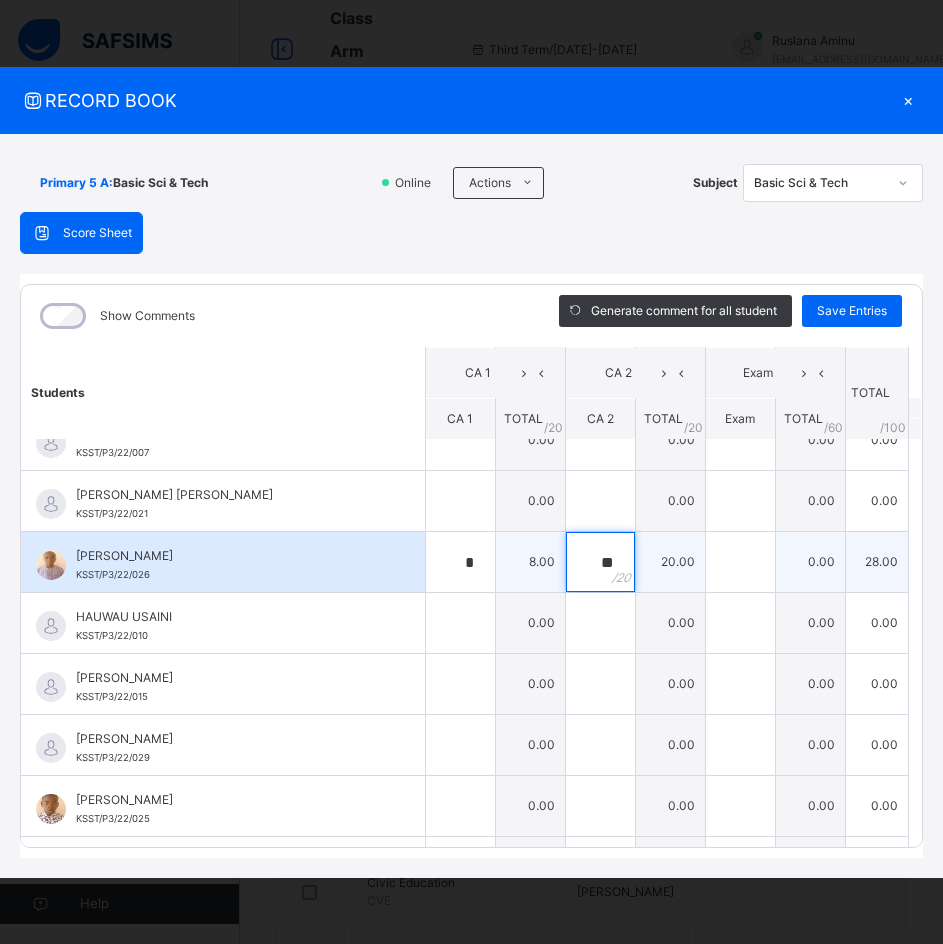 click on "**" at bounding box center [600, 562] 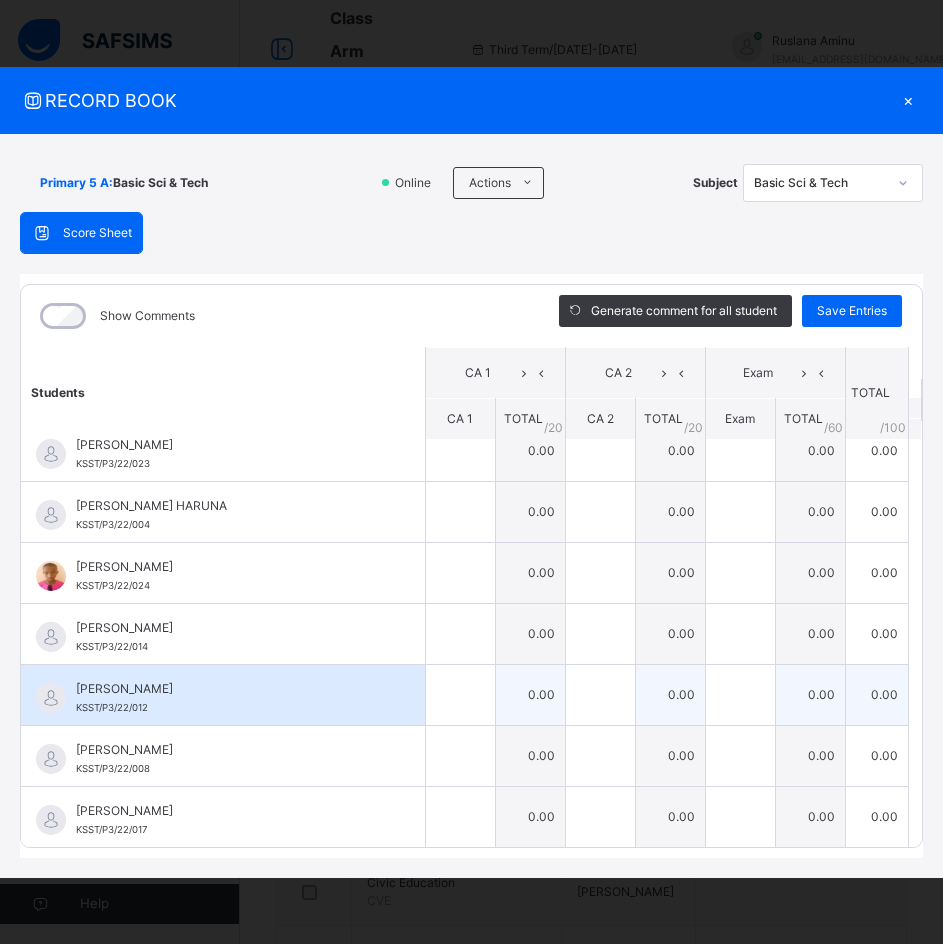 scroll, scrollTop: 0, scrollLeft: 0, axis: both 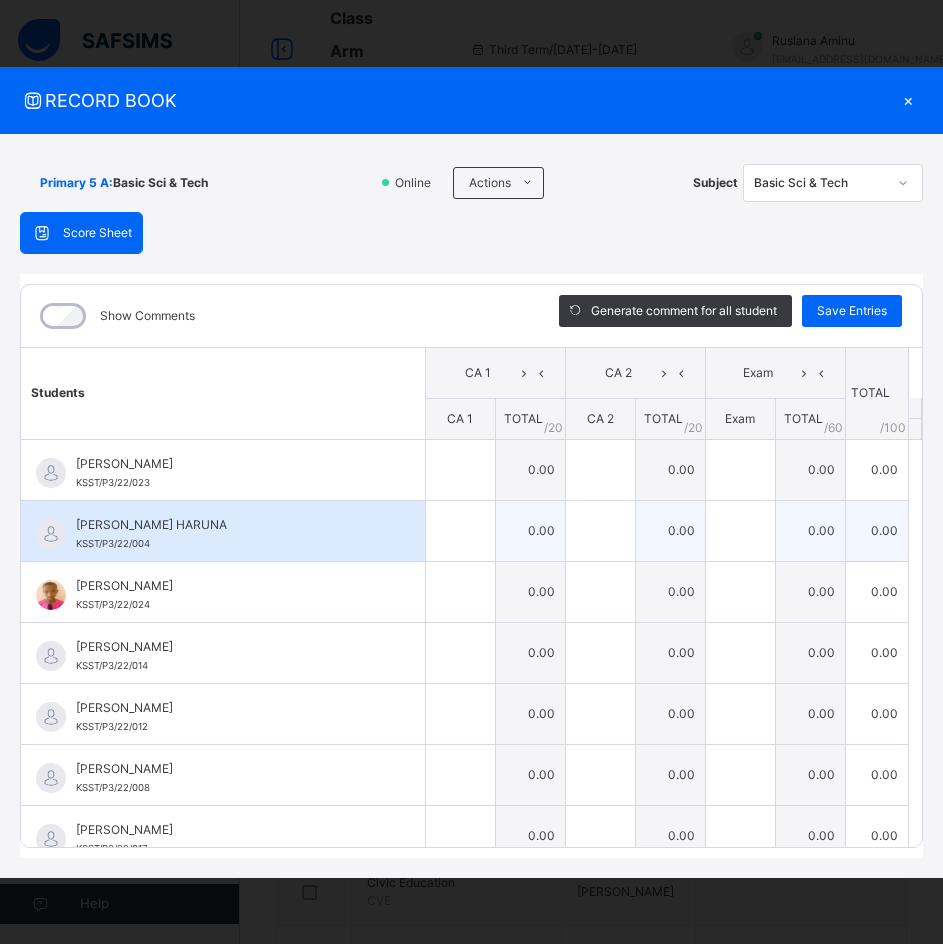 type on "*" 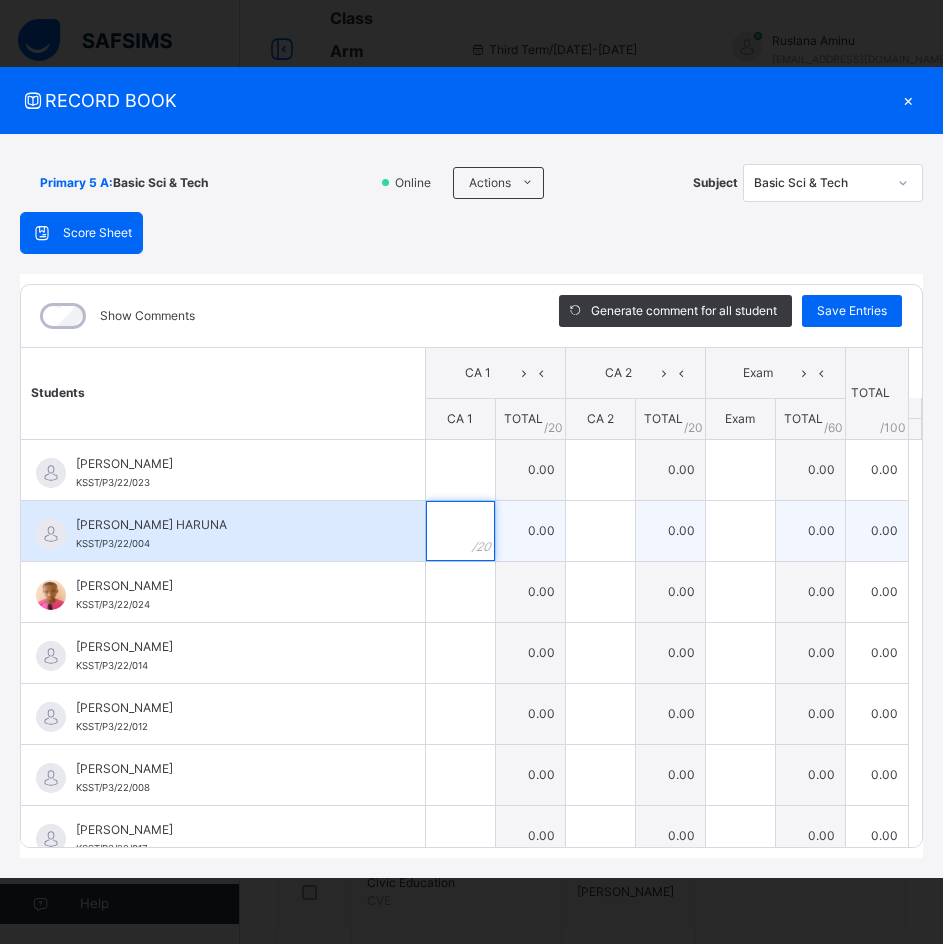 click at bounding box center [460, 531] 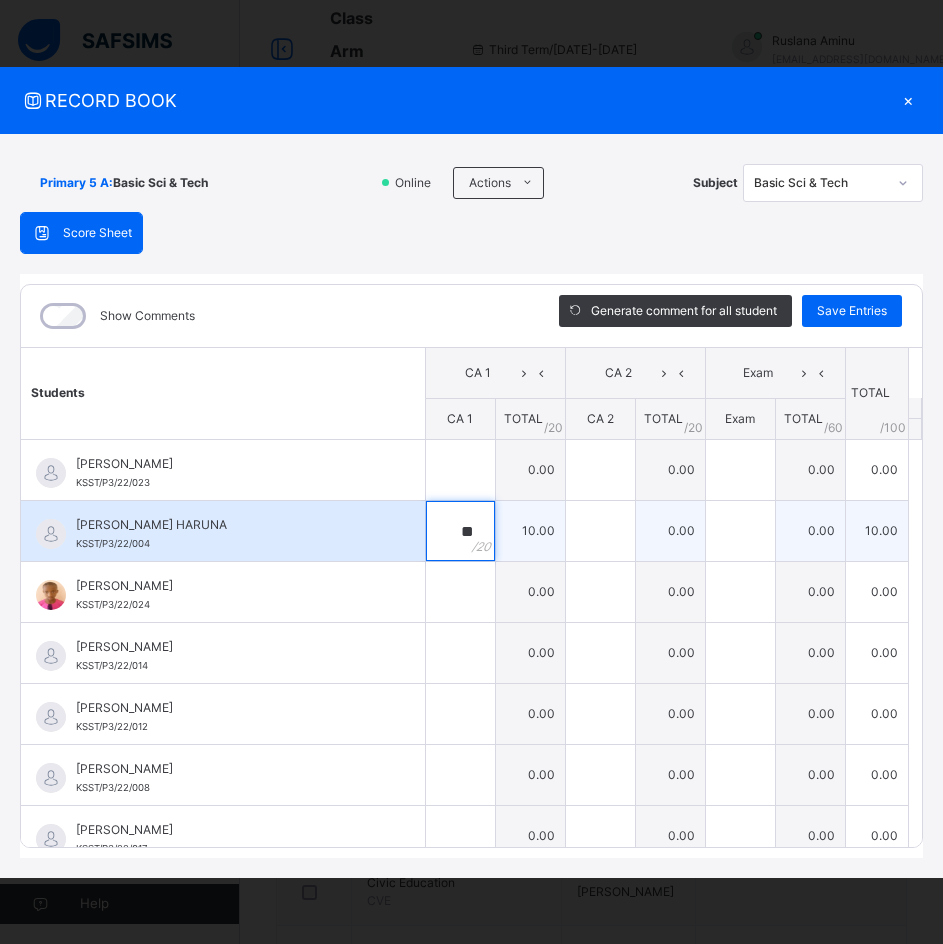 type on "**" 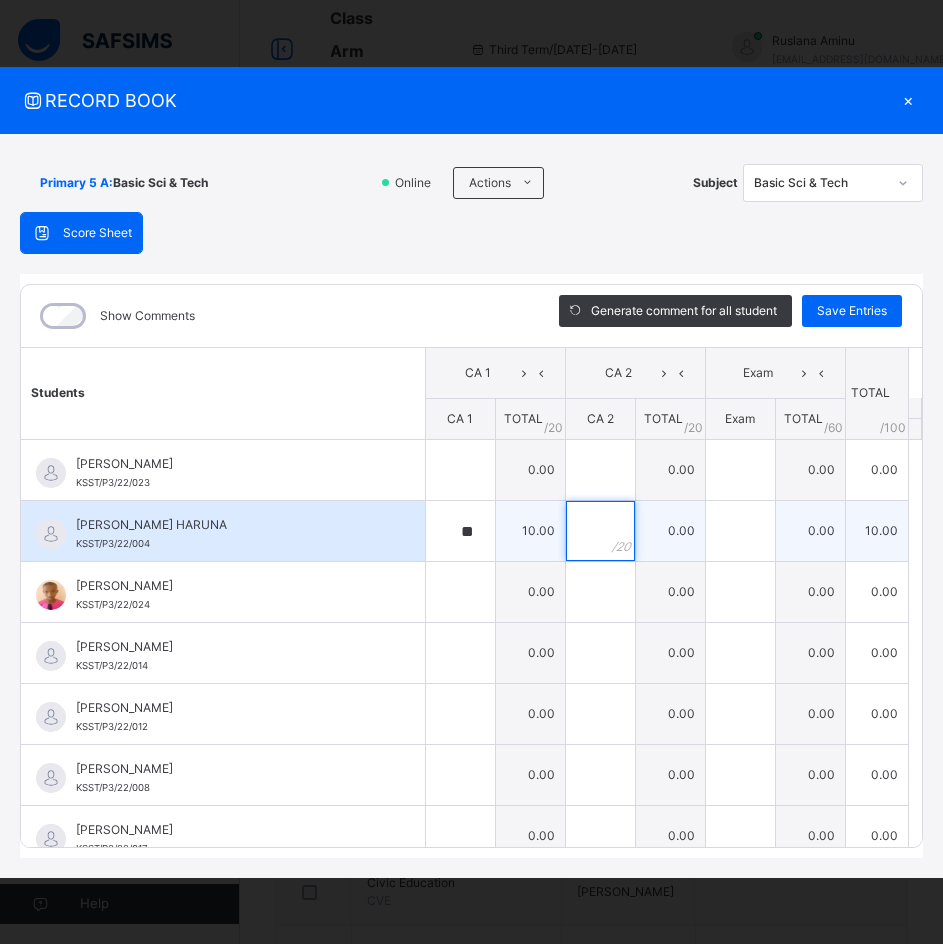 click at bounding box center (600, 531) 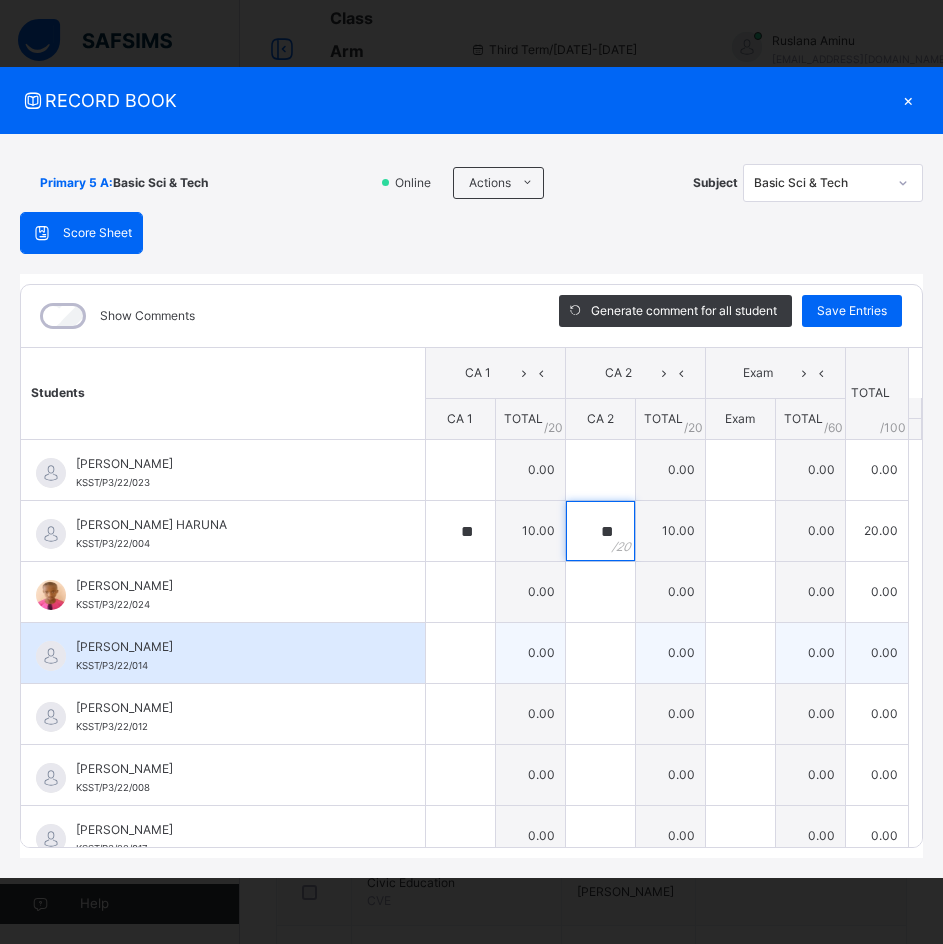 type on "**" 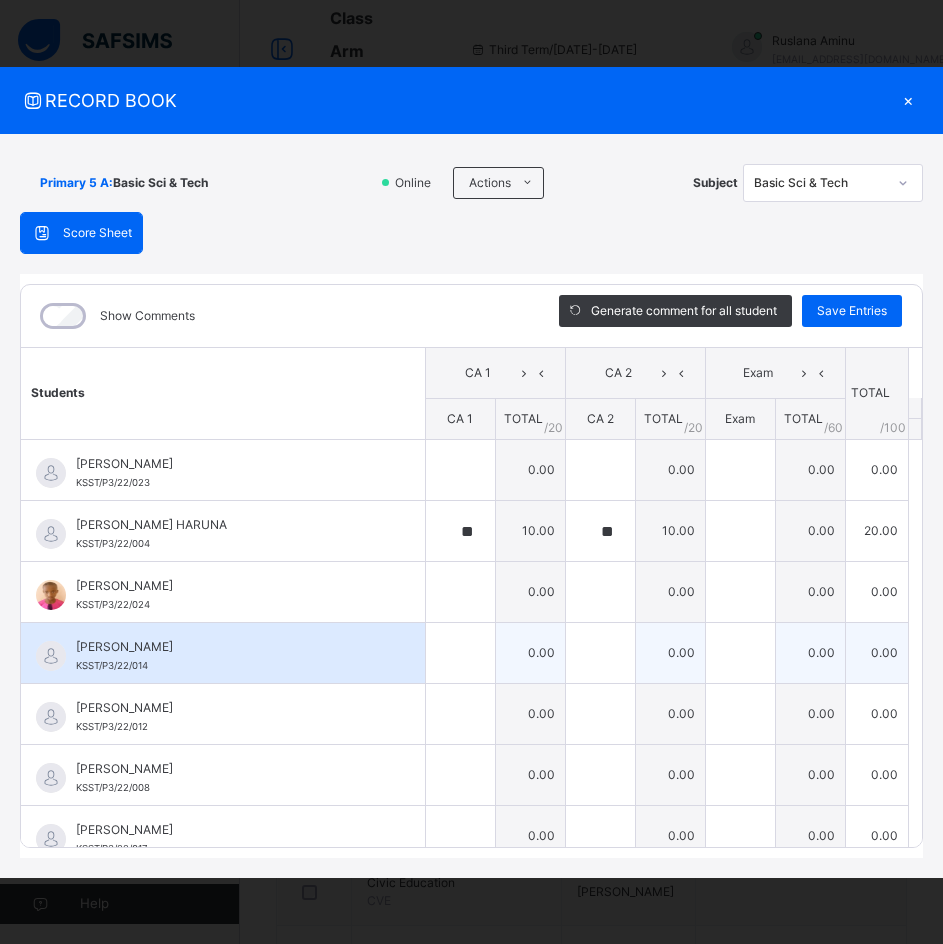 click on "ABDURRAHMAN  SADISU" at bounding box center (228, 647) 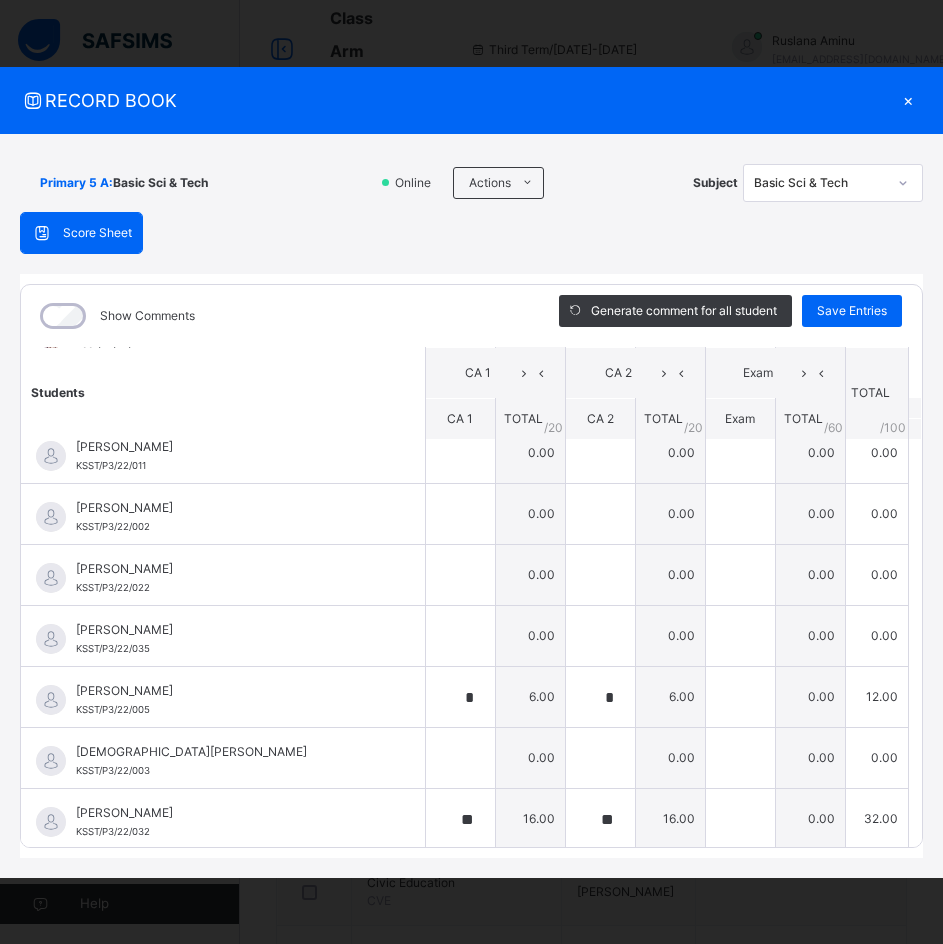 scroll, scrollTop: 1100, scrollLeft: 0, axis: vertical 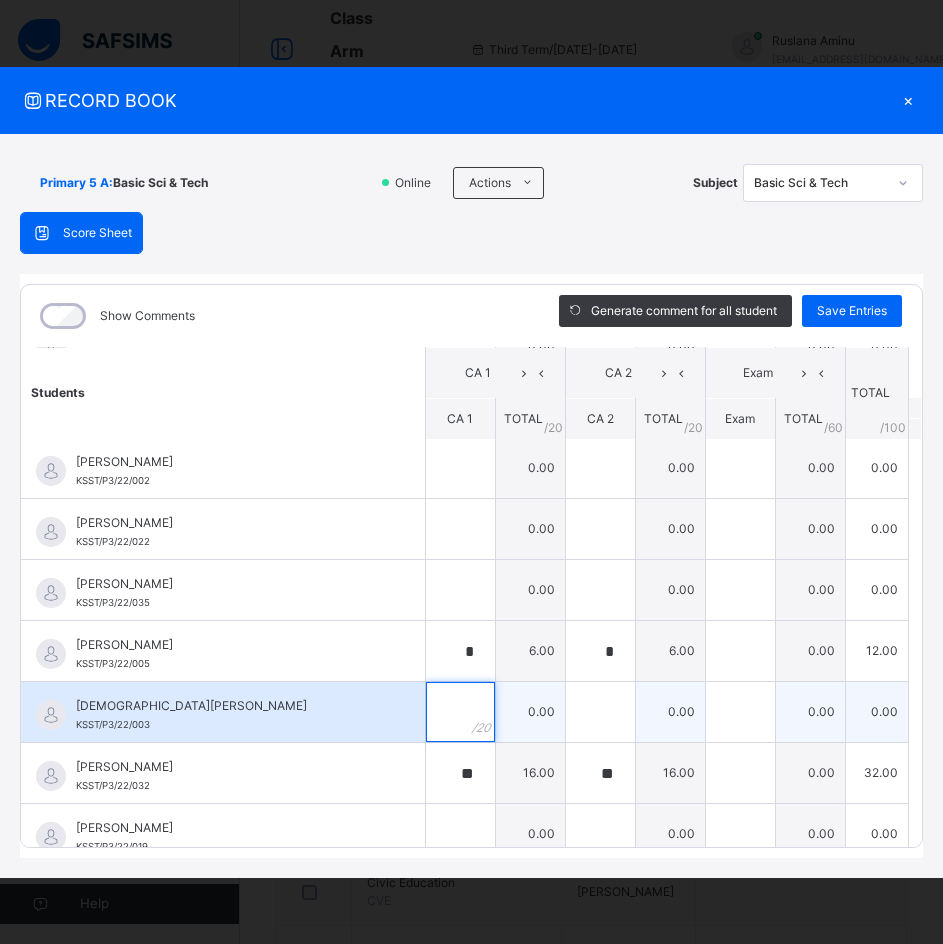click at bounding box center [460, 712] 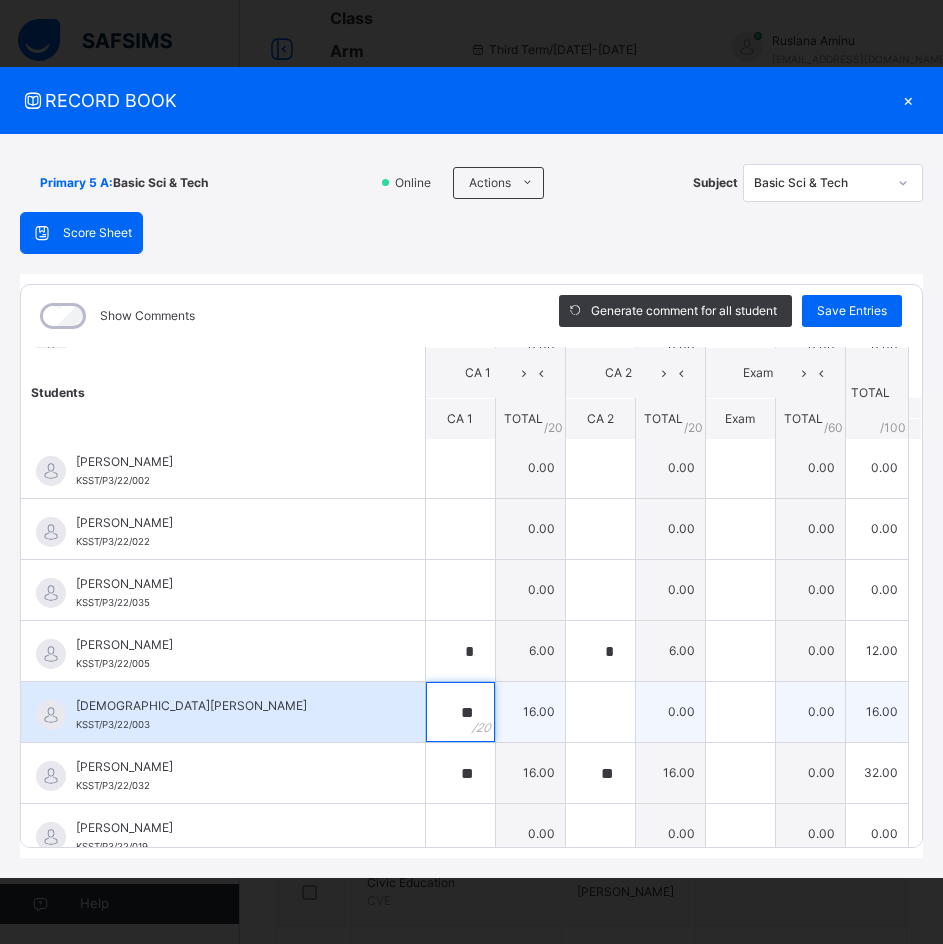 type on "**" 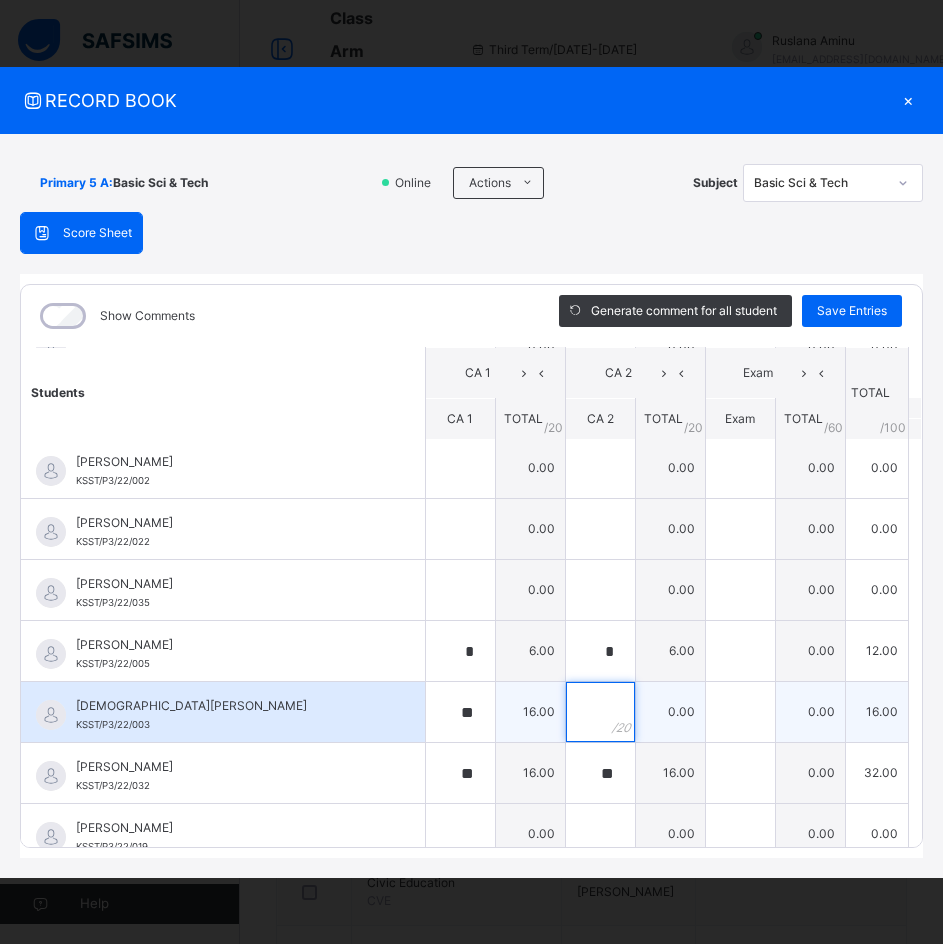click at bounding box center (600, 712) 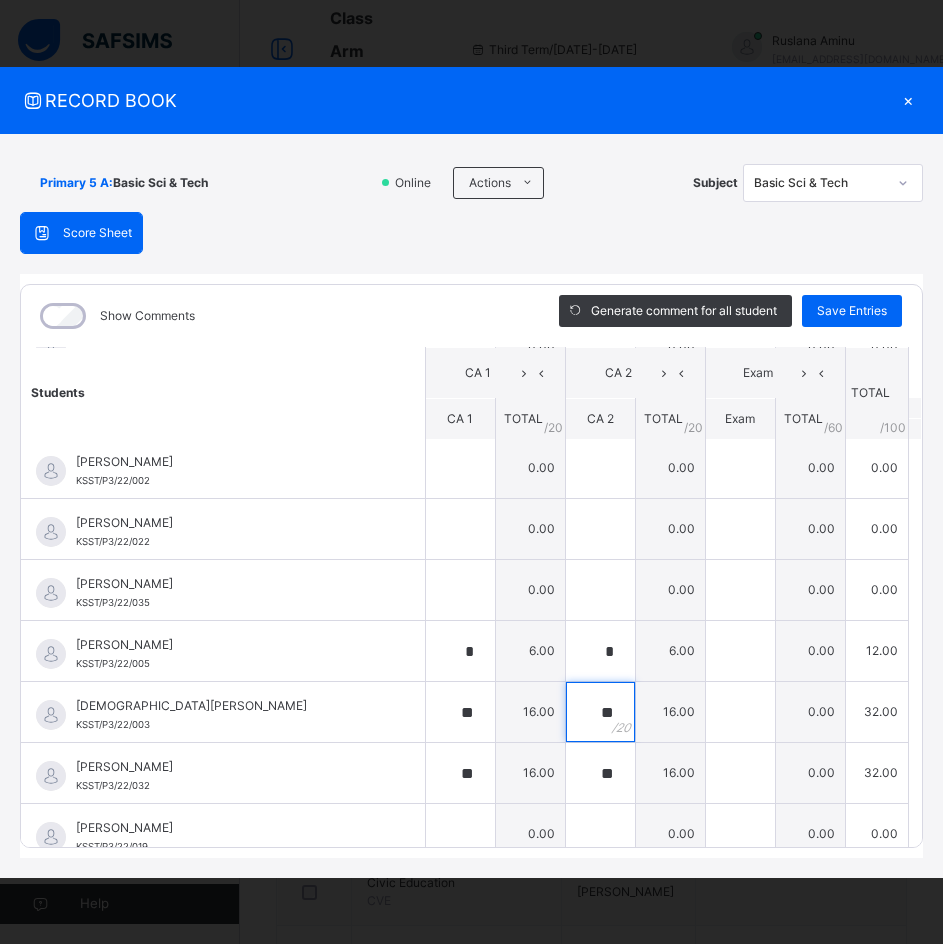 type on "**" 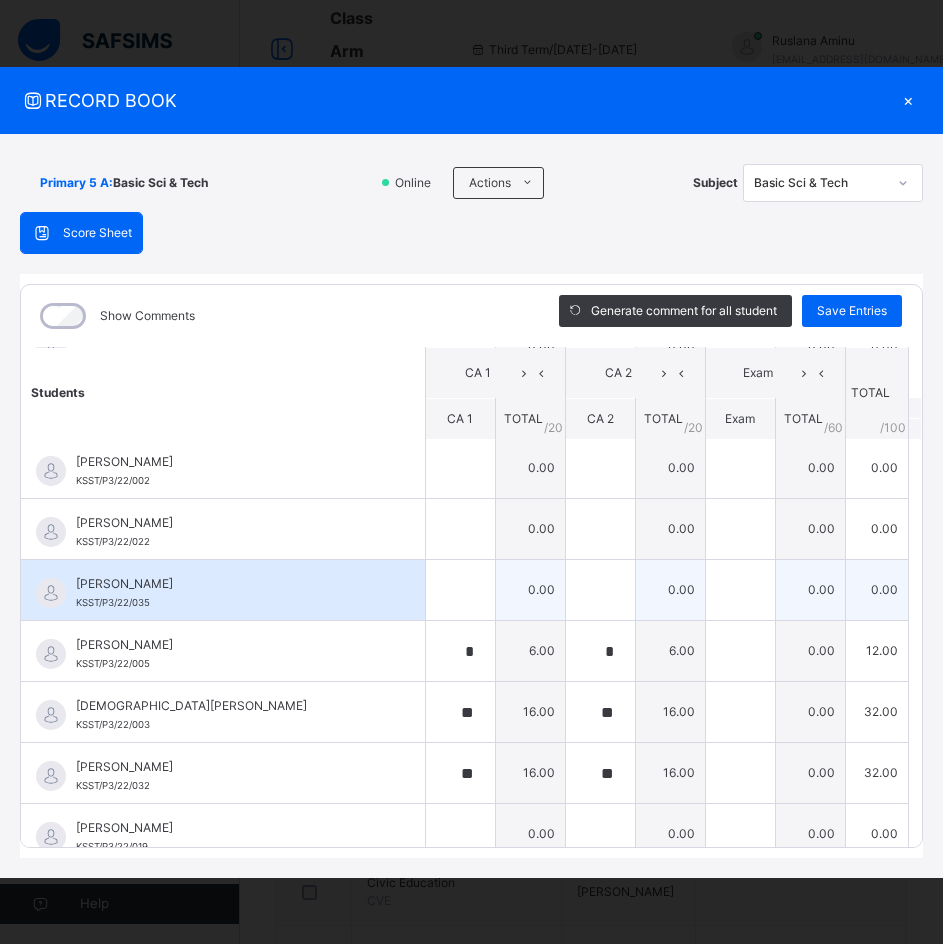 click on "MUHAMMAD  ABUBAKAR AHMAD" at bounding box center (228, 584) 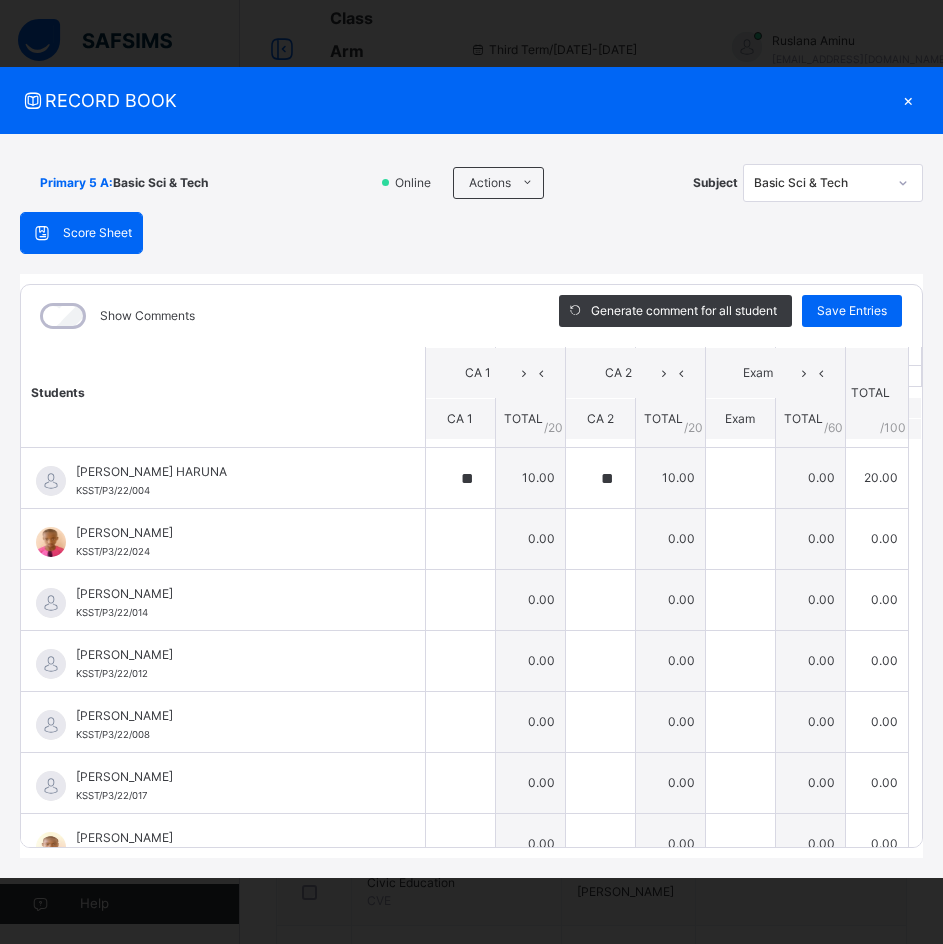 scroll, scrollTop: 0, scrollLeft: 0, axis: both 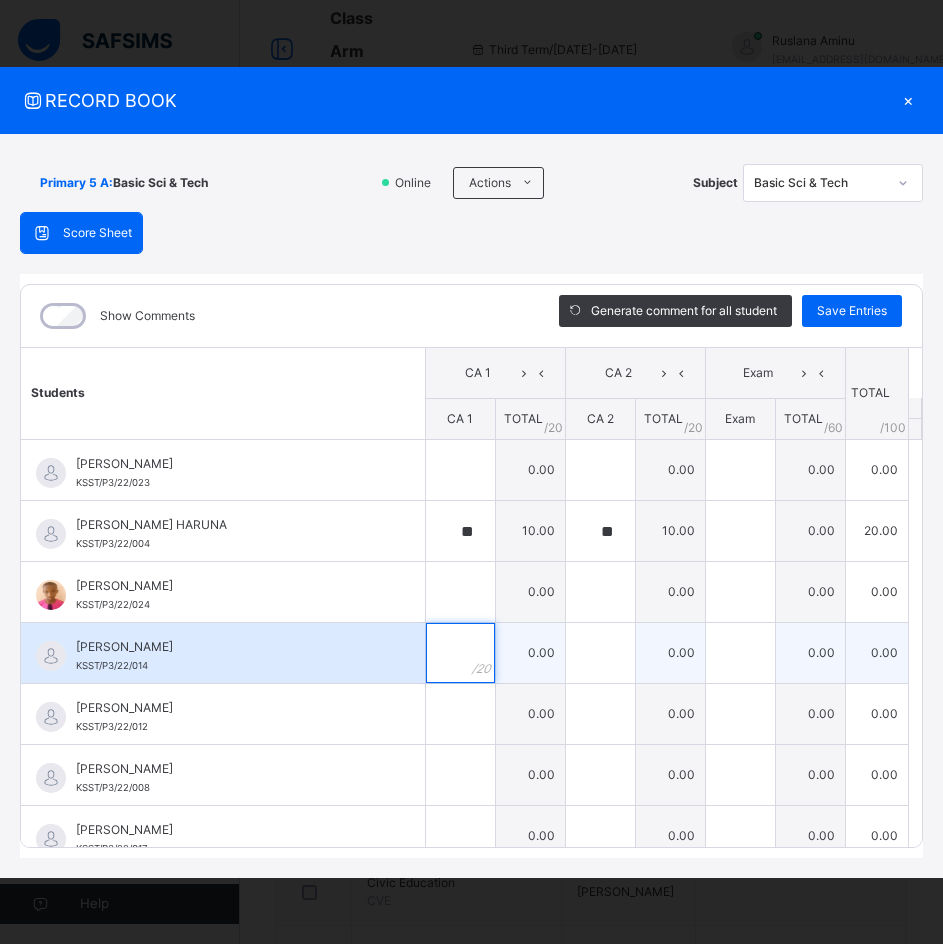 click at bounding box center [460, 653] 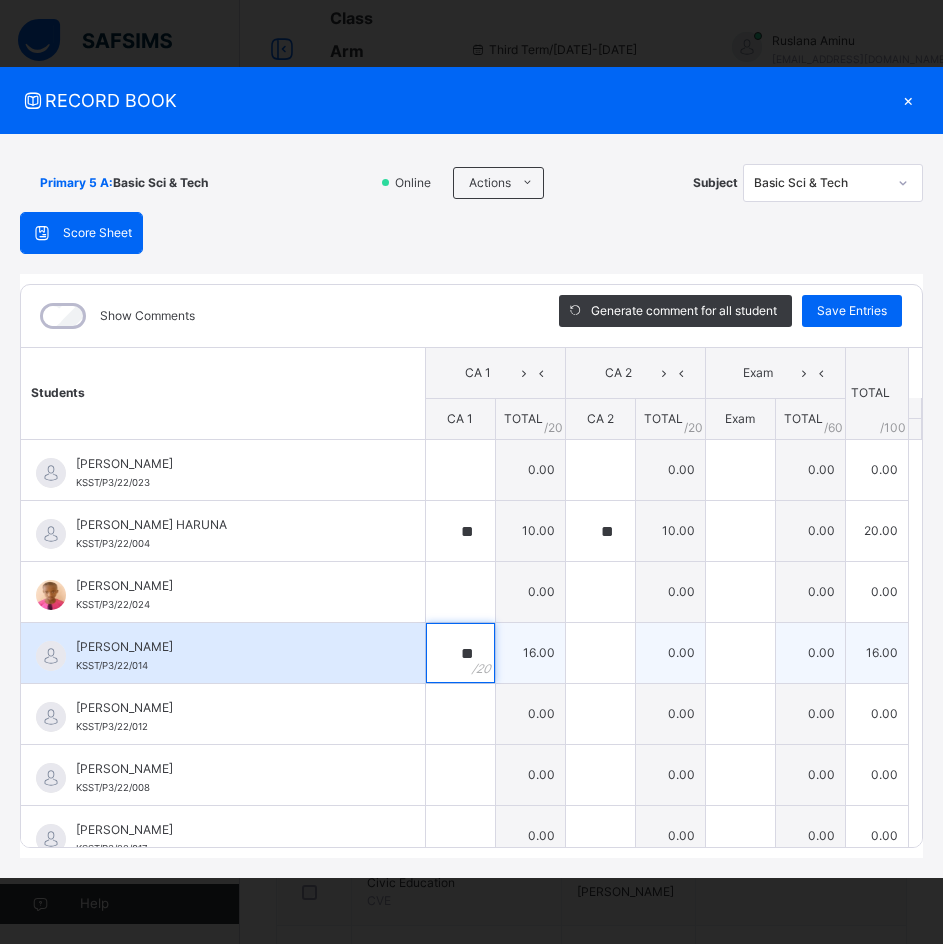 type on "**" 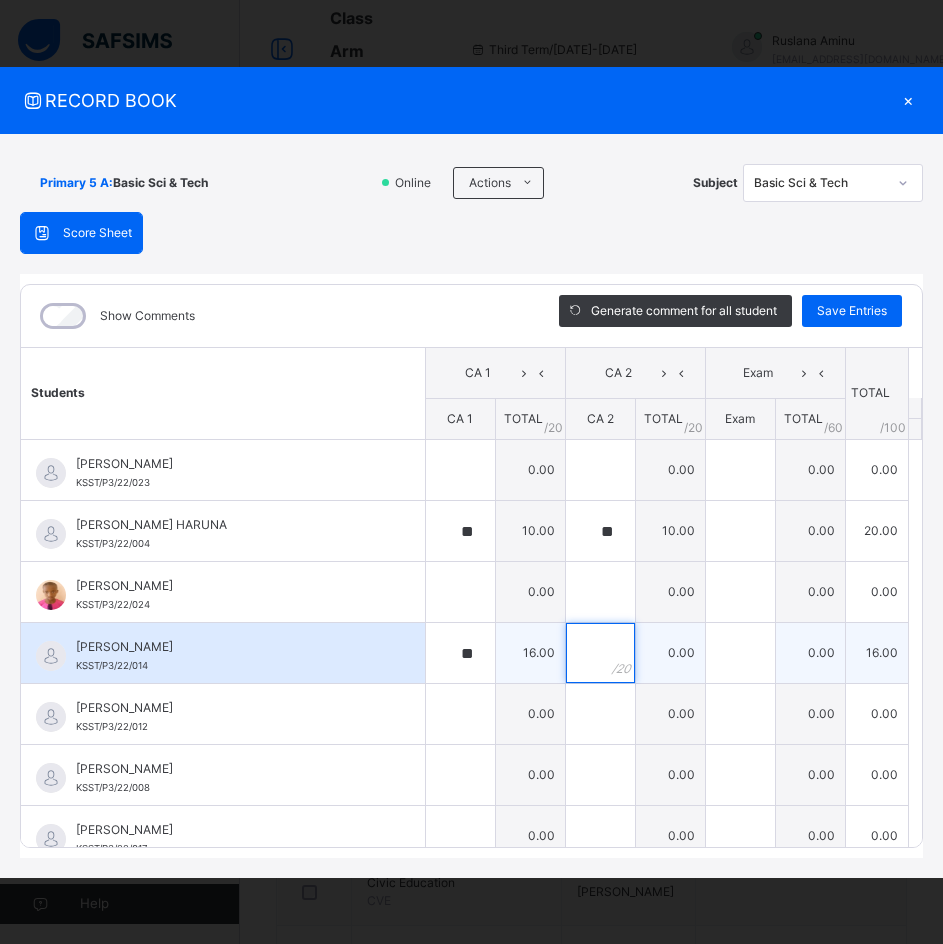click at bounding box center (600, 653) 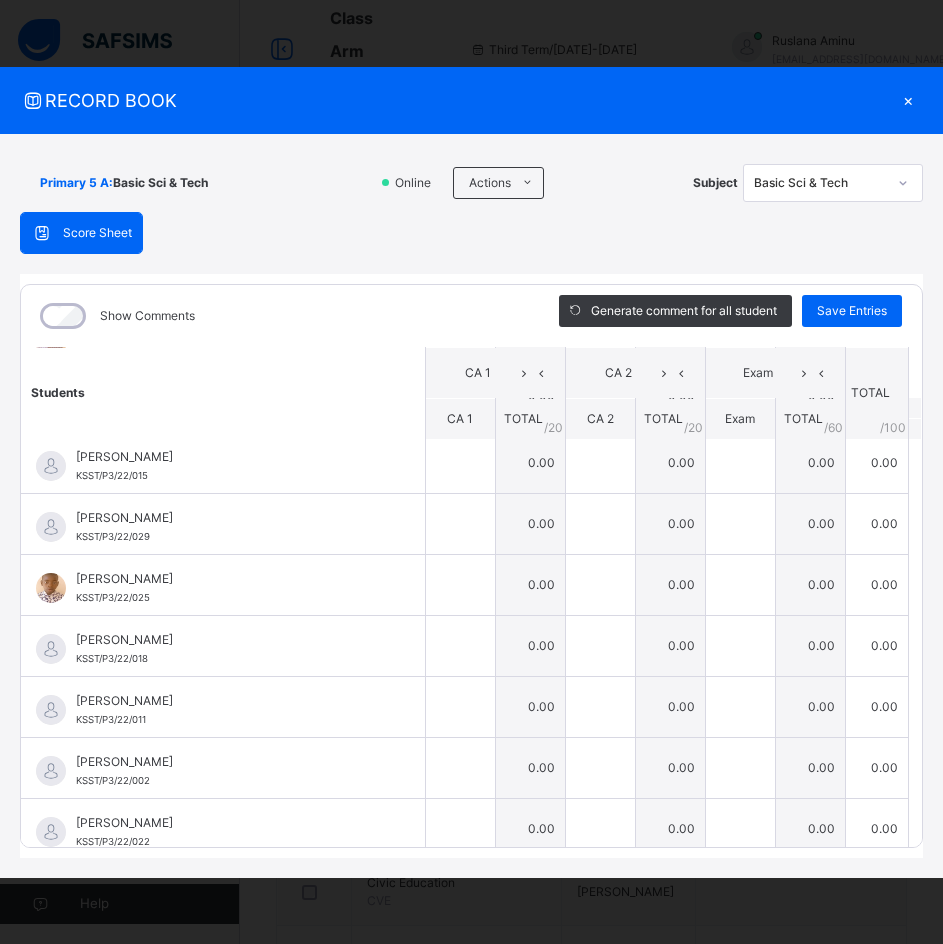 scroll, scrollTop: 900, scrollLeft: 0, axis: vertical 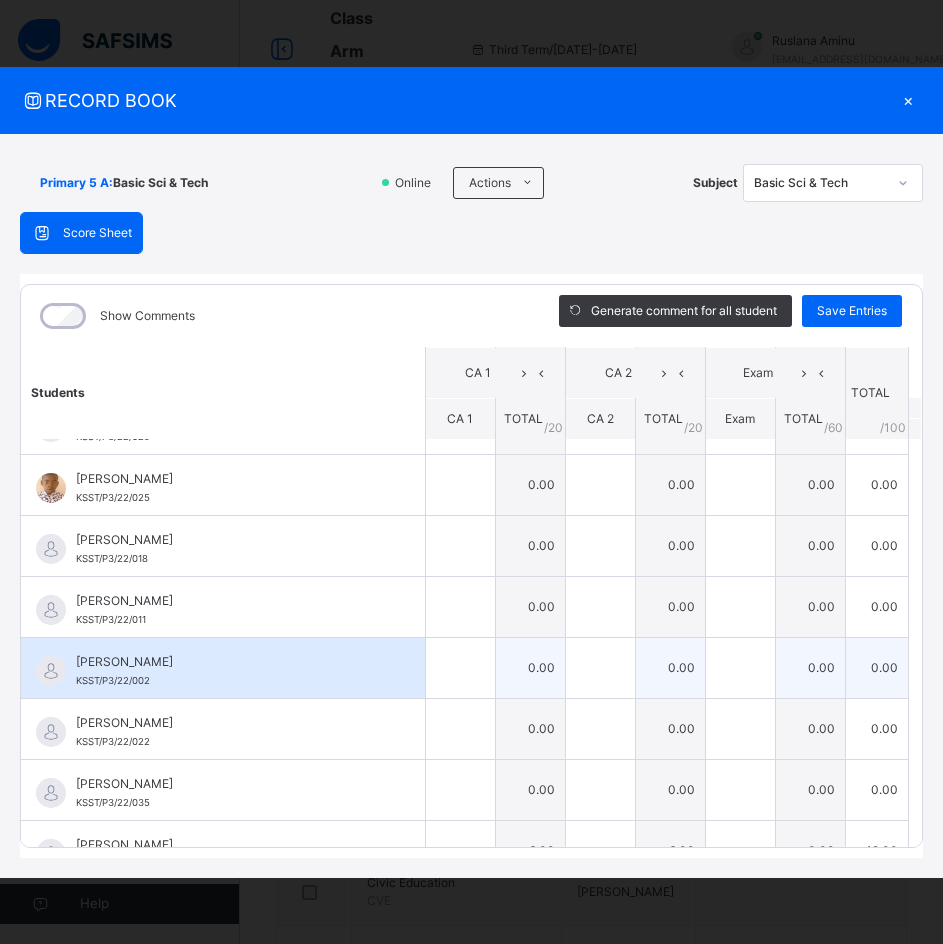 type on "**" 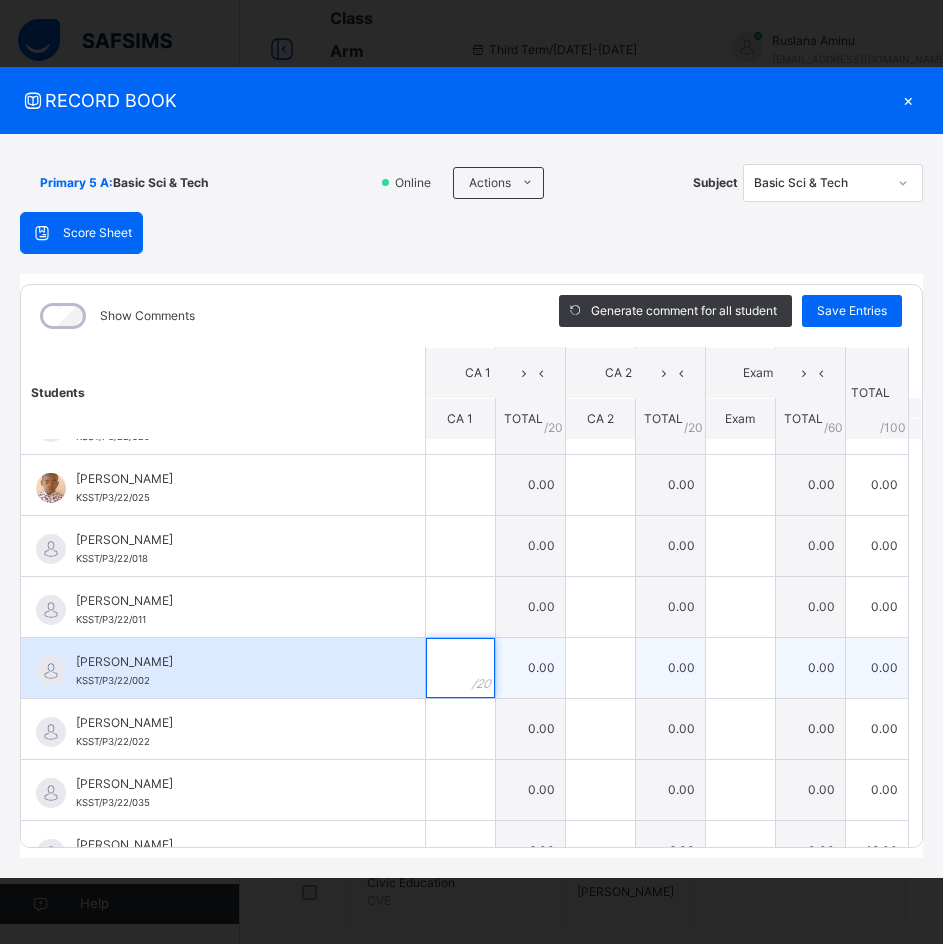click at bounding box center (460, 668) 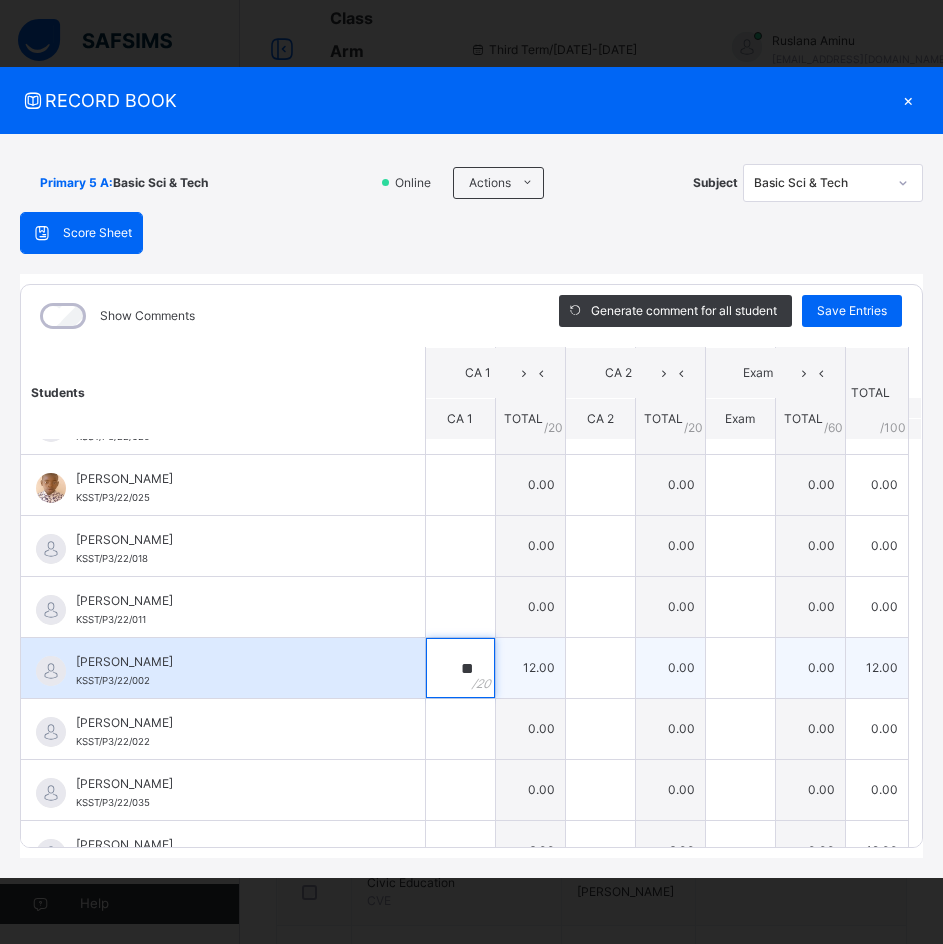 type on "**" 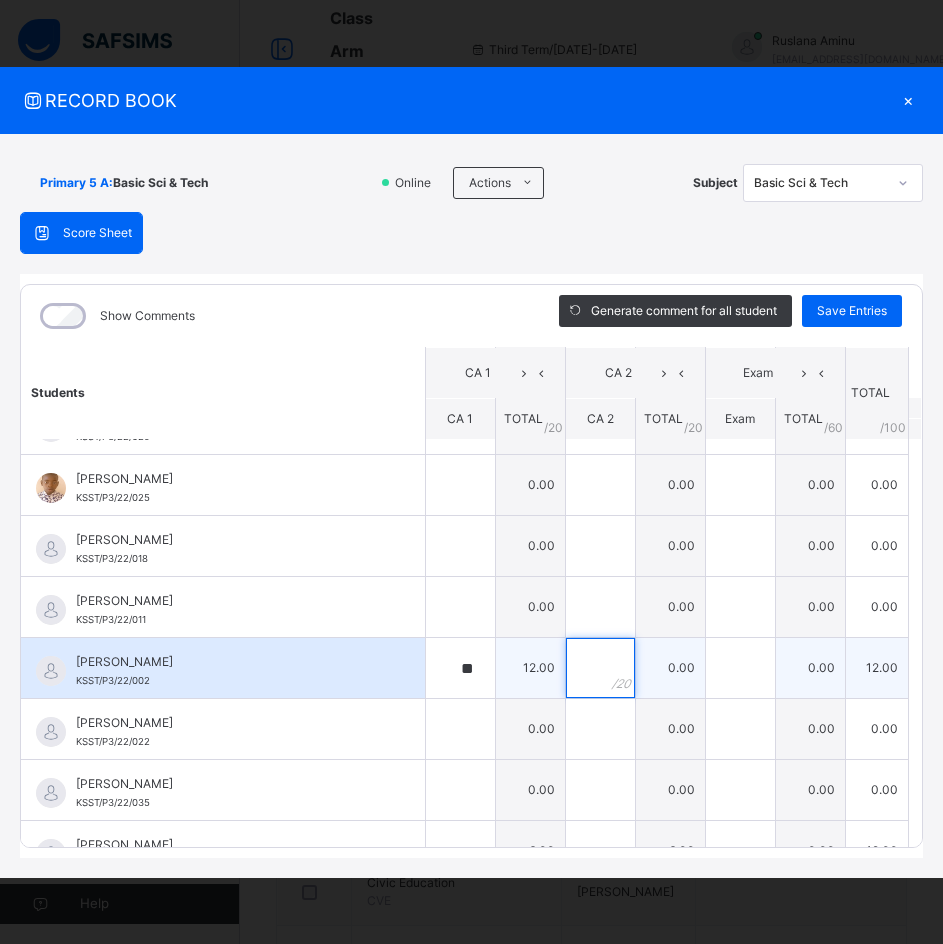 click at bounding box center [600, 668] 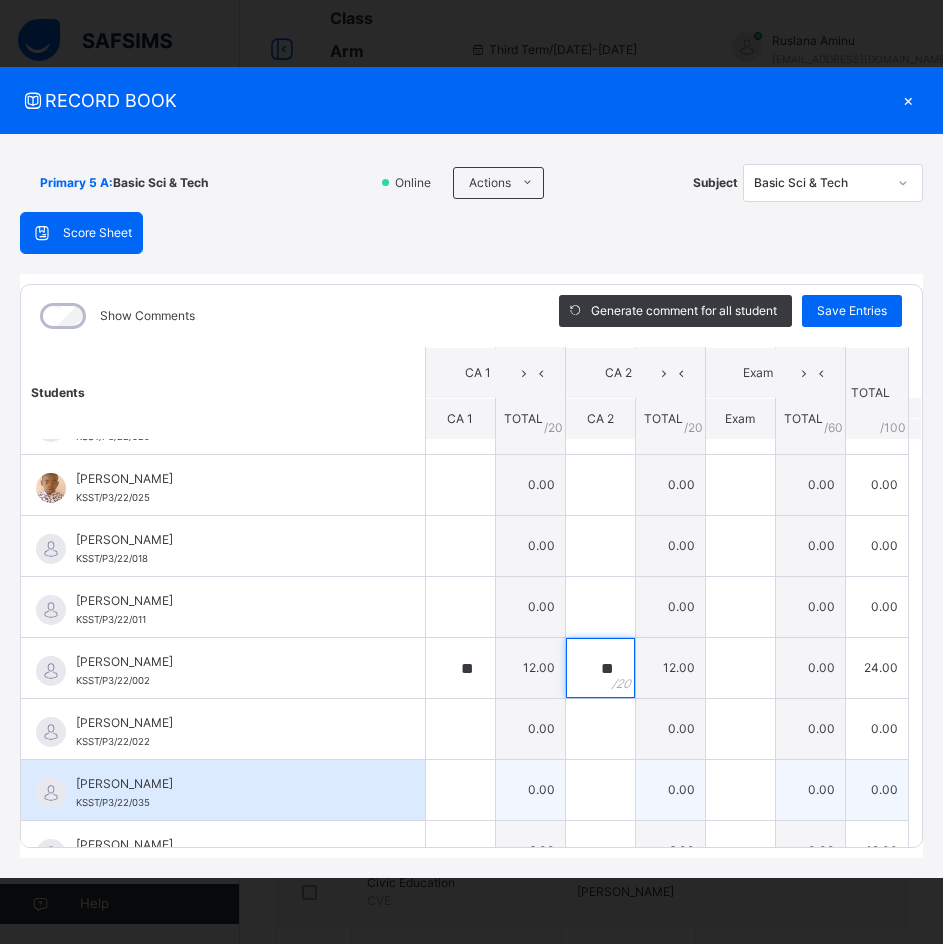 type on "**" 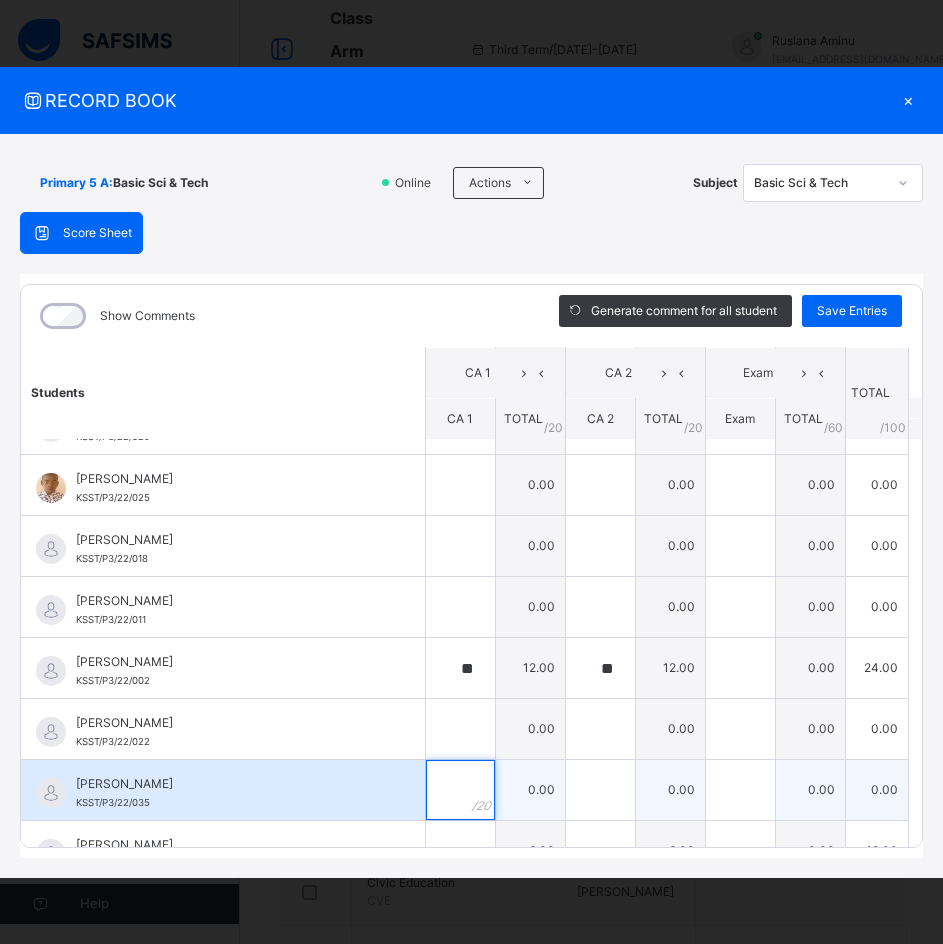 click at bounding box center [460, 790] 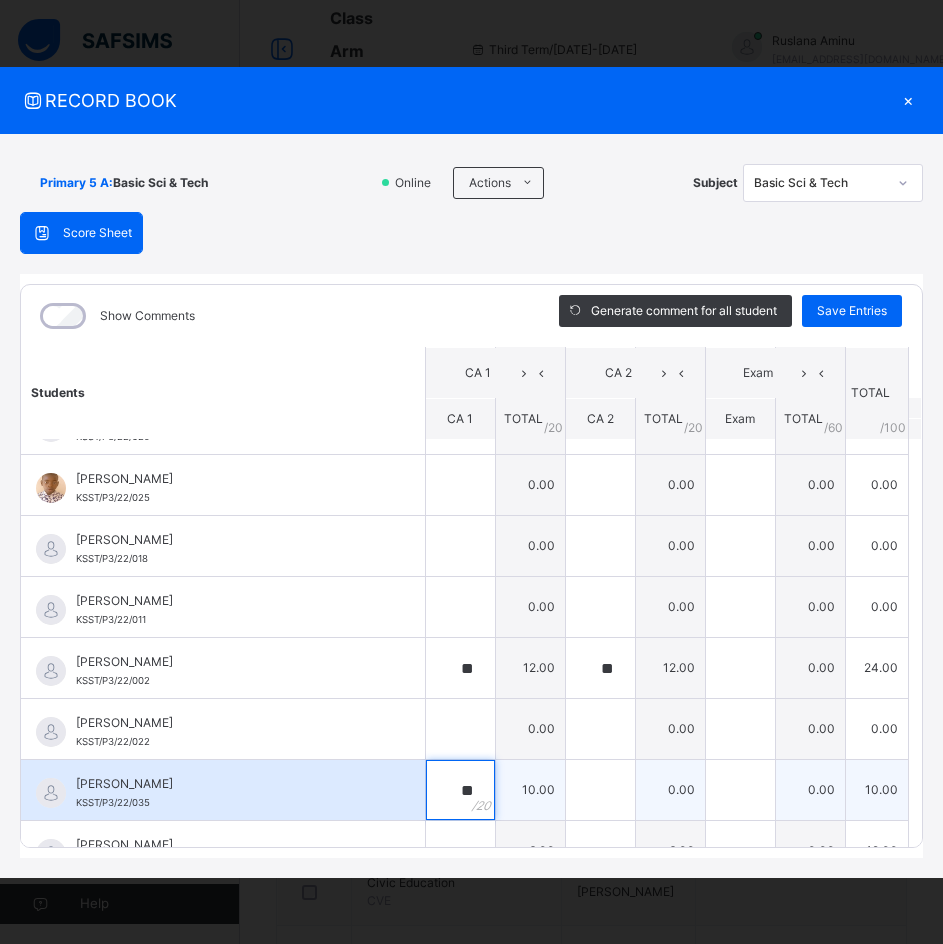 type on "**" 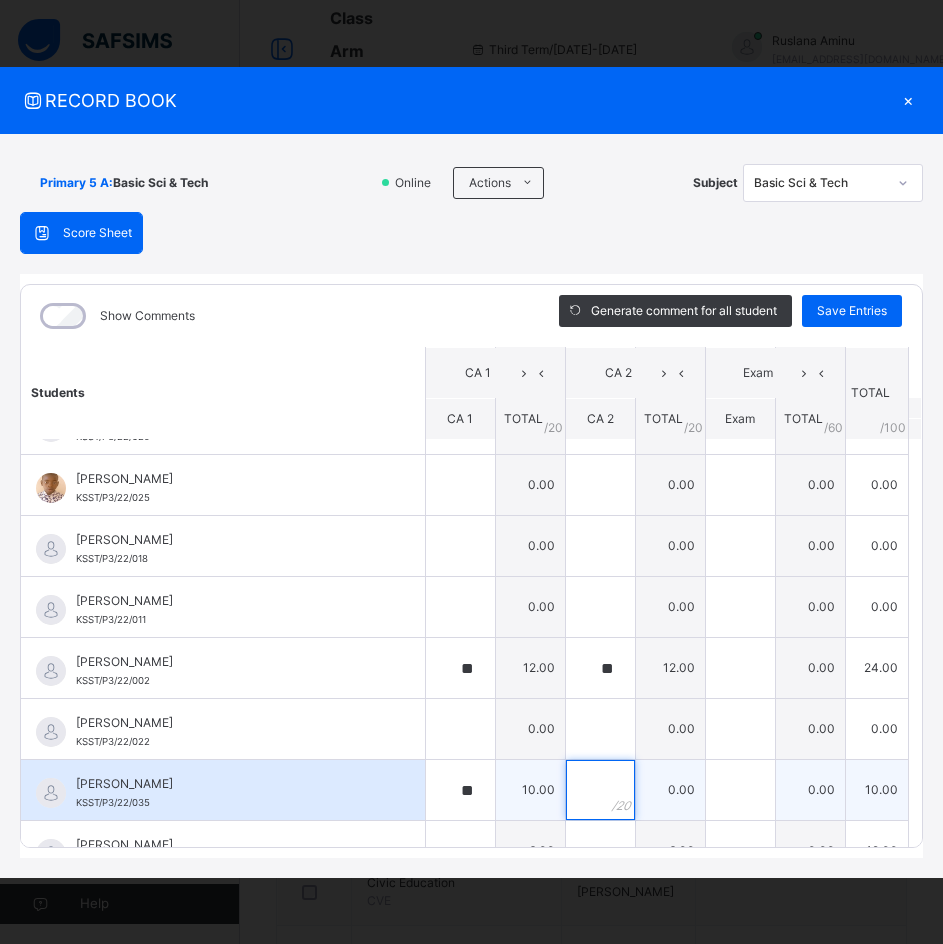 click at bounding box center (600, 790) 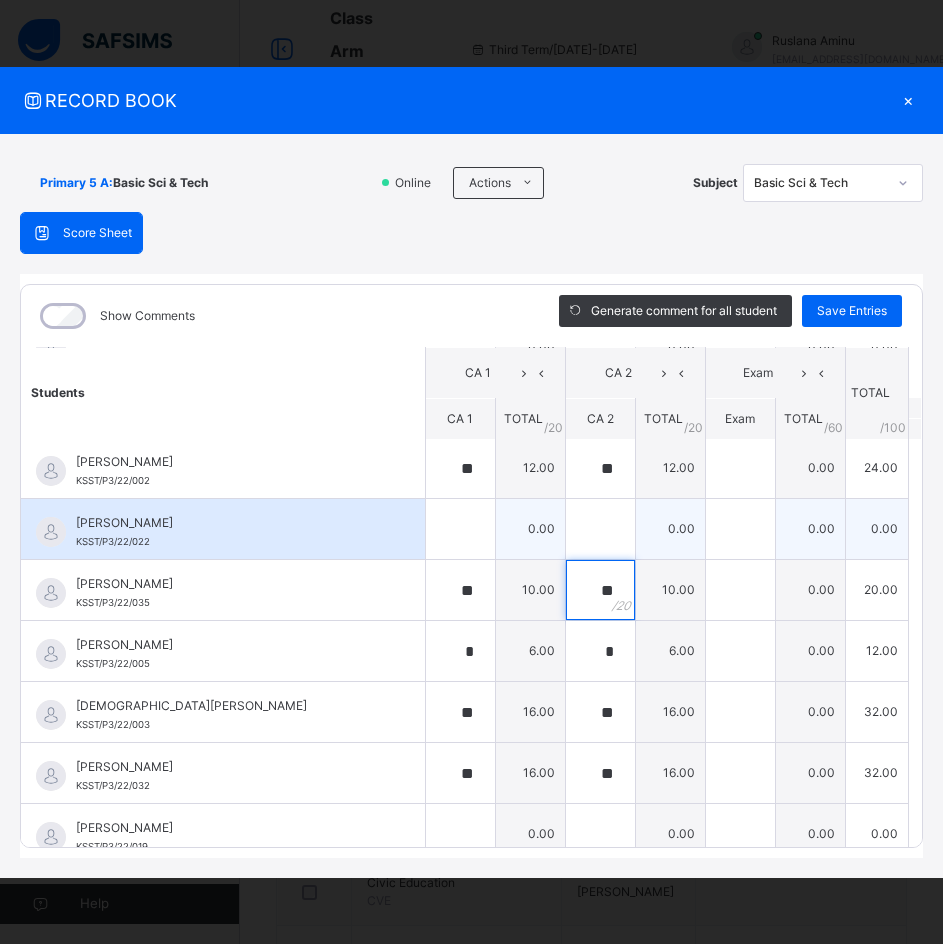 scroll, scrollTop: 1179, scrollLeft: 0, axis: vertical 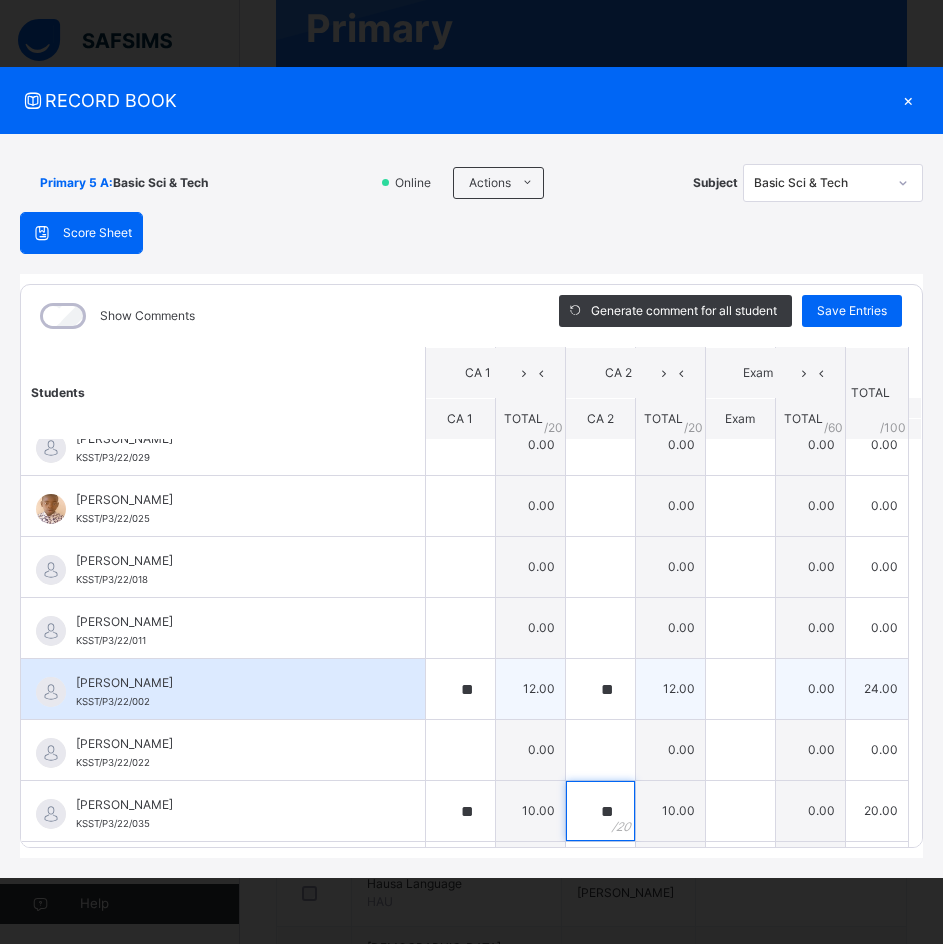 type on "**" 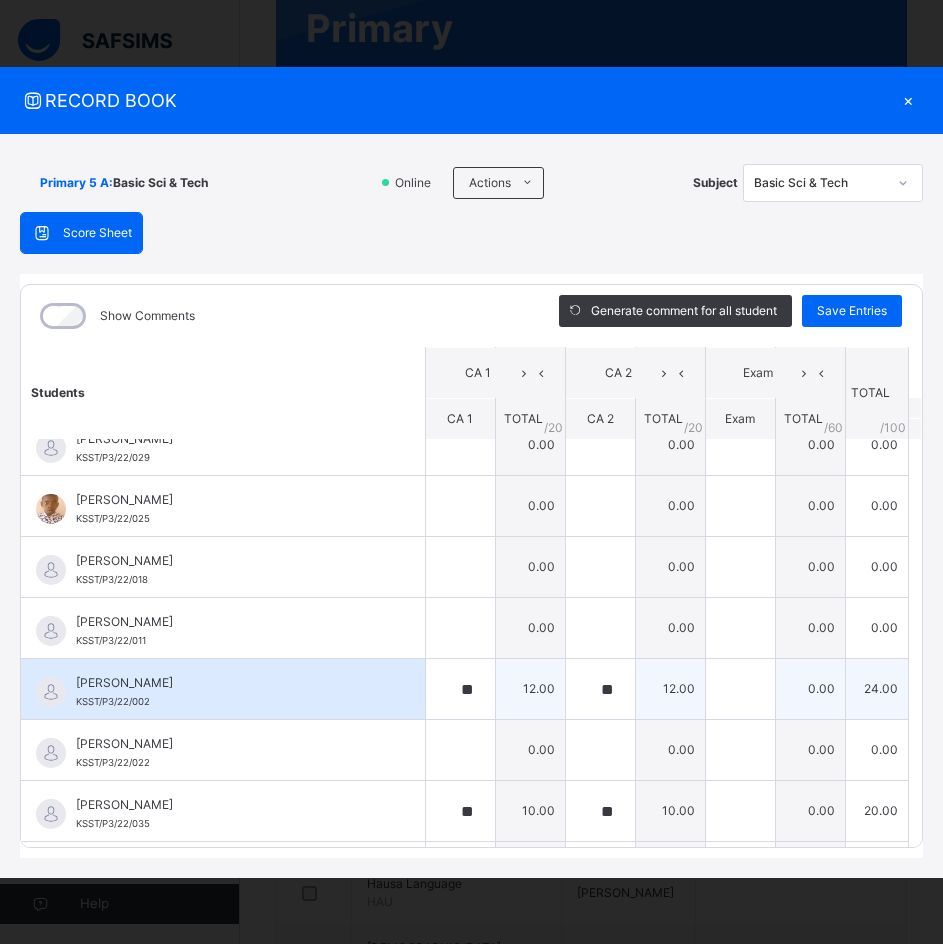 click on "MAHMUD ADAM  USMAN KSST/P3/22/002" at bounding box center (223, 689) 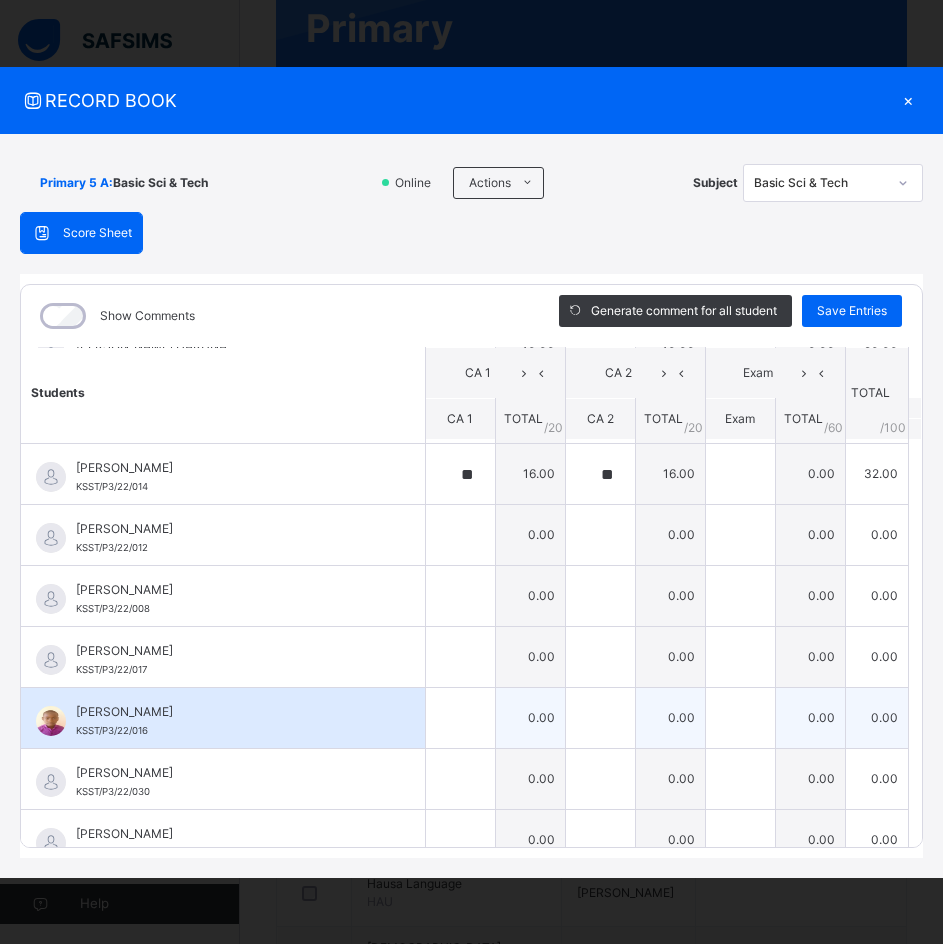 scroll, scrollTop: 79, scrollLeft: 0, axis: vertical 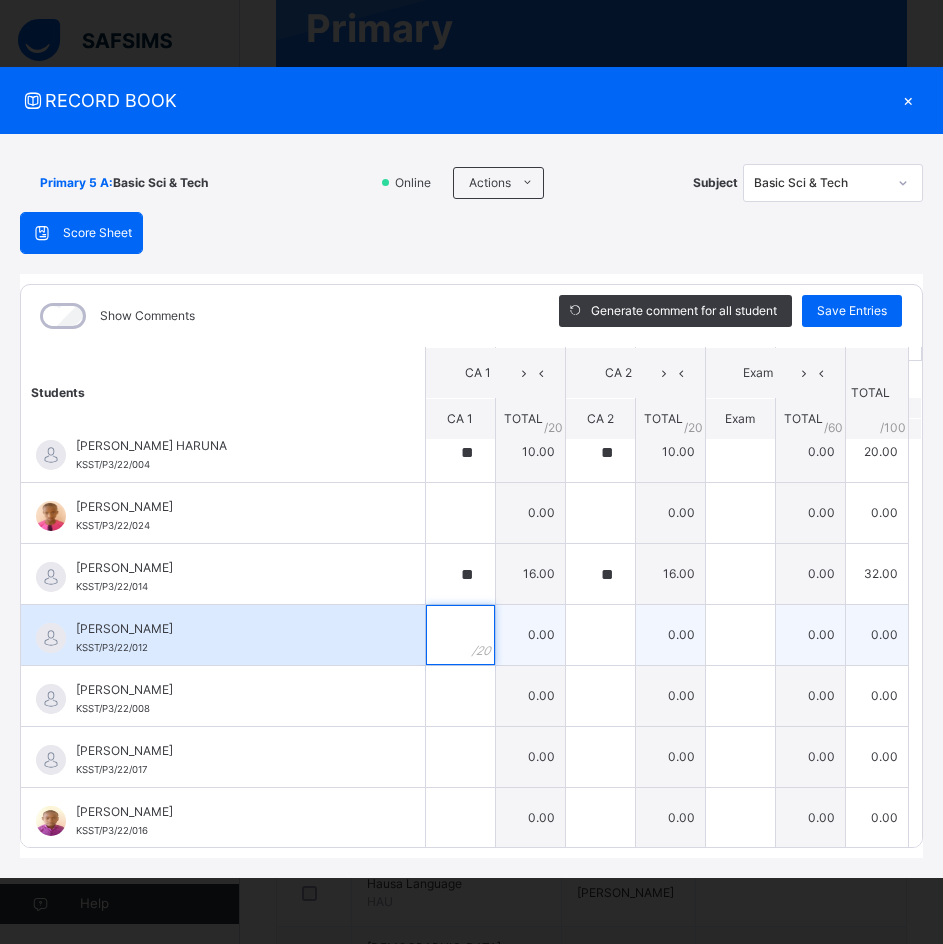 click at bounding box center (460, 635) 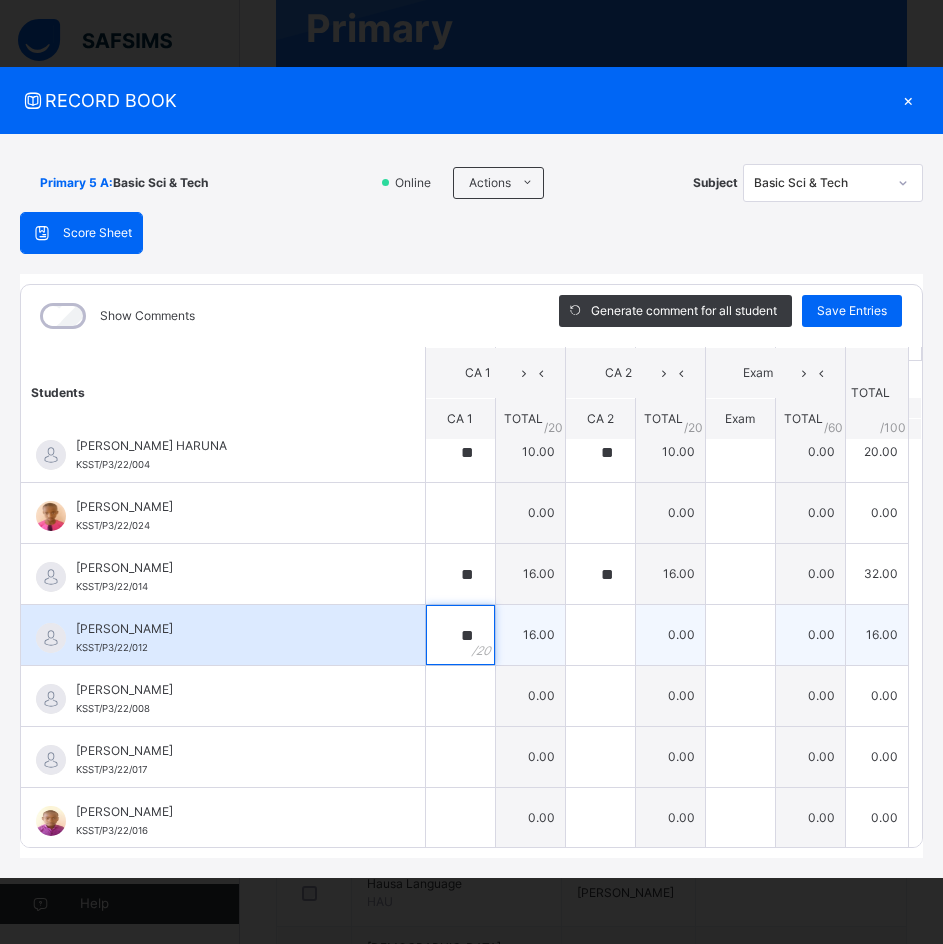 type on "**" 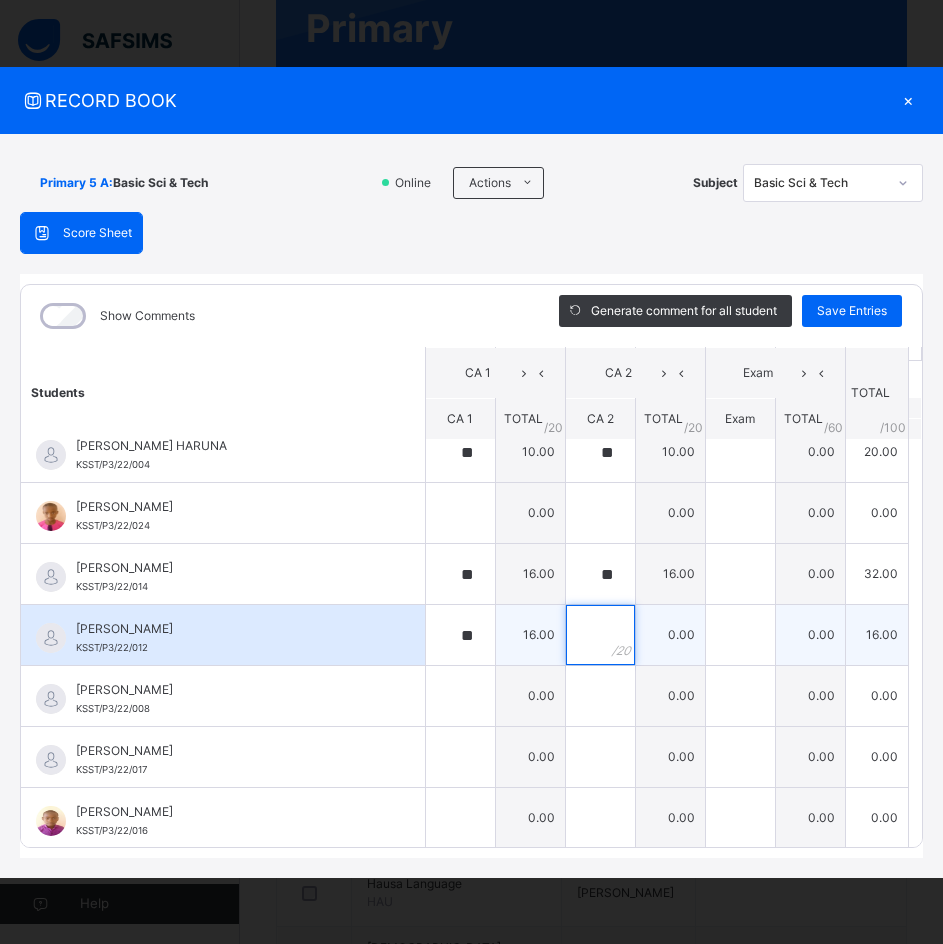 click at bounding box center [600, 635] 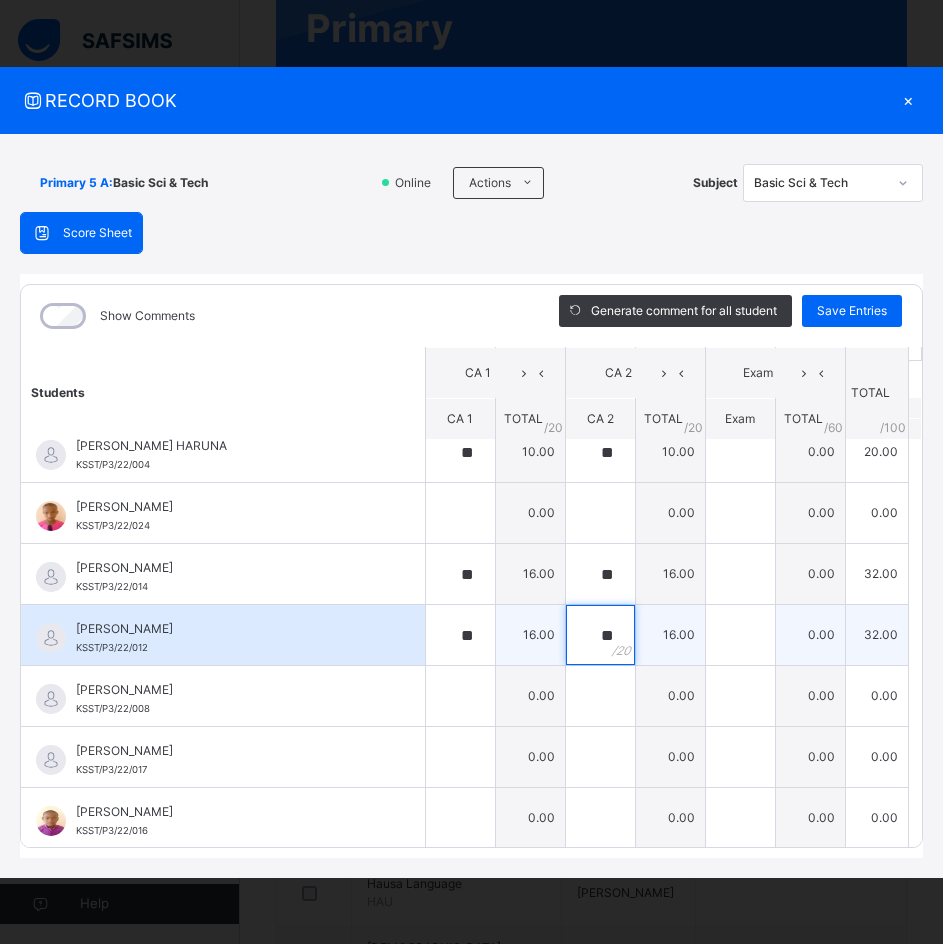 type on "**" 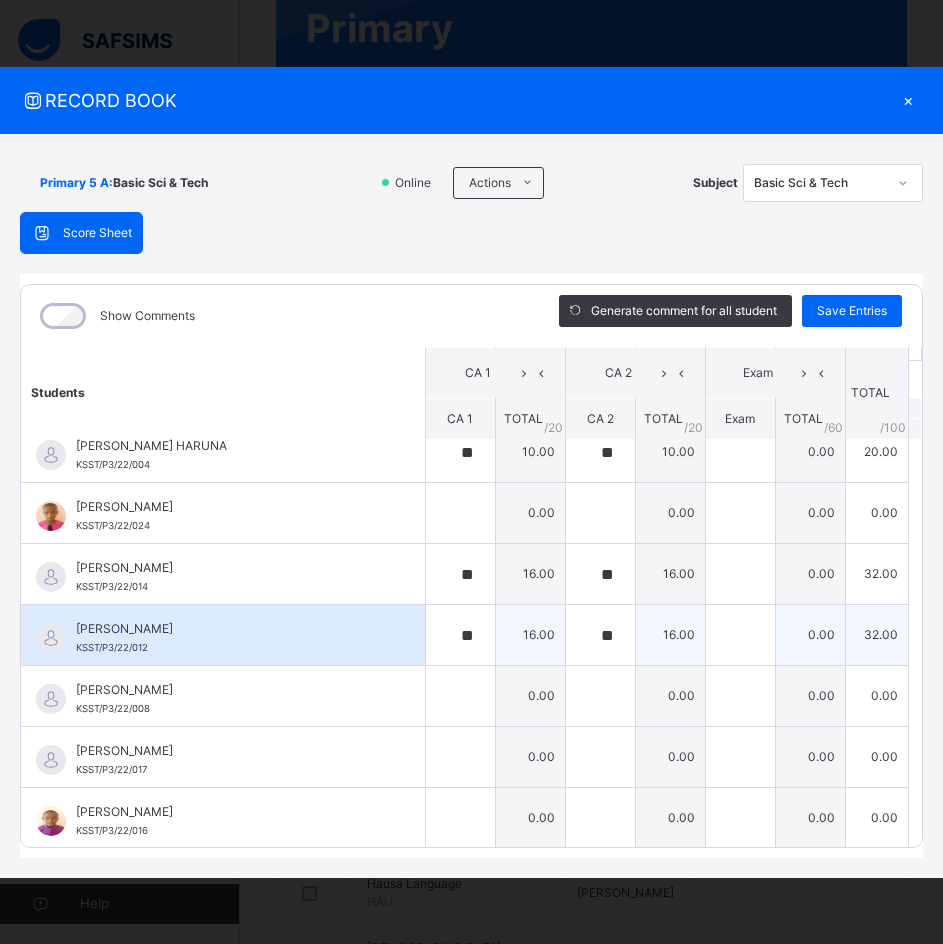 click on "ABUBAKAR  IBRAHIM MUSA" at bounding box center (228, 629) 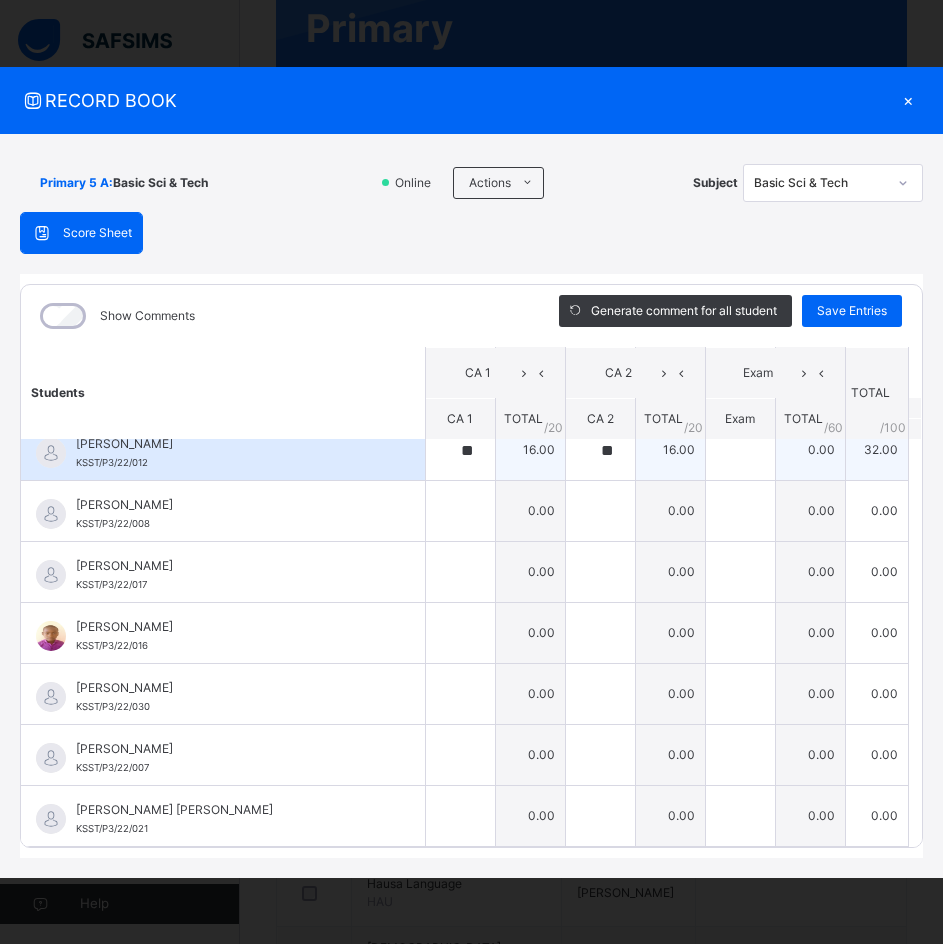 scroll, scrollTop: 300, scrollLeft: 0, axis: vertical 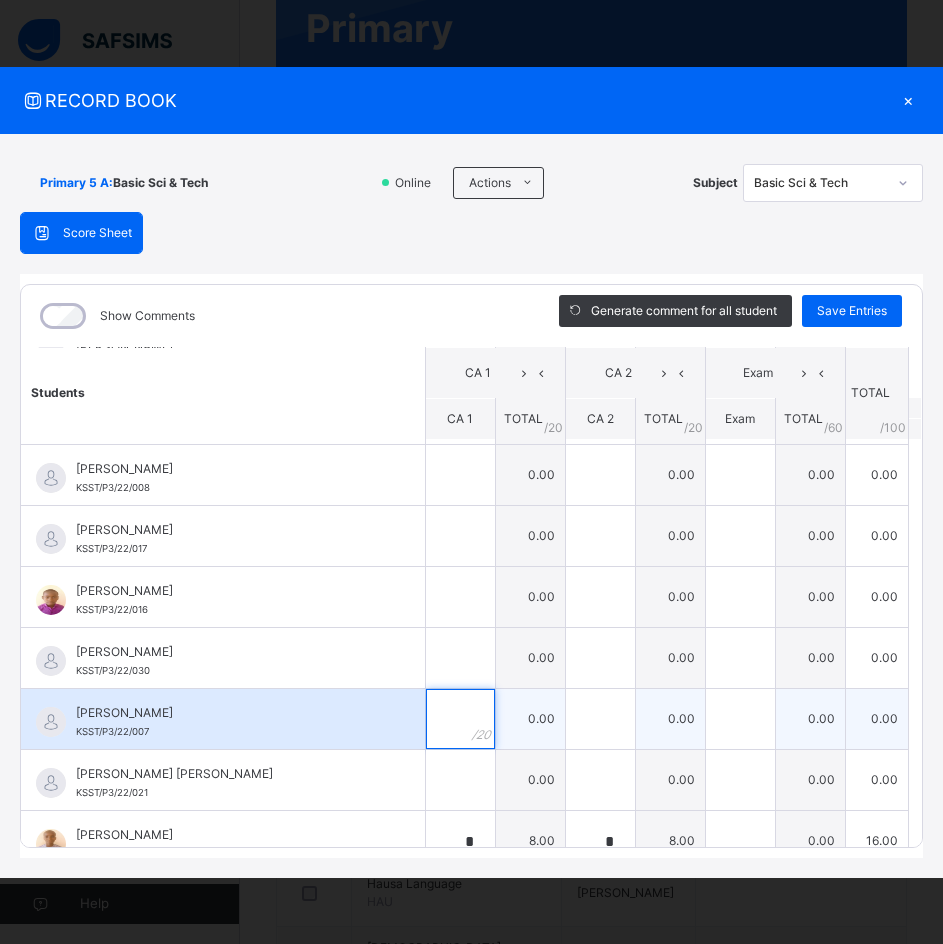 click at bounding box center [460, 719] 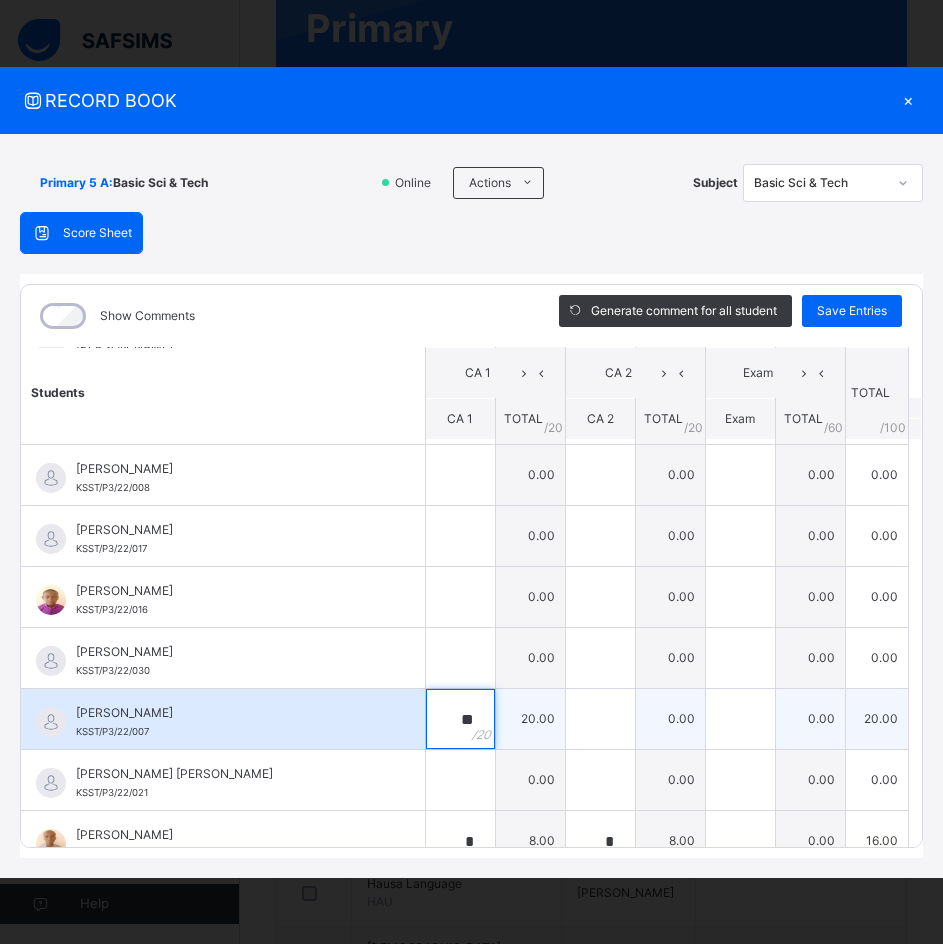 type on "**" 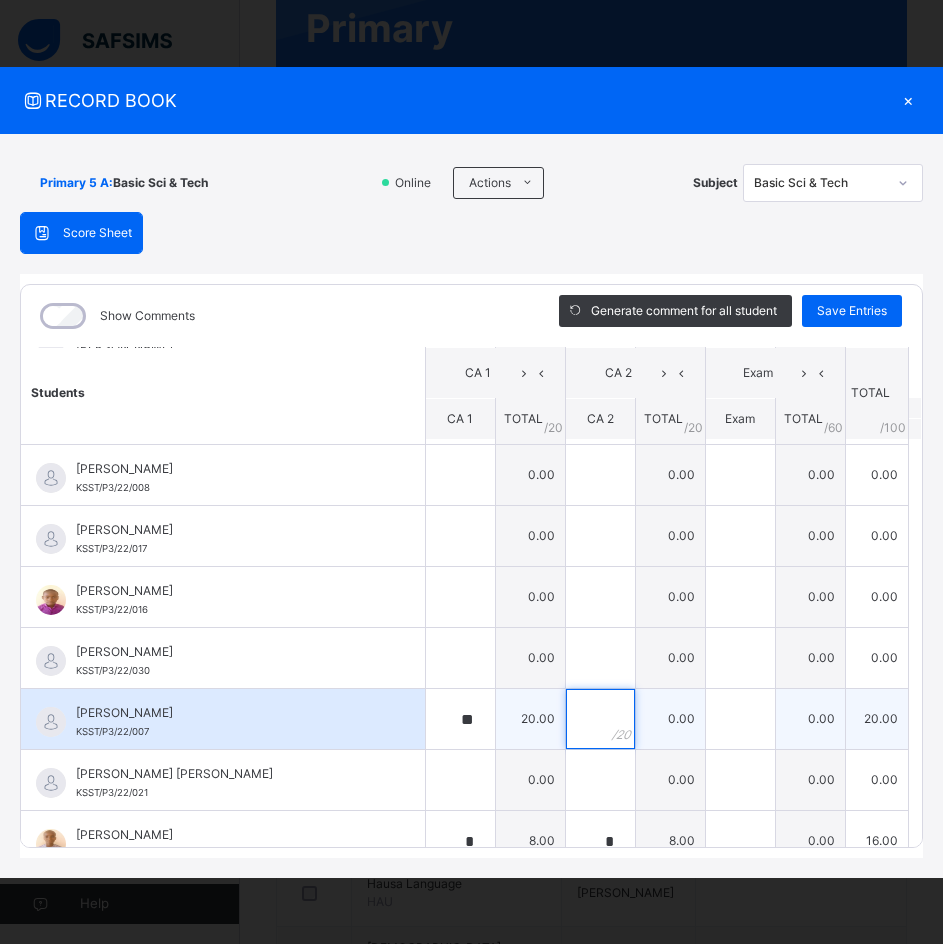 click at bounding box center (600, 719) 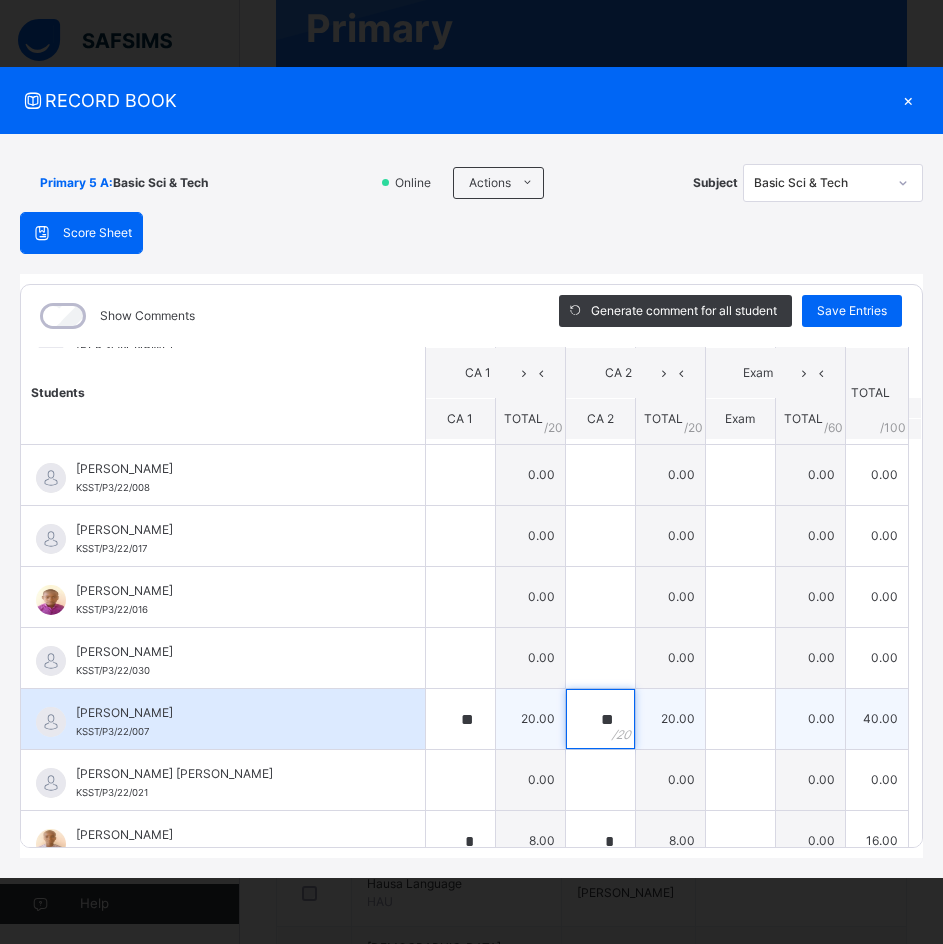 type on "**" 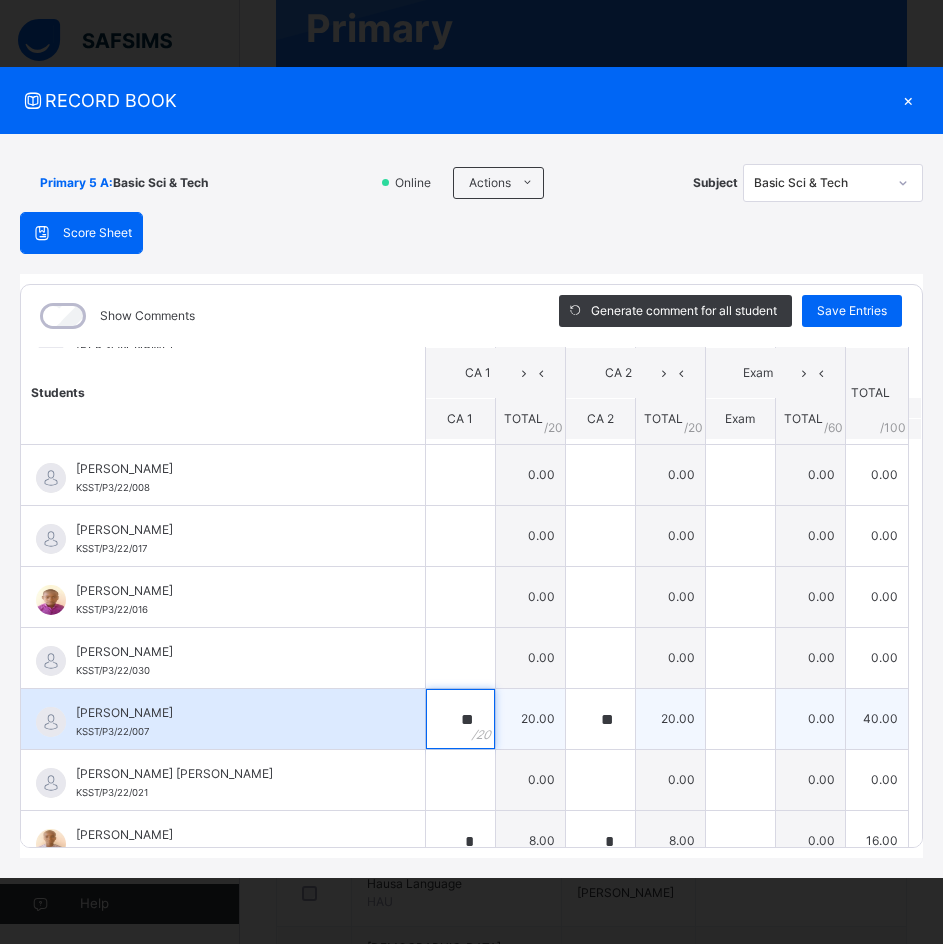 click on "**" at bounding box center (460, 719) 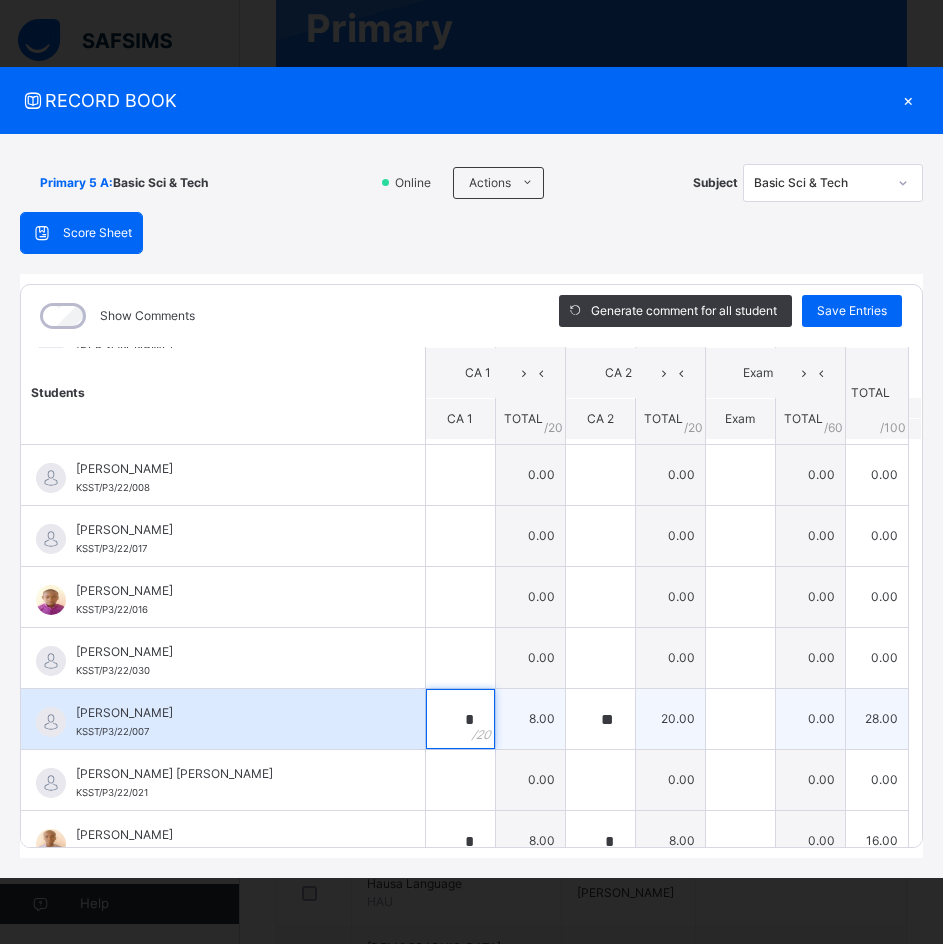type on "*" 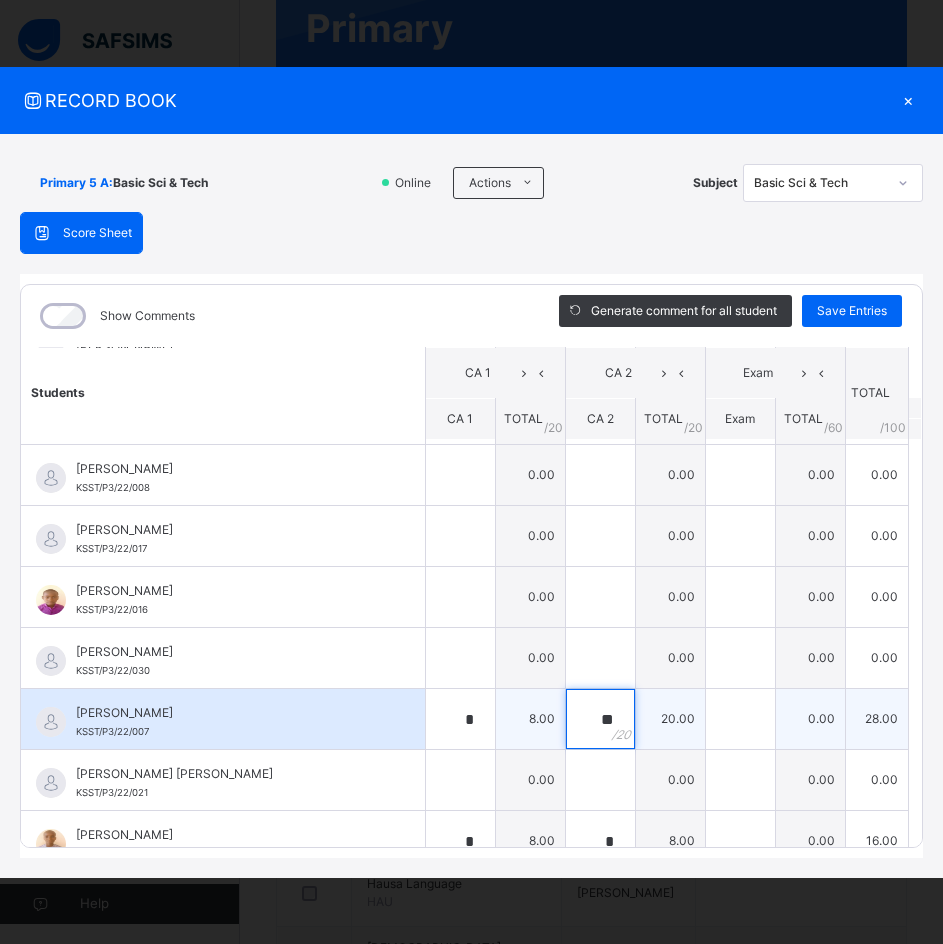 click on "**" at bounding box center [600, 719] 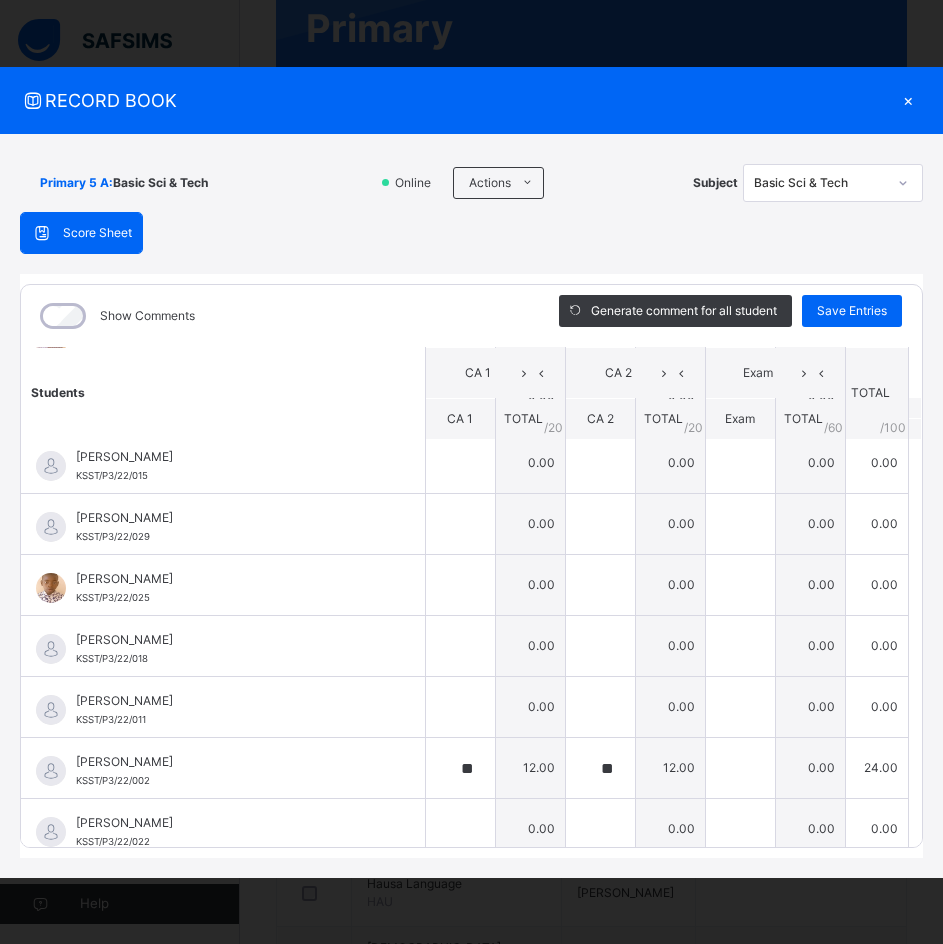 scroll, scrollTop: 900, scrollLeft: 0, axis: vertical 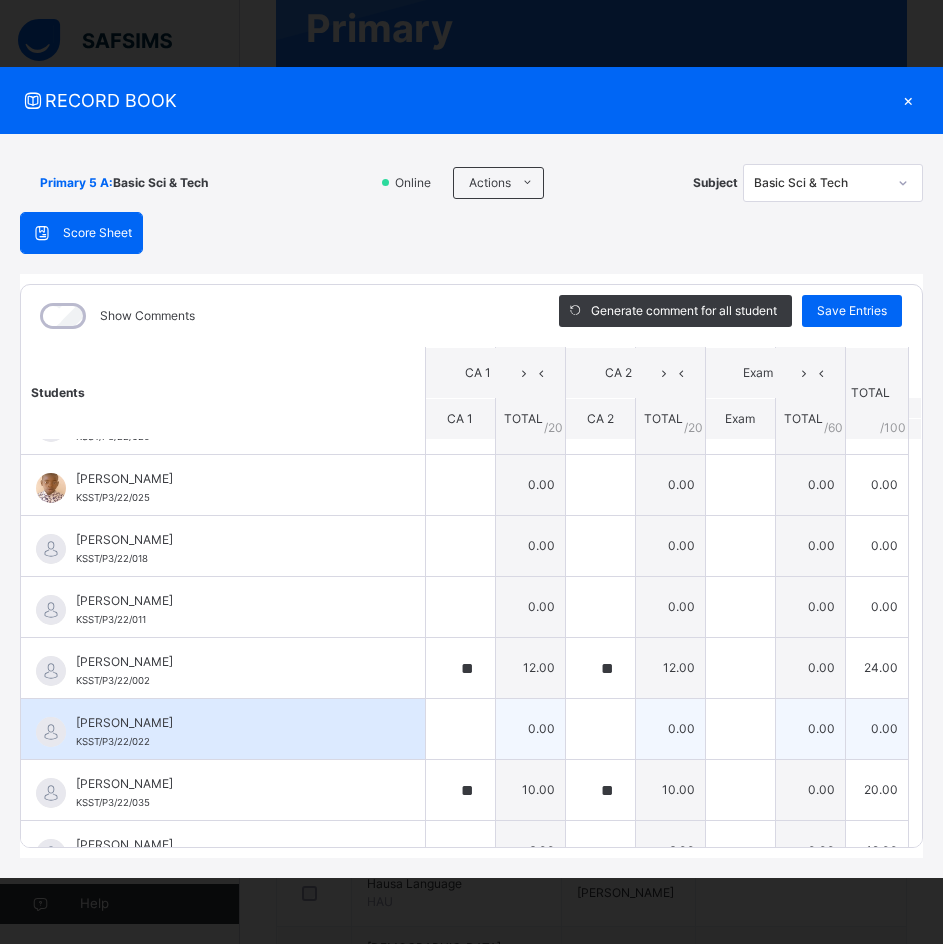 type on "*" 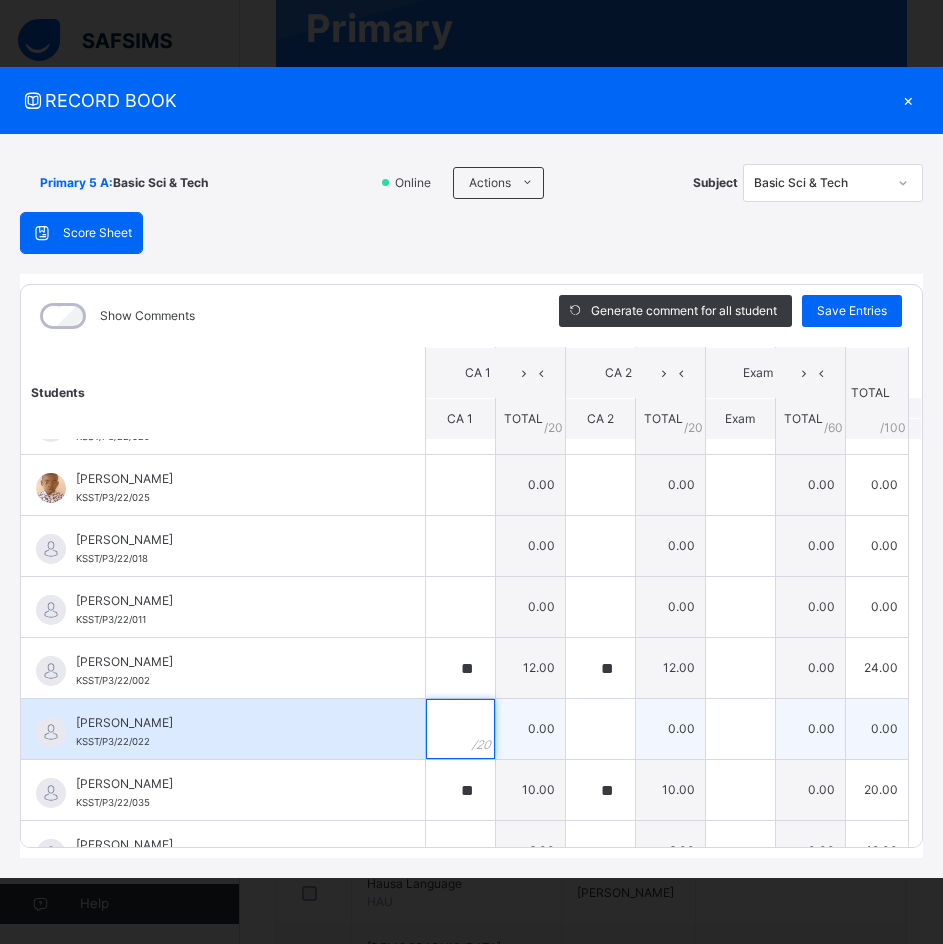 click at bounding box center [460, 729] 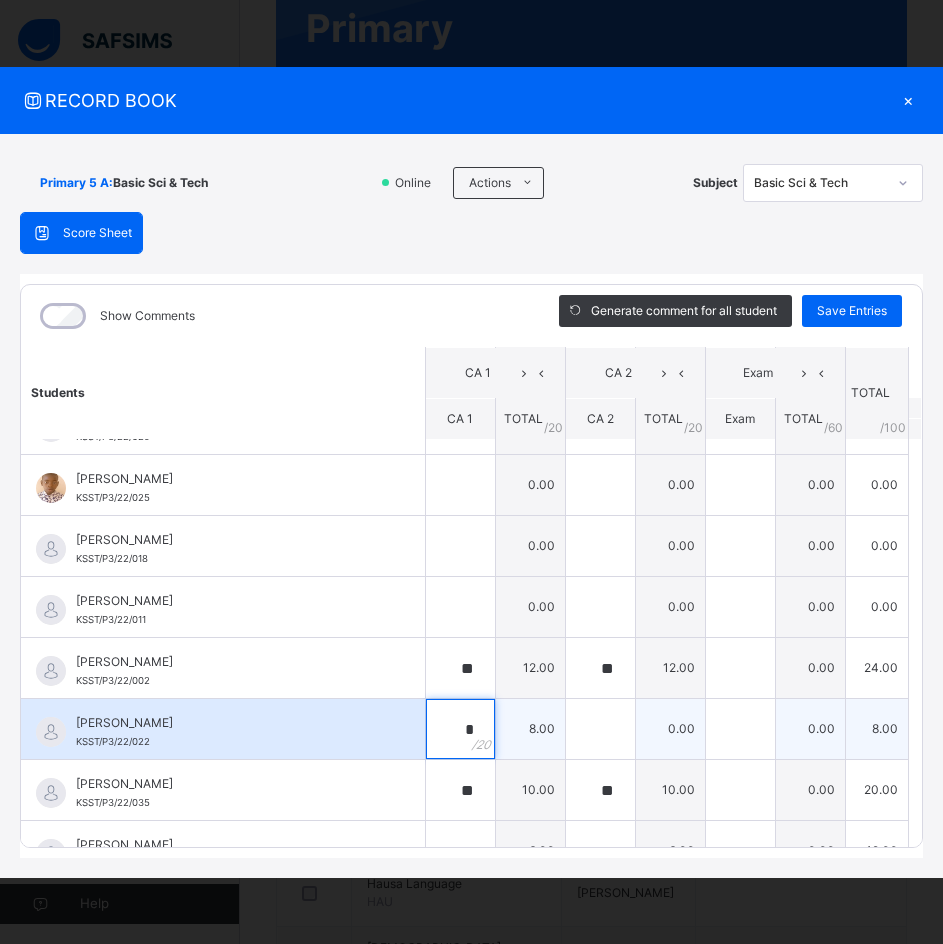 type on "*" 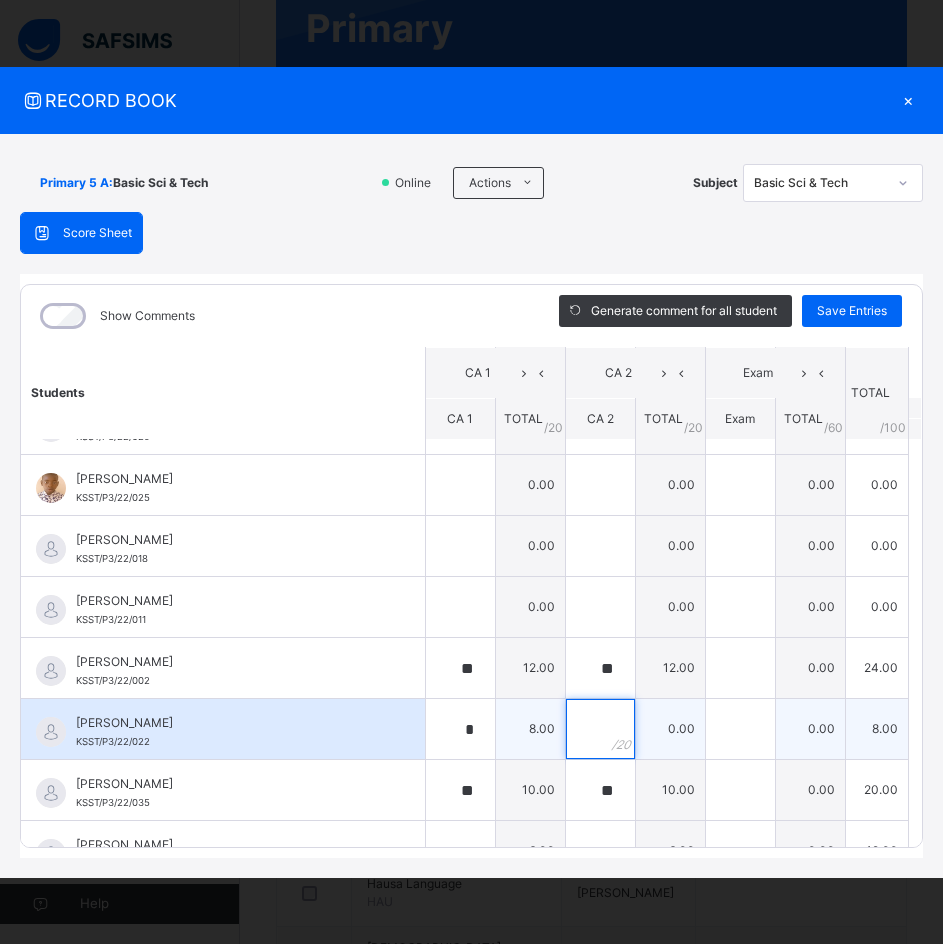 click at bounding box center (600, 729) 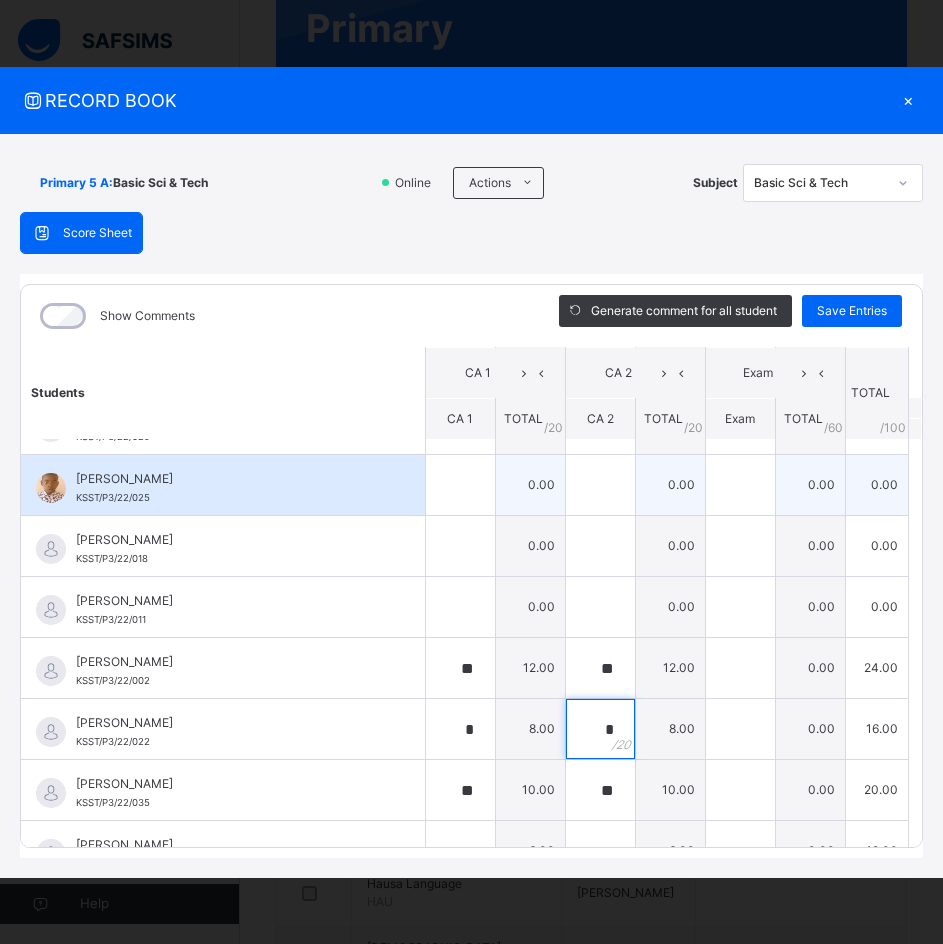 type on "*" 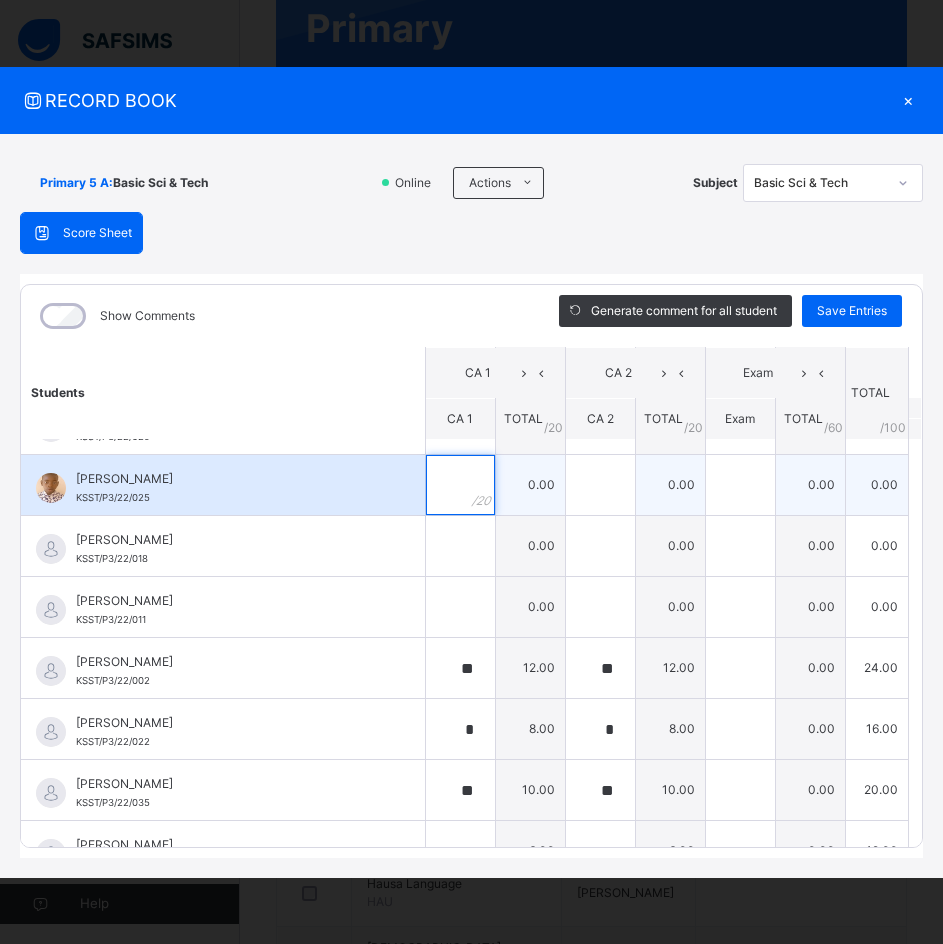 click at bounding box center [460, 485] 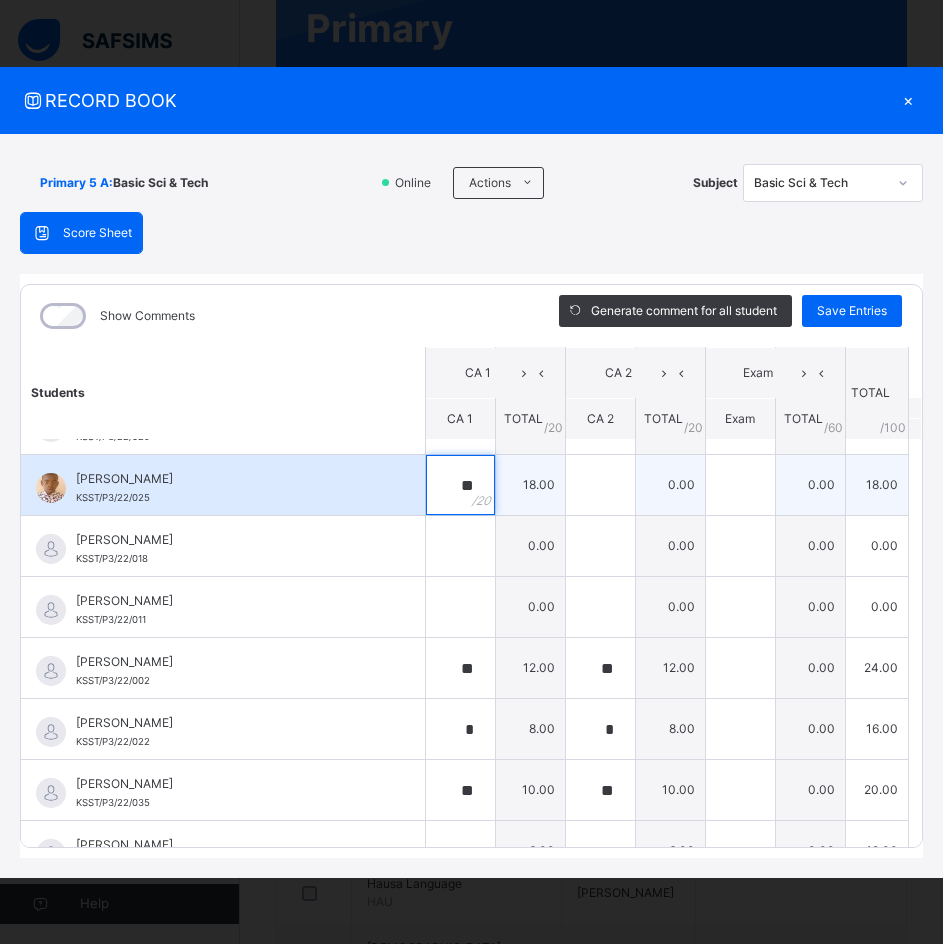 type on "**" 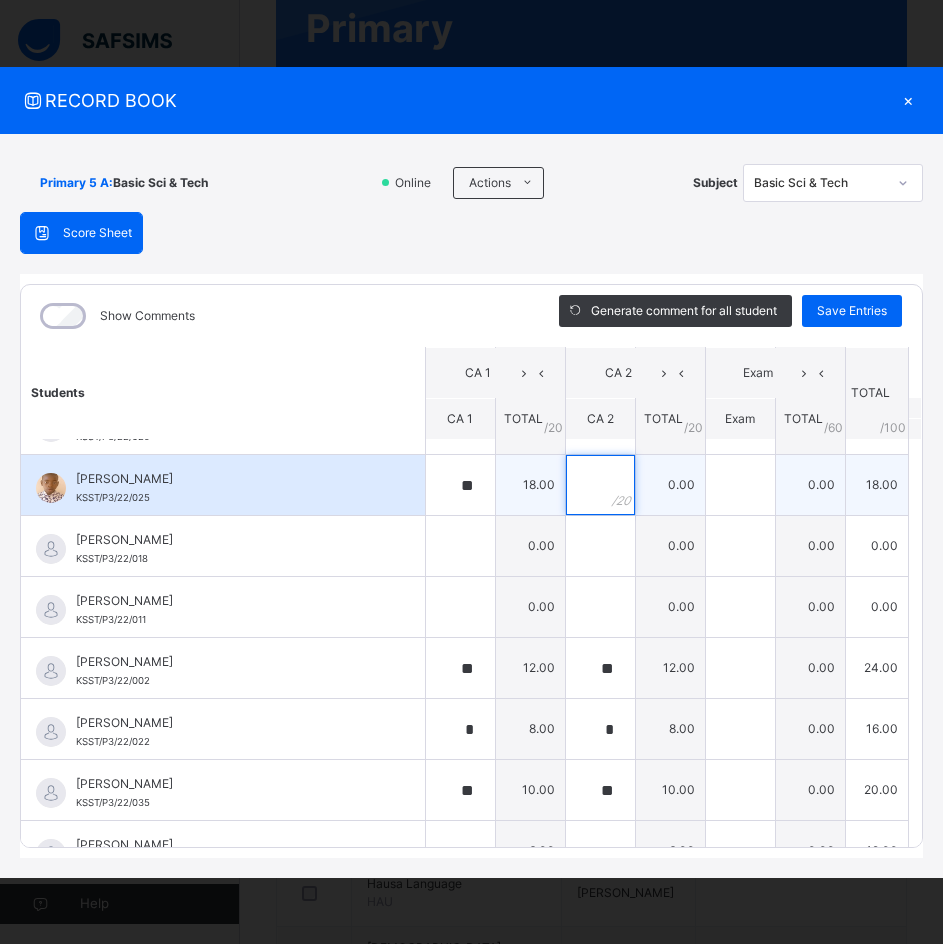 click at bounding box center [600, 485] 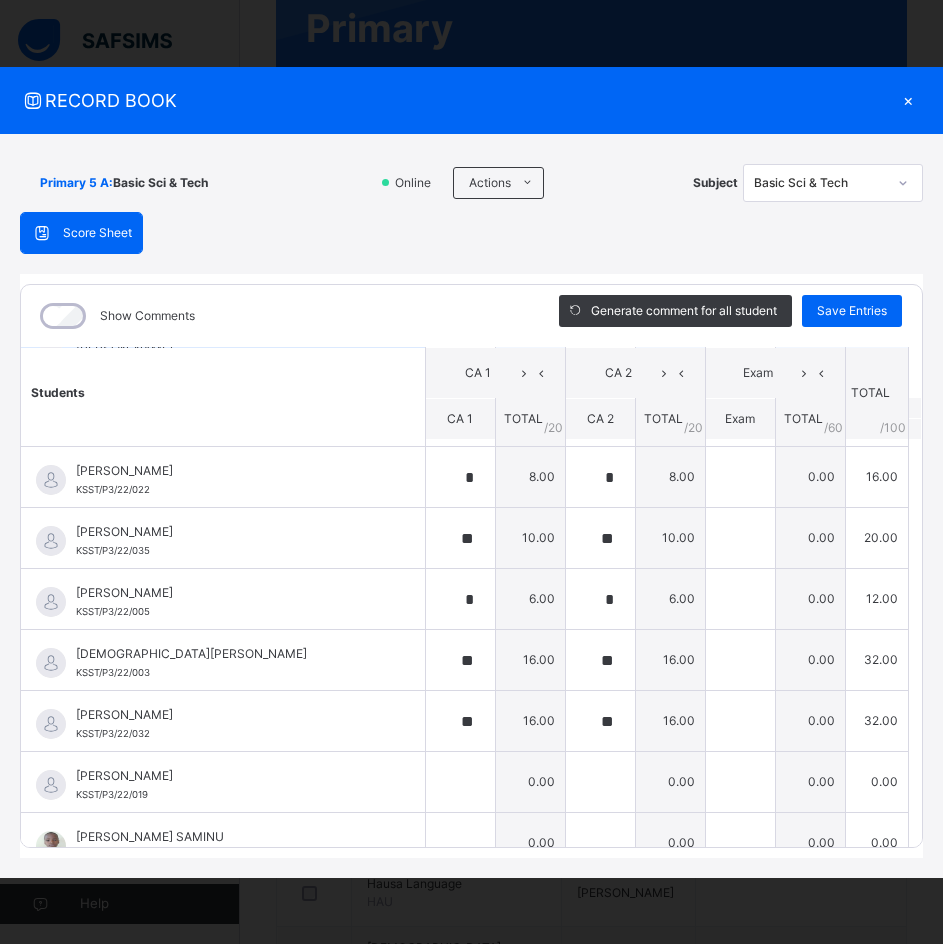 scroll, scrollTop: 1179, scrollLeft: 0, axis: vertical 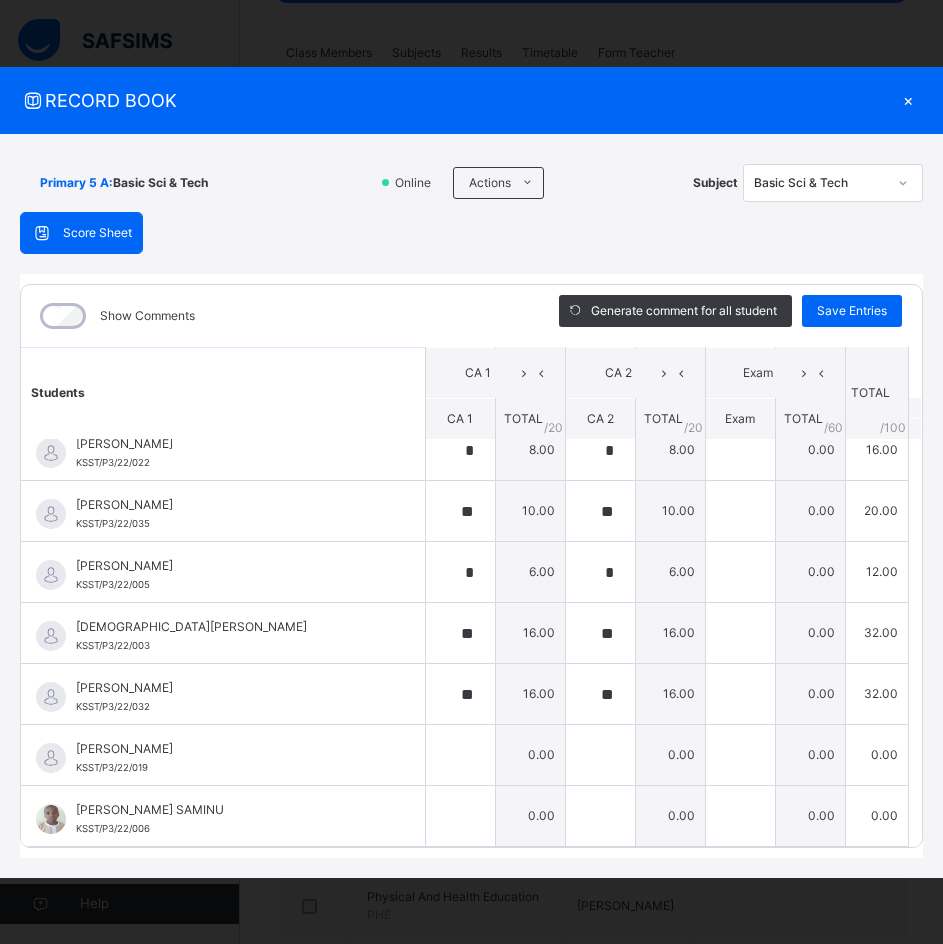 type on "**" 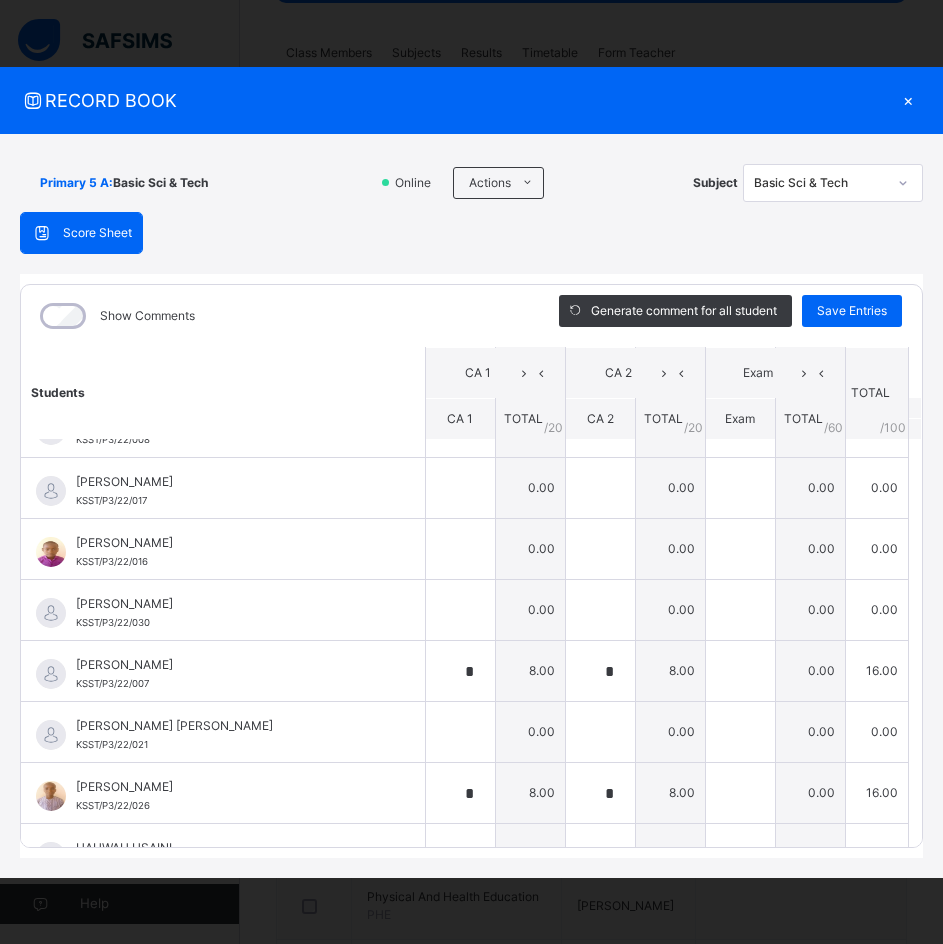 scroll, scrollTop: 279, scrollLeft: 0, axis: vertical 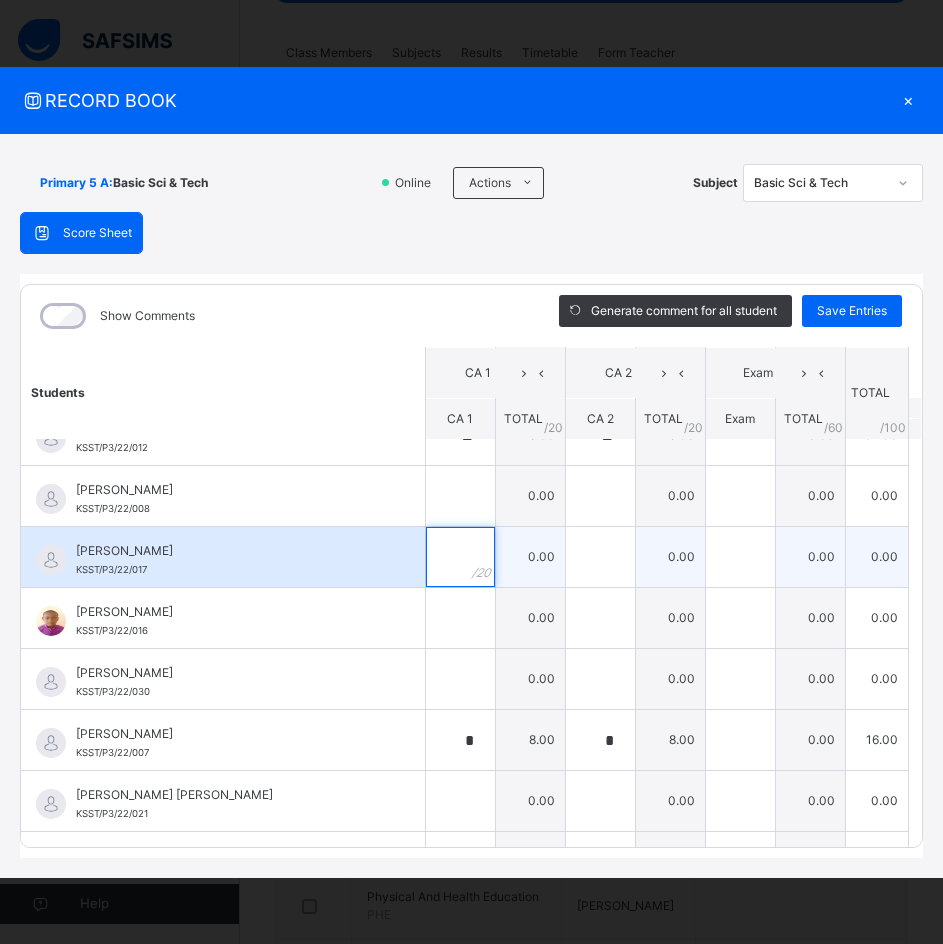 click at bounding box center (460, 557) 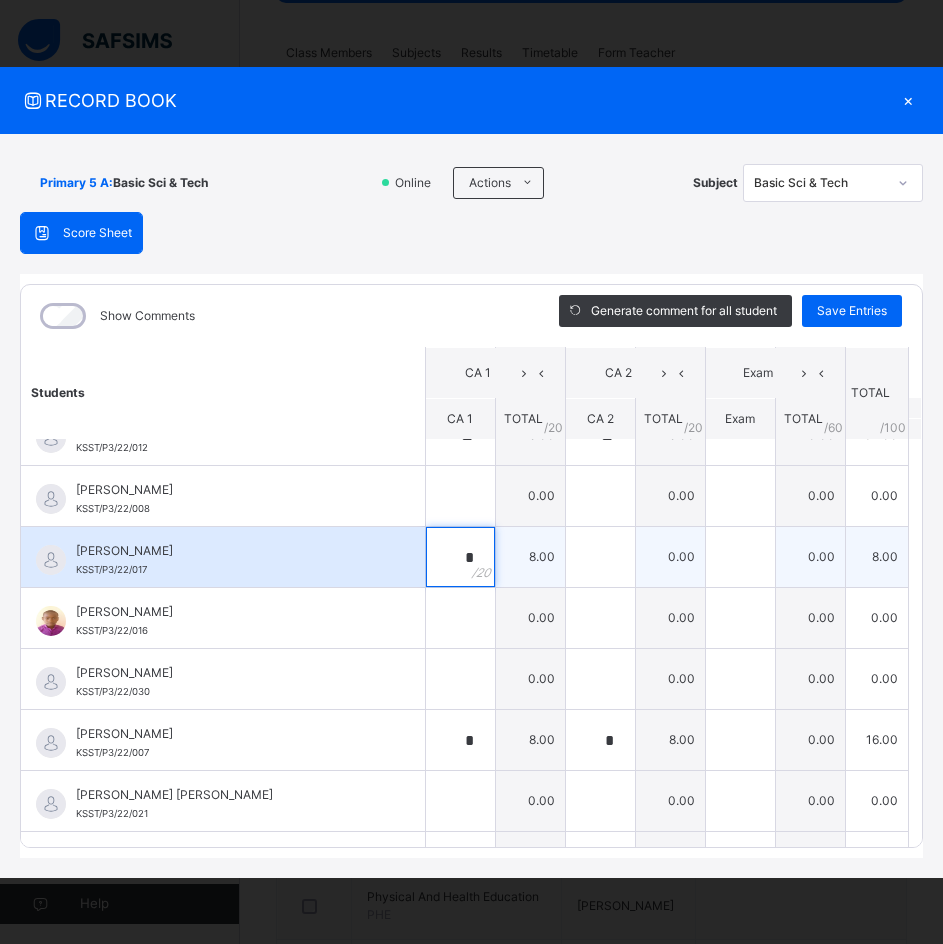 type on "*" 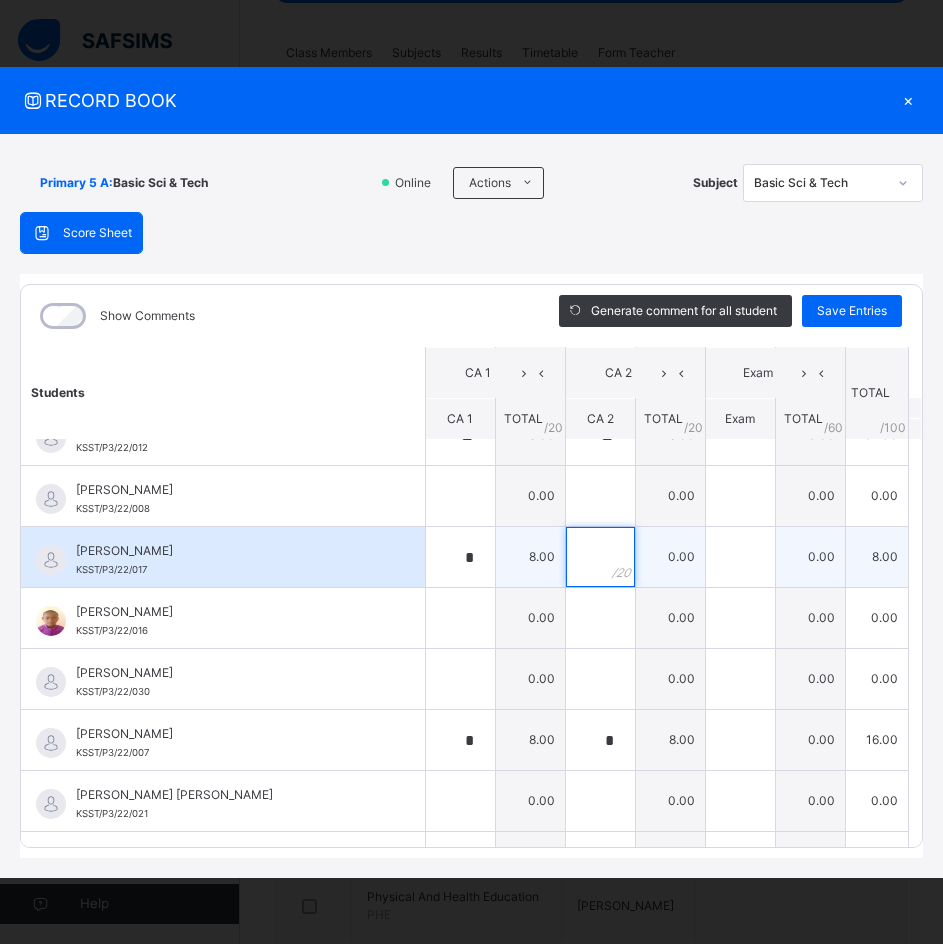 click at bounding box center [600, 557] 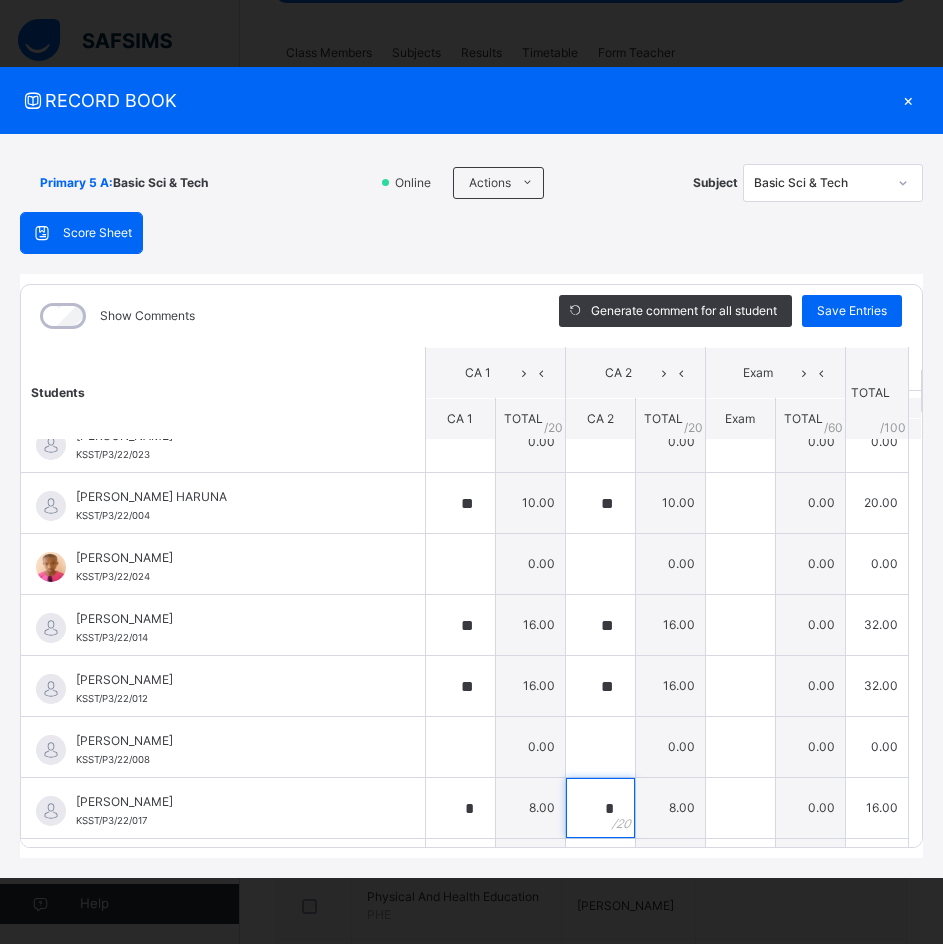 scroll, scrollTop: 0, scrollLeft: 0, axis: both 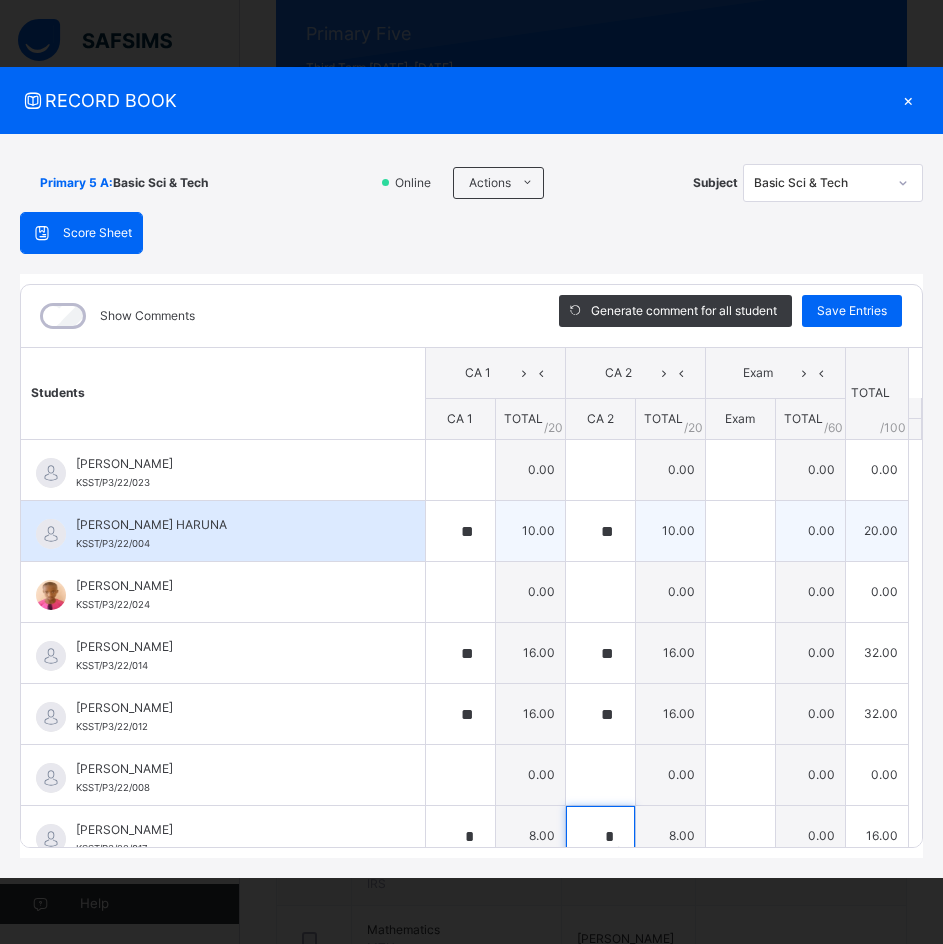 type on "*" 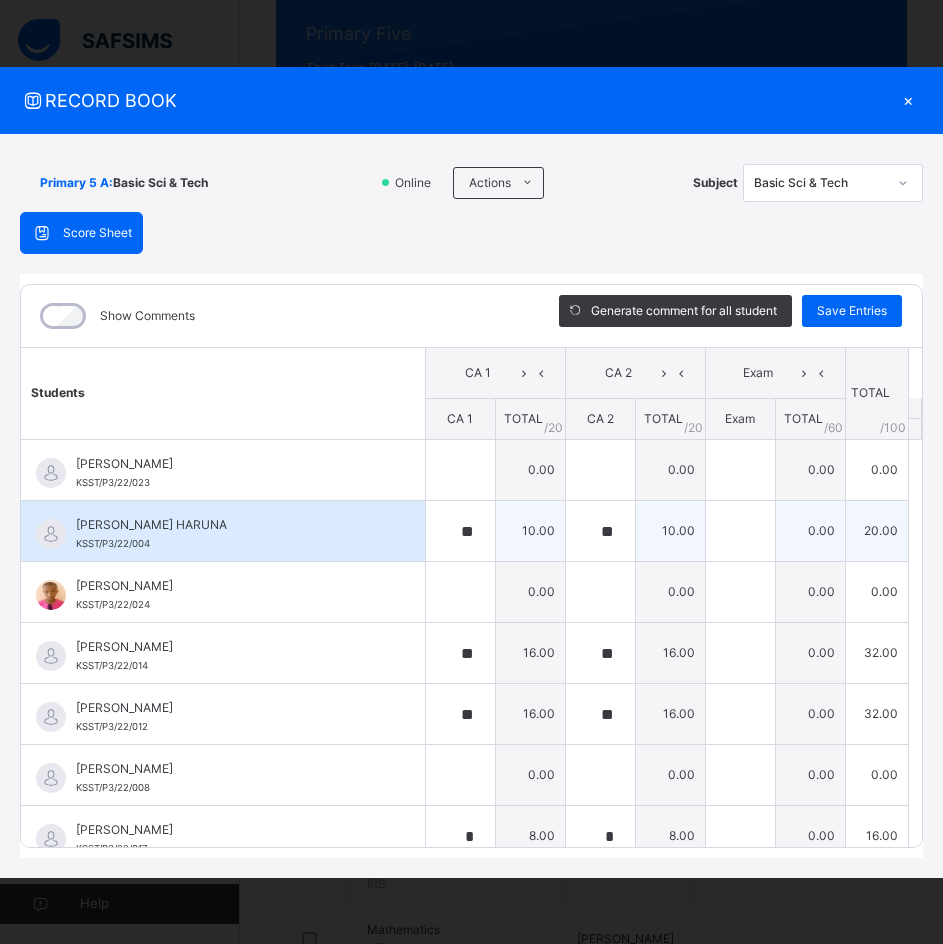 click on "ABDULMALIK  SANI HARUNA" at bounding box center [228, 525] 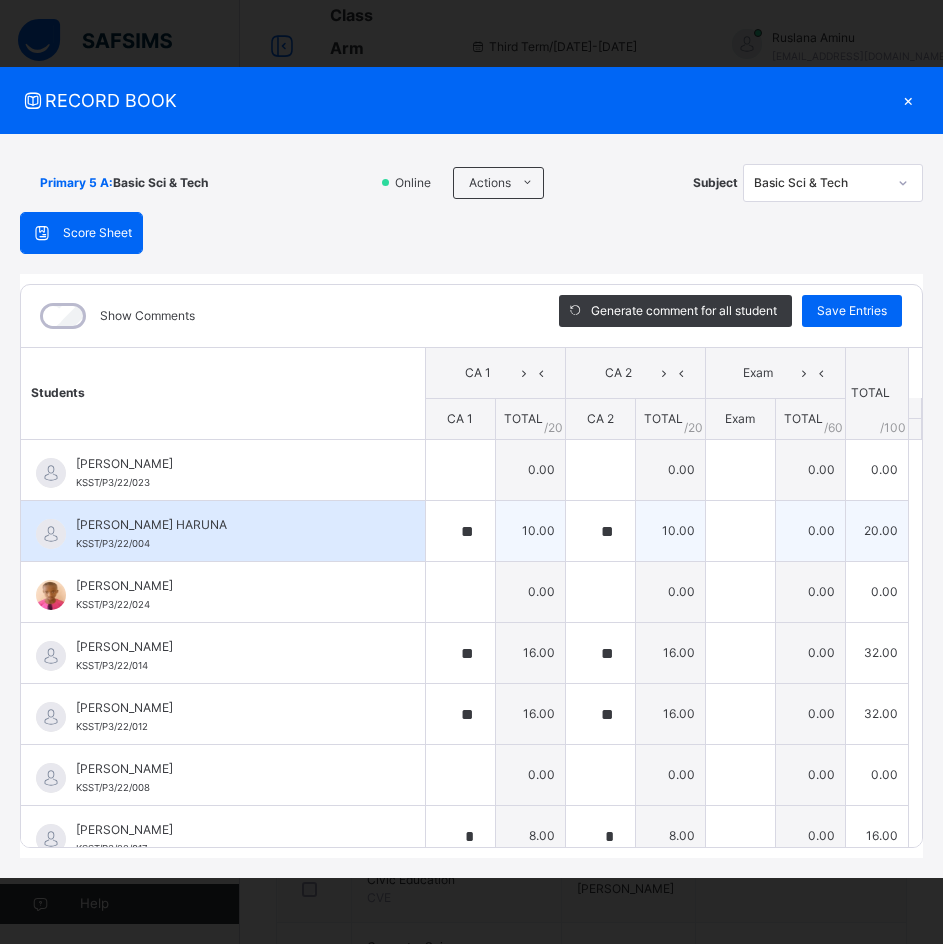 scroll, scrollTop: 0, scrollLeft: 0, axis: both 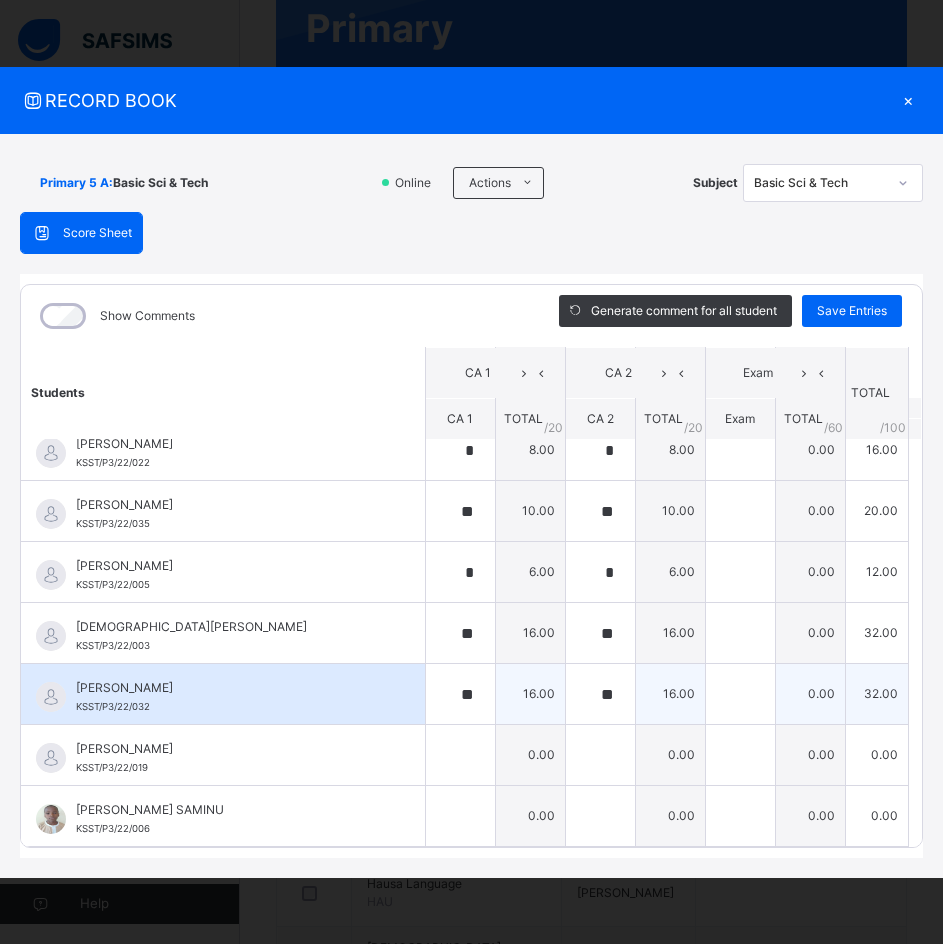 click on "NAJIB  NAJEEB KSST/P3/22/032" at bounding box center [228, 697] 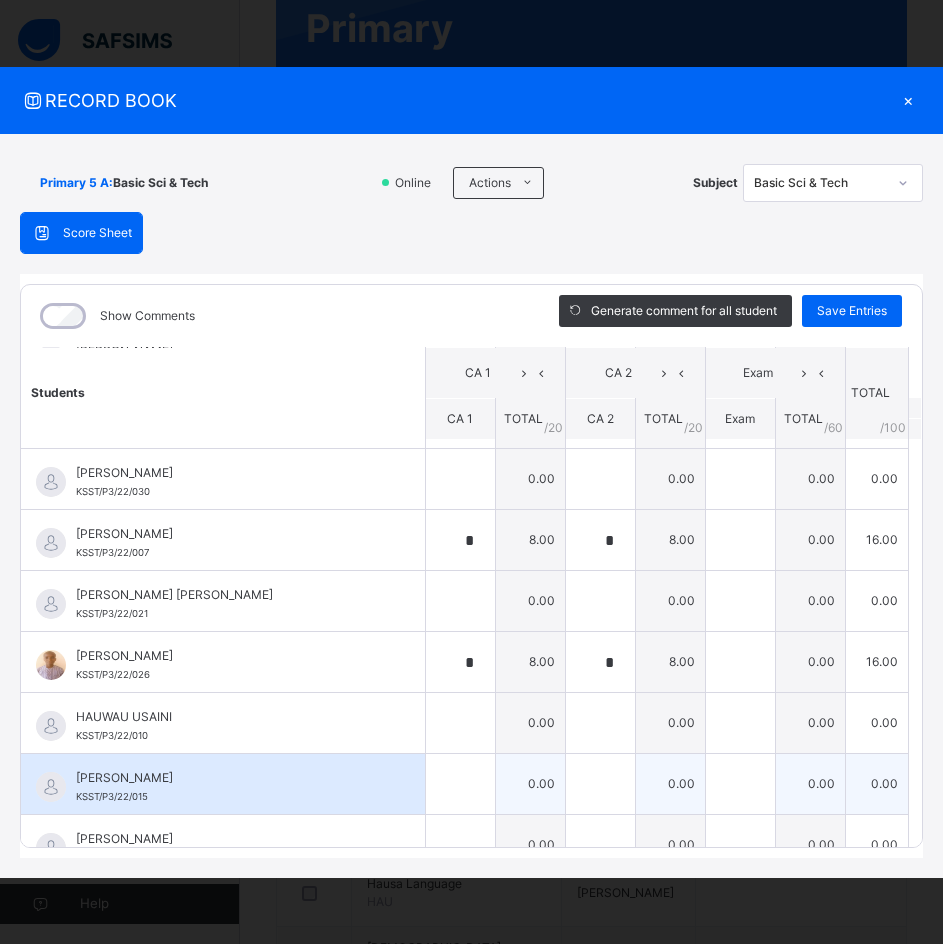 scroll, scrollTop: 379, scrollLeft: 0, axis: vertical 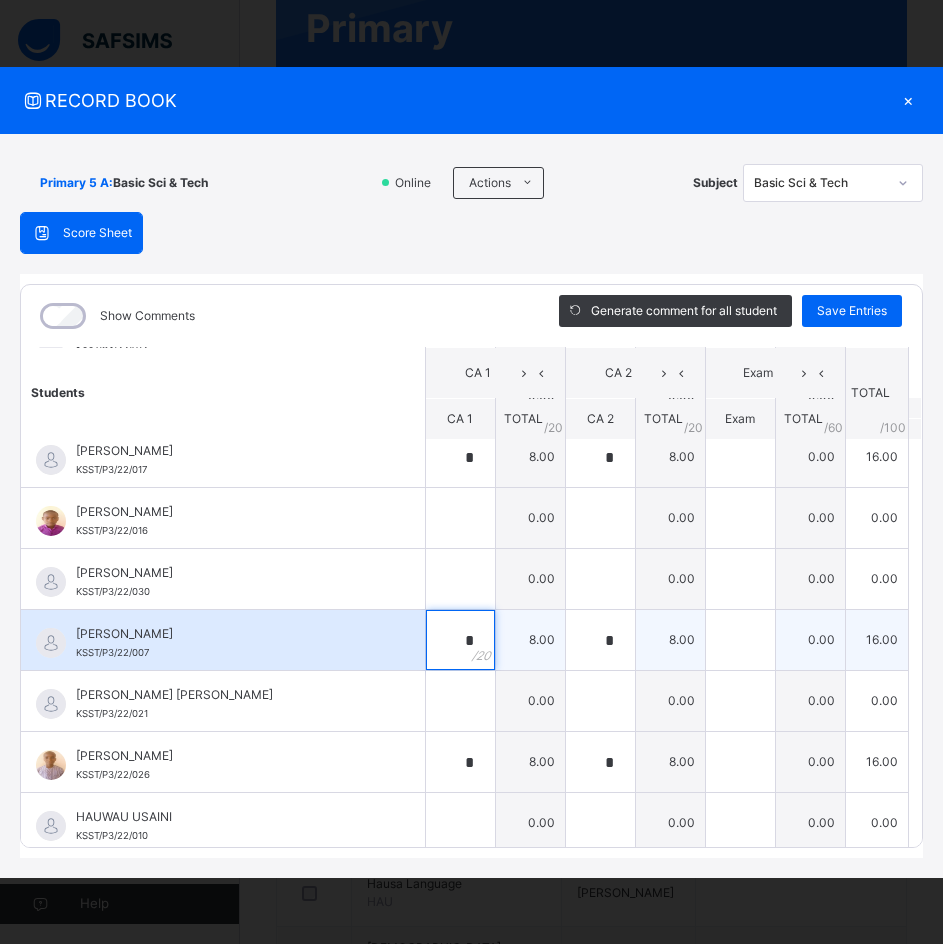 click on "*" at bounding box center (460, 640) 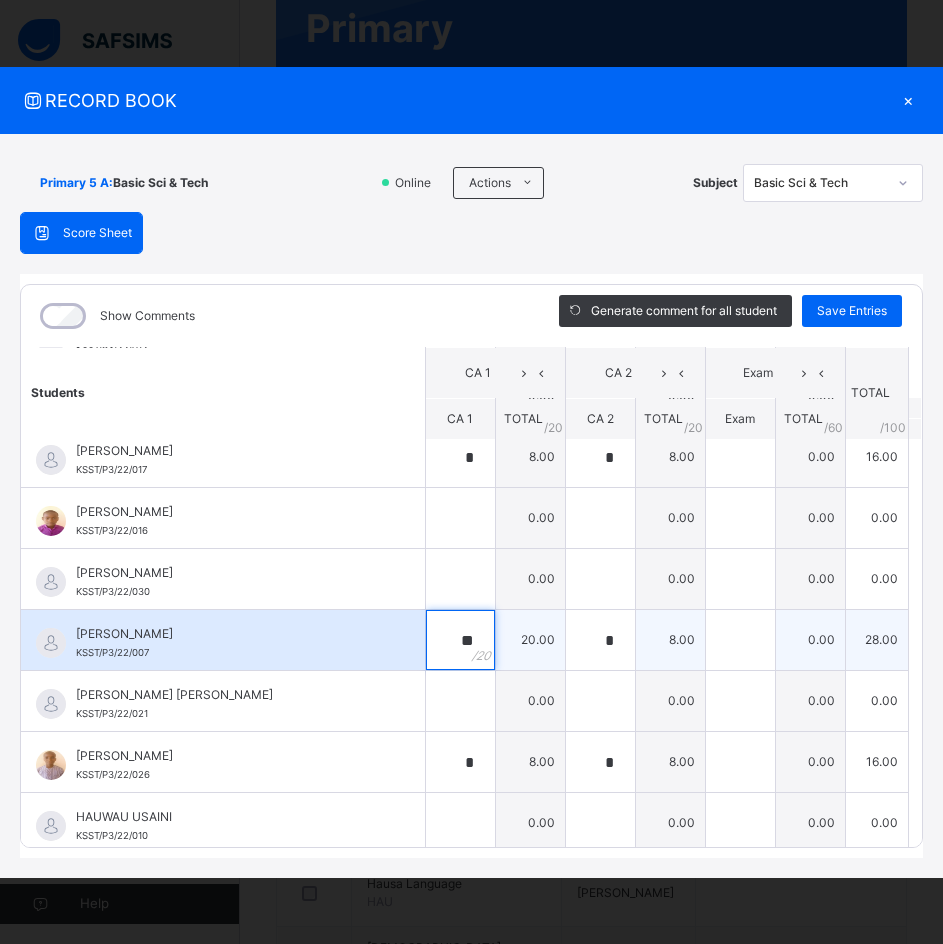 type on "**" 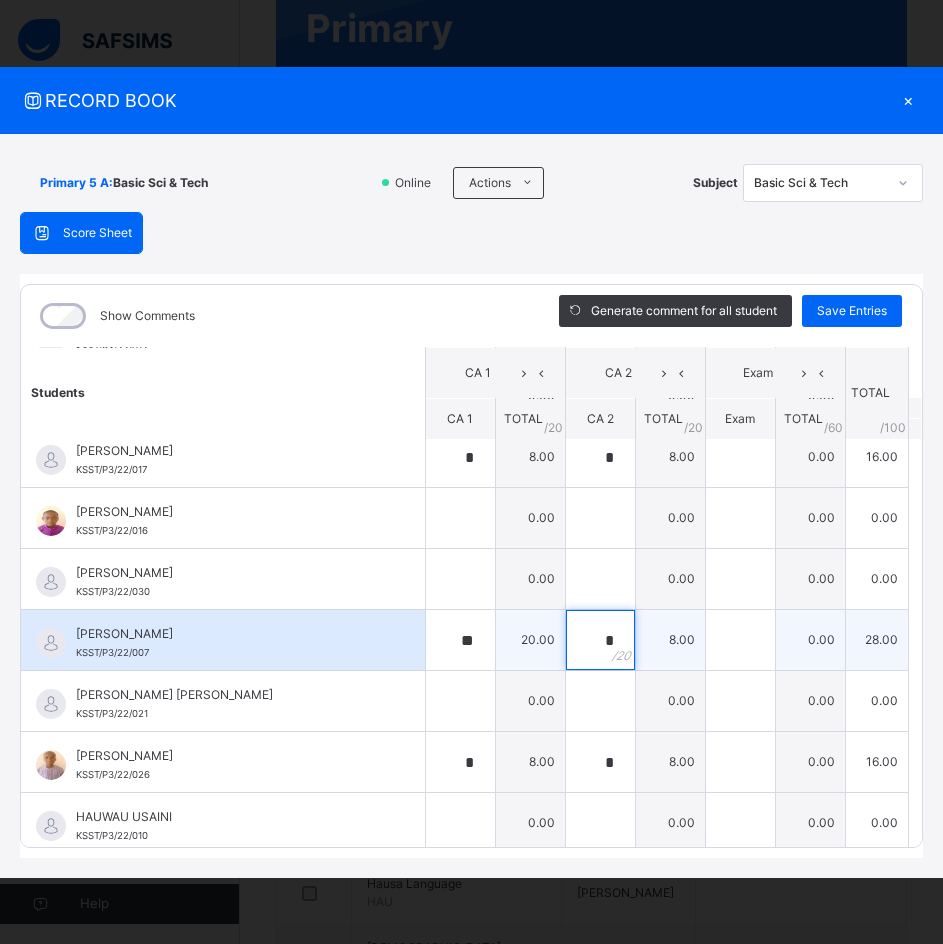 click on "*" at bounding box center (600, 640) 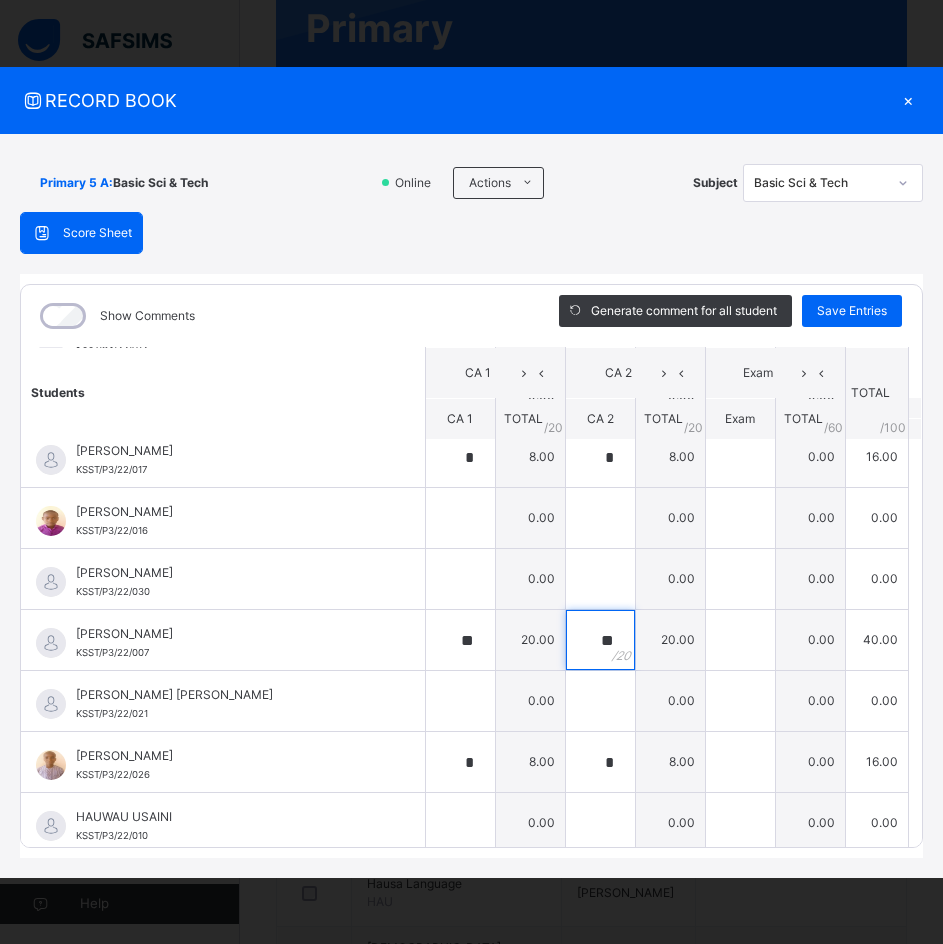 type on "**" 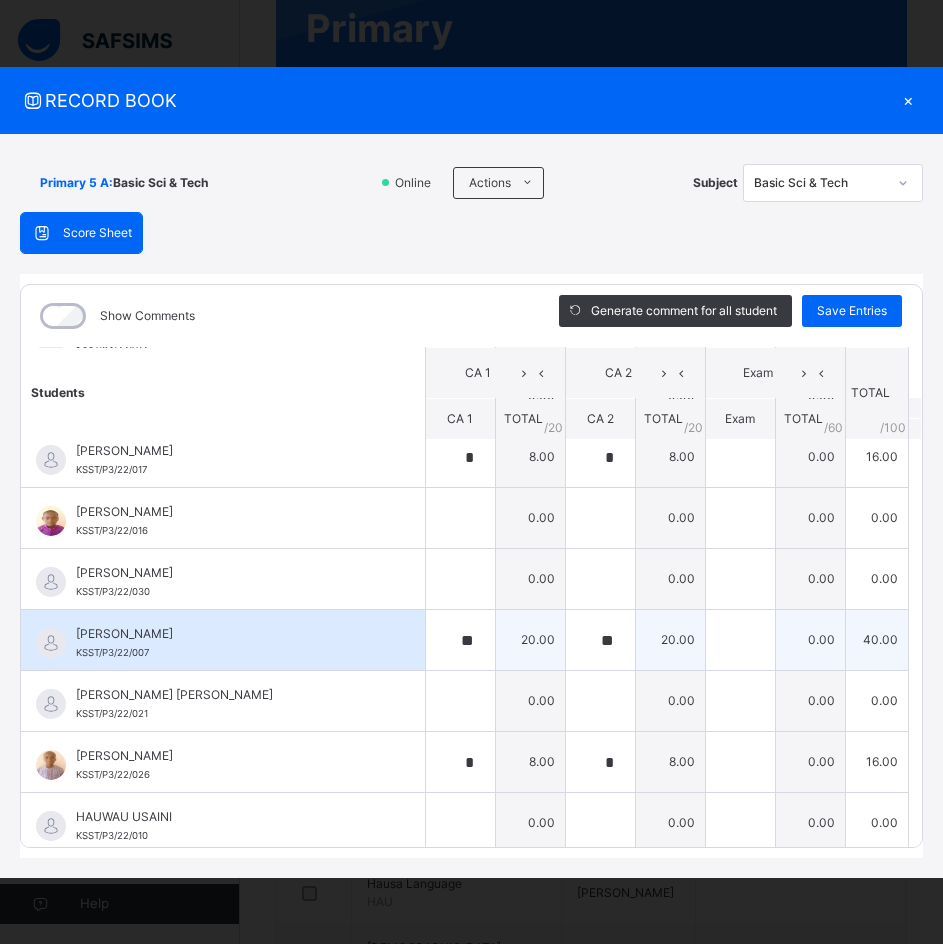 click on "AMINA  SURAJA KSST/P3/22/007" at bounding box center (228, 643) 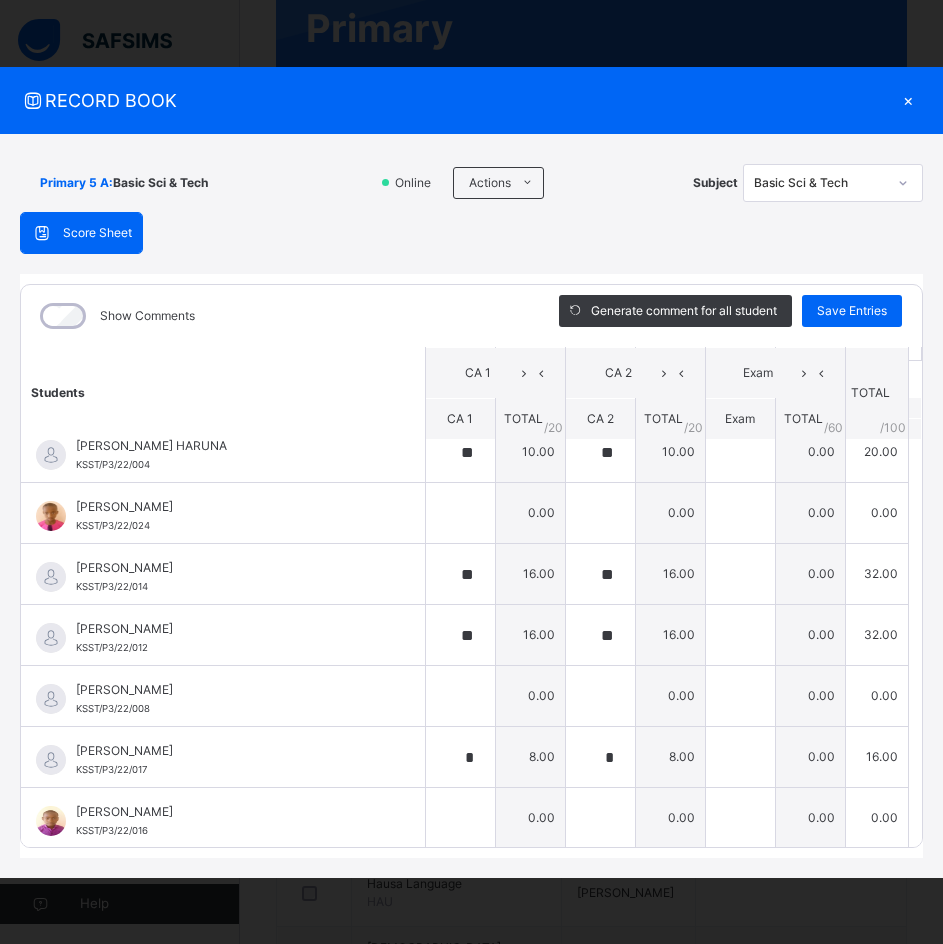 scroll, scrollTop: 0, scrollLeft: 0, axis: both 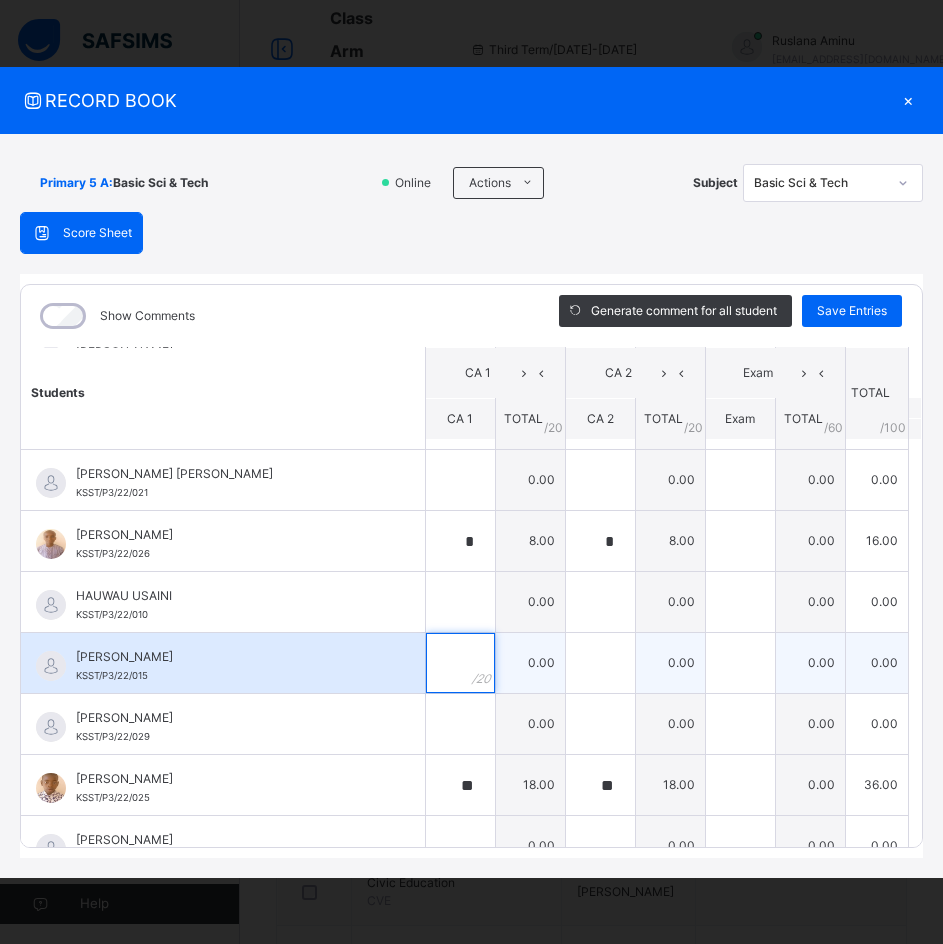 click at bounding box center [460, 663] 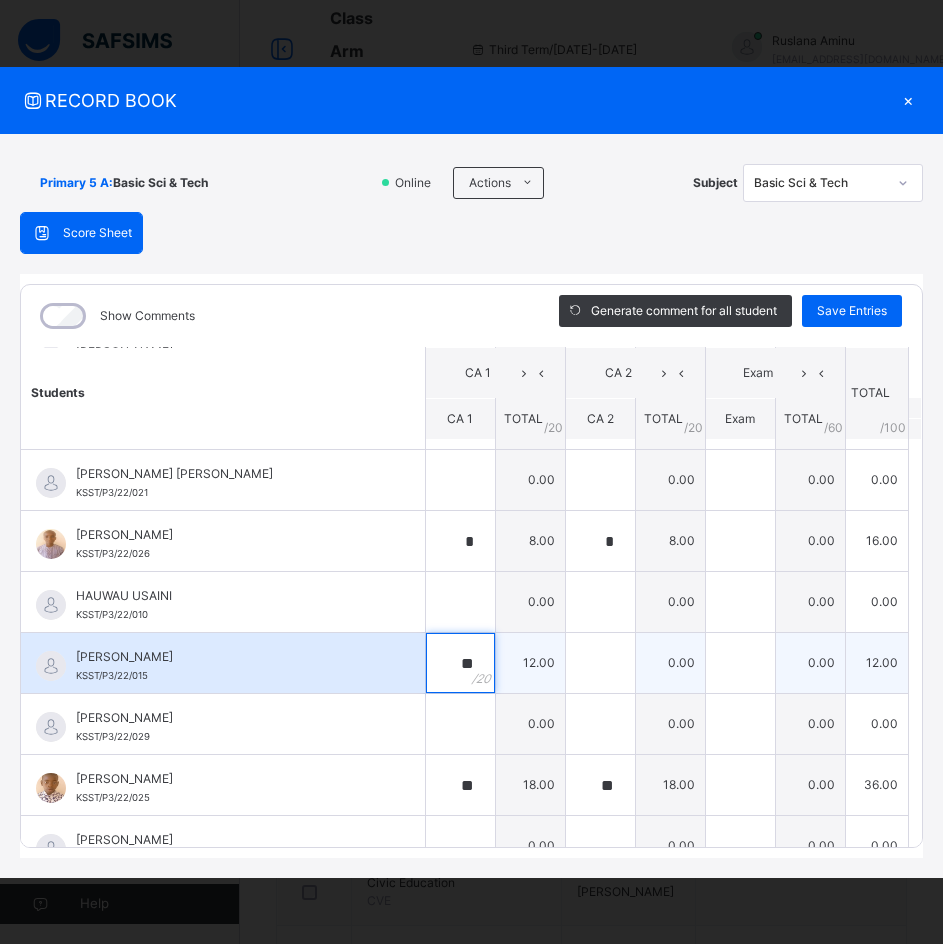 type on "**" 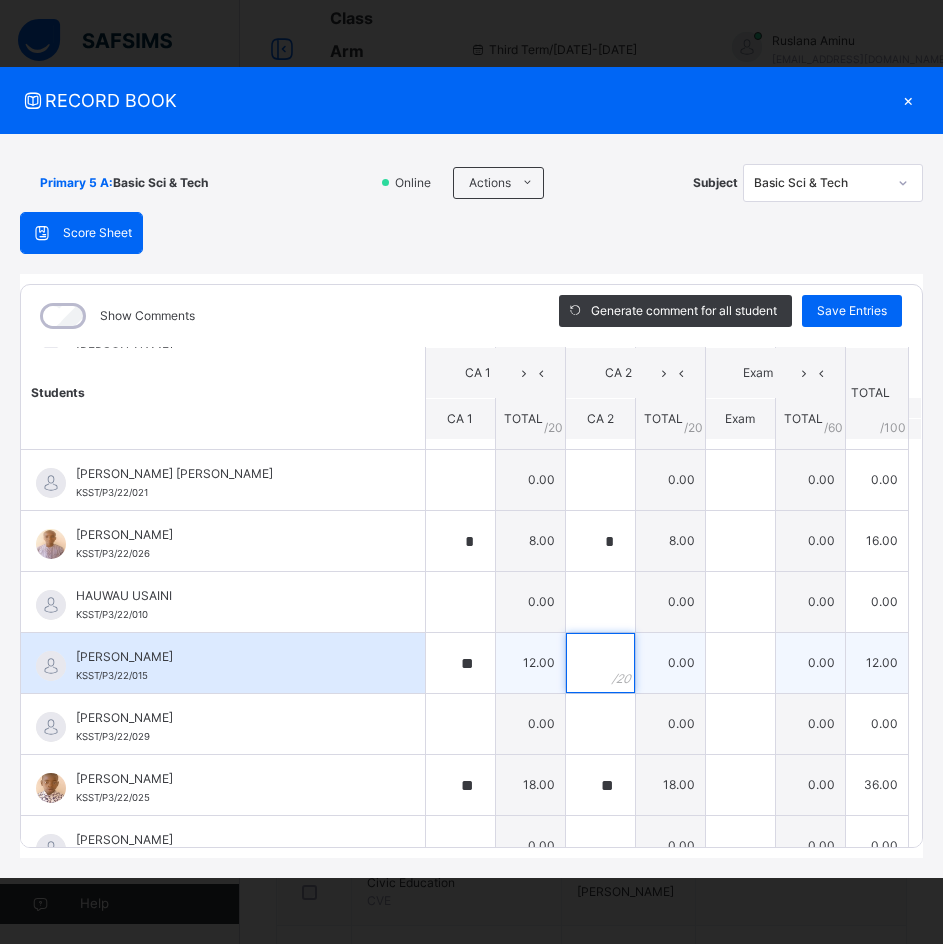 click at bounding box center (600, 663) 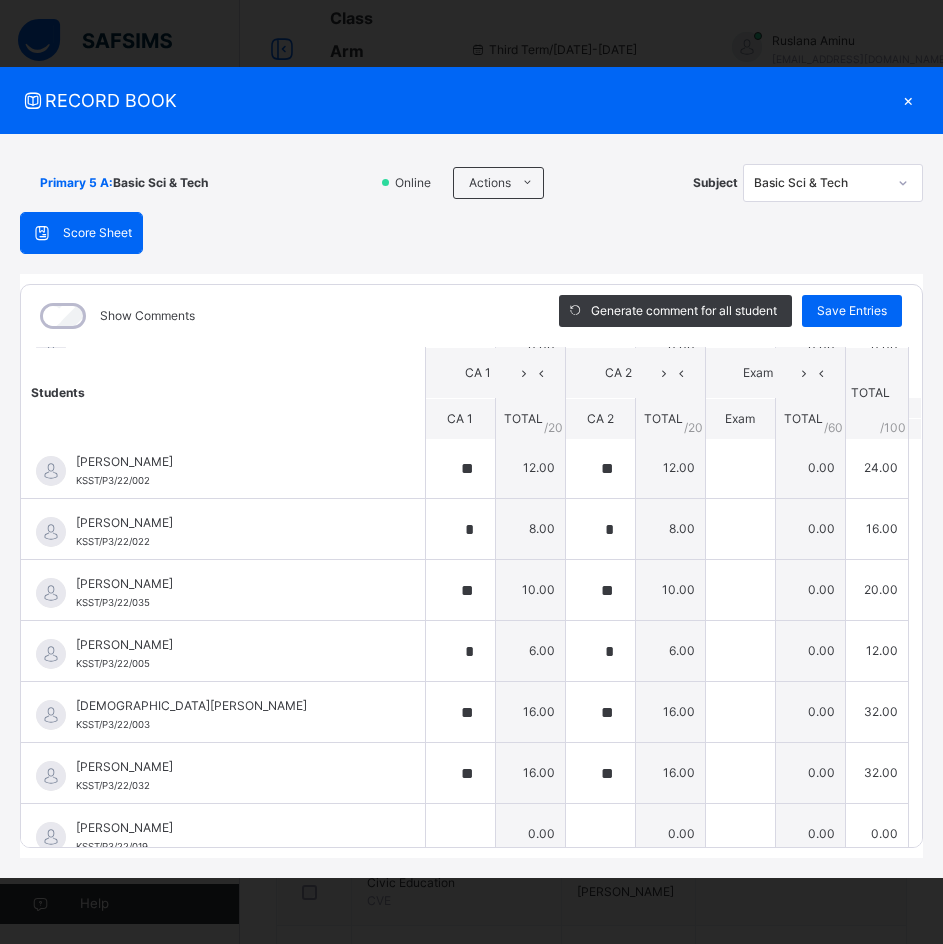 scroll, scrollTop: 1179, scrollLeft: 0, axis: vertical 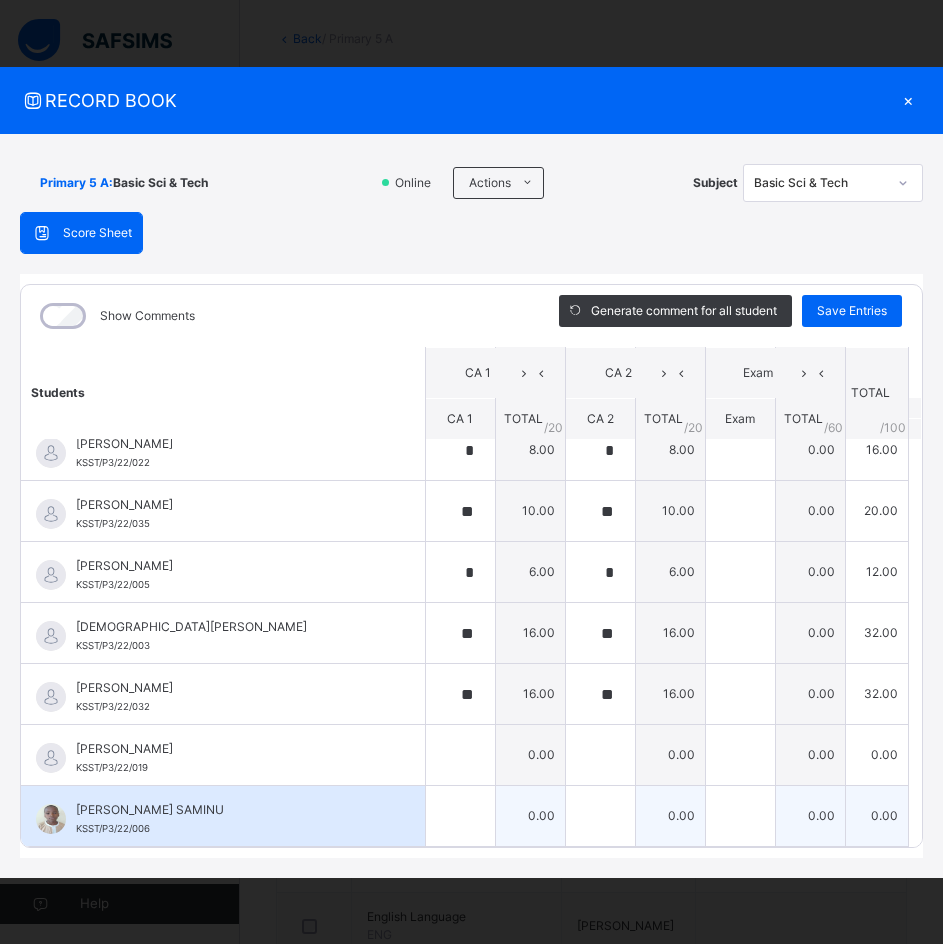 type on "**" 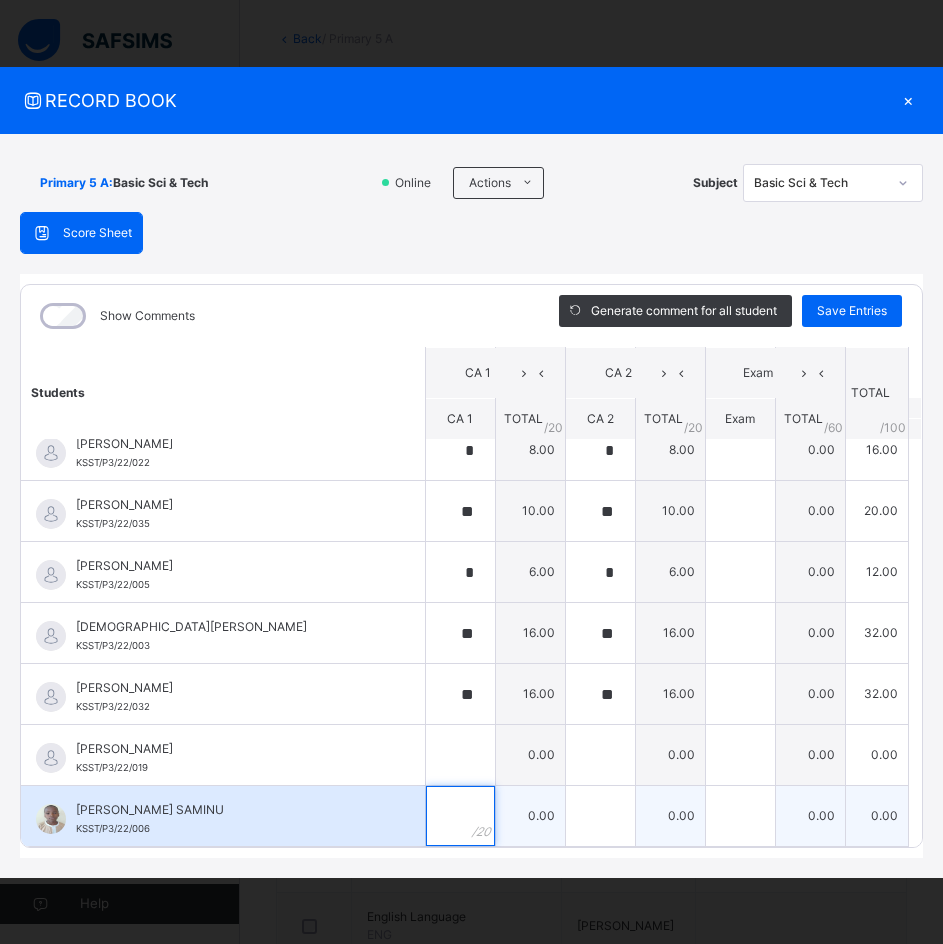 click at bounding box center [460, 816] 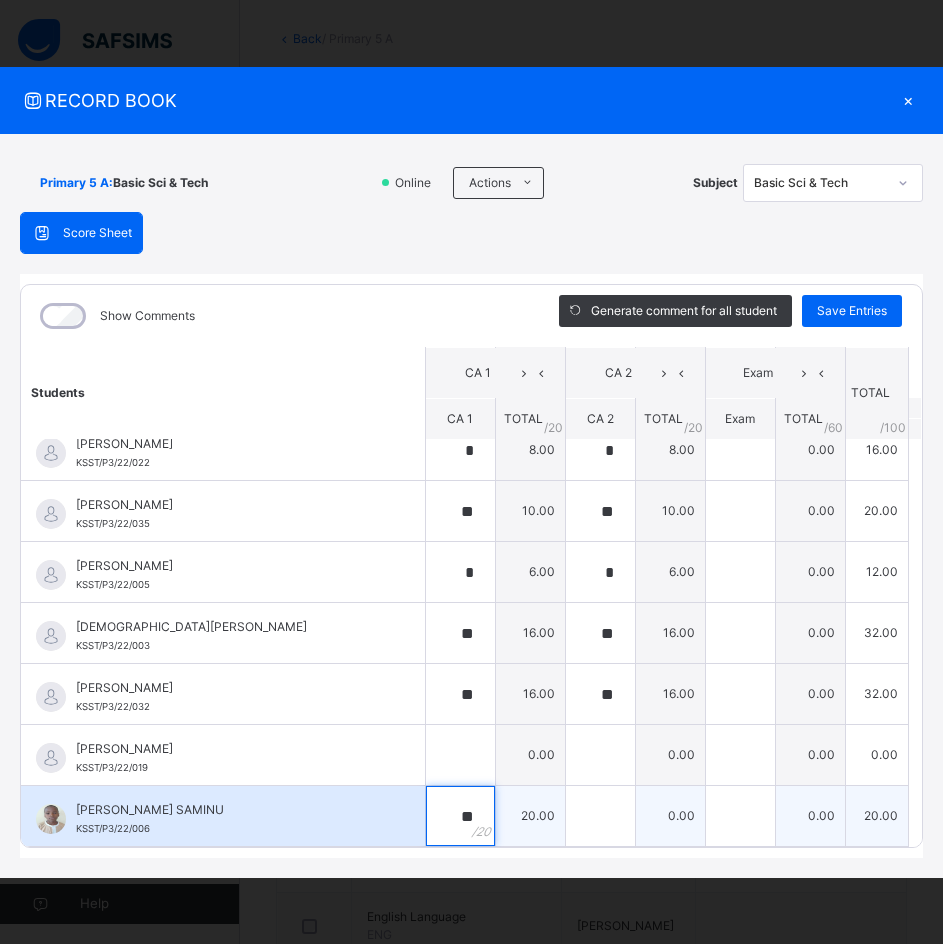 type on "**" 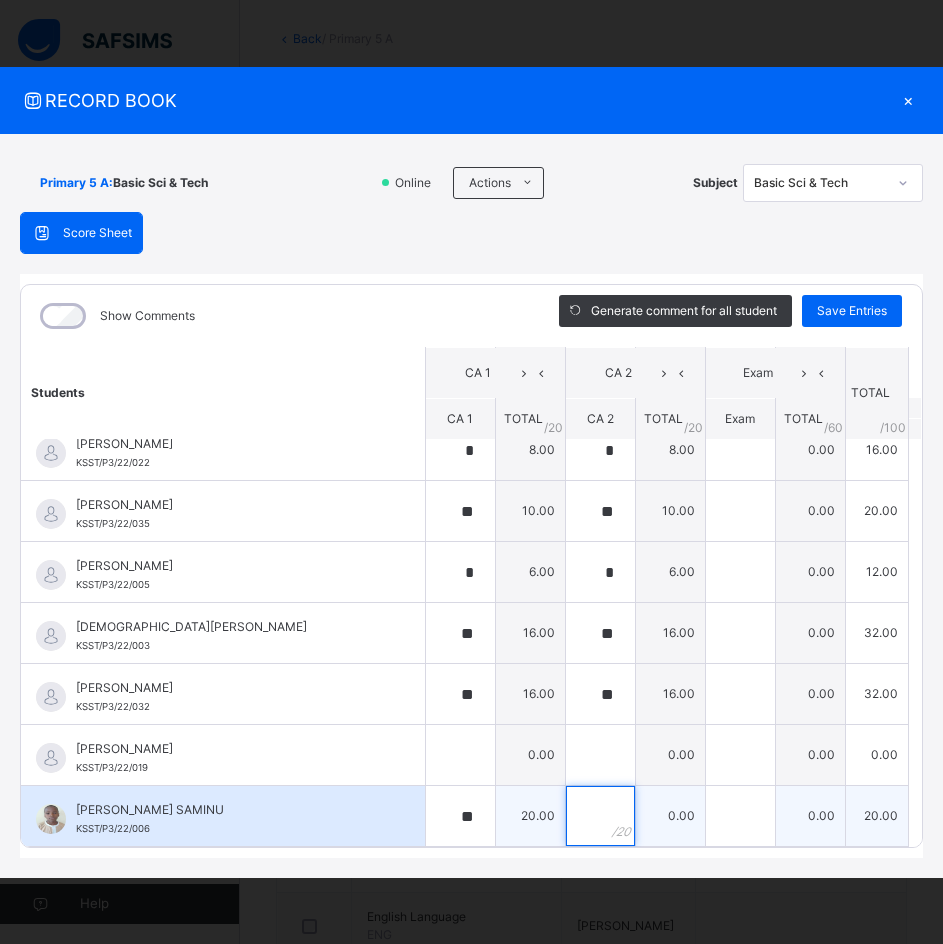 click at bounding box center [600, 816] 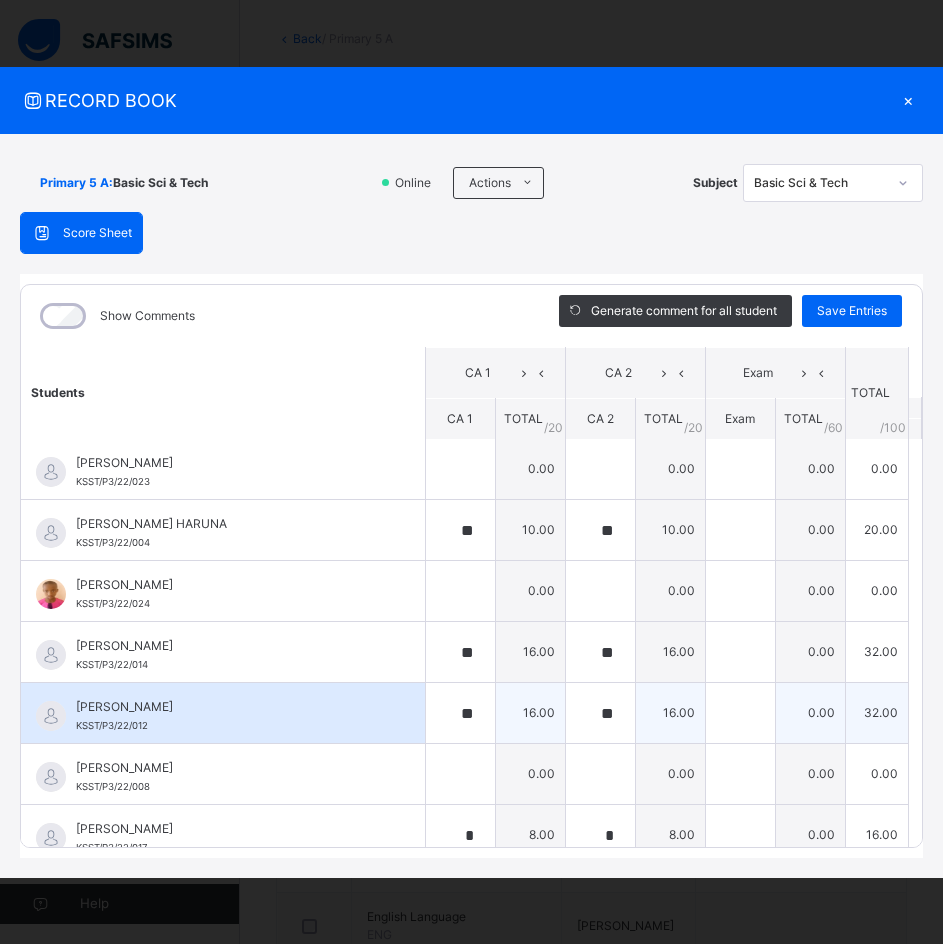 scroll, scrollTop: 0, scrollLeft: 0, axis: both 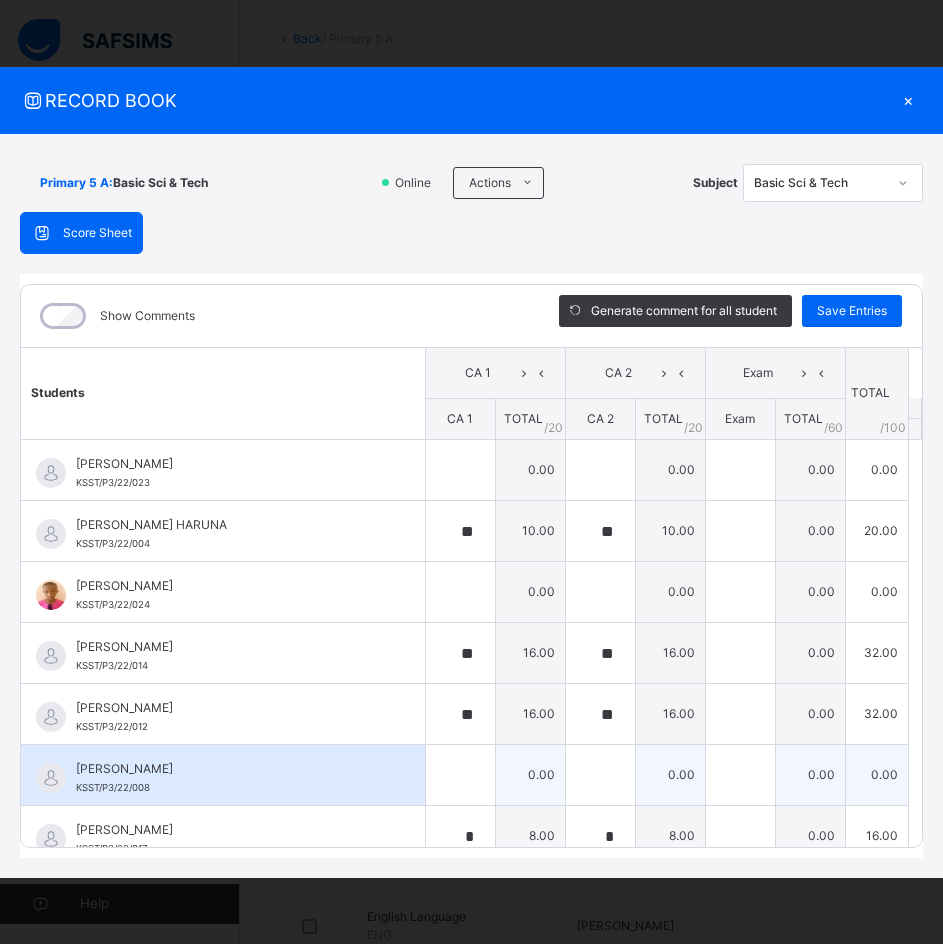 type on "**" 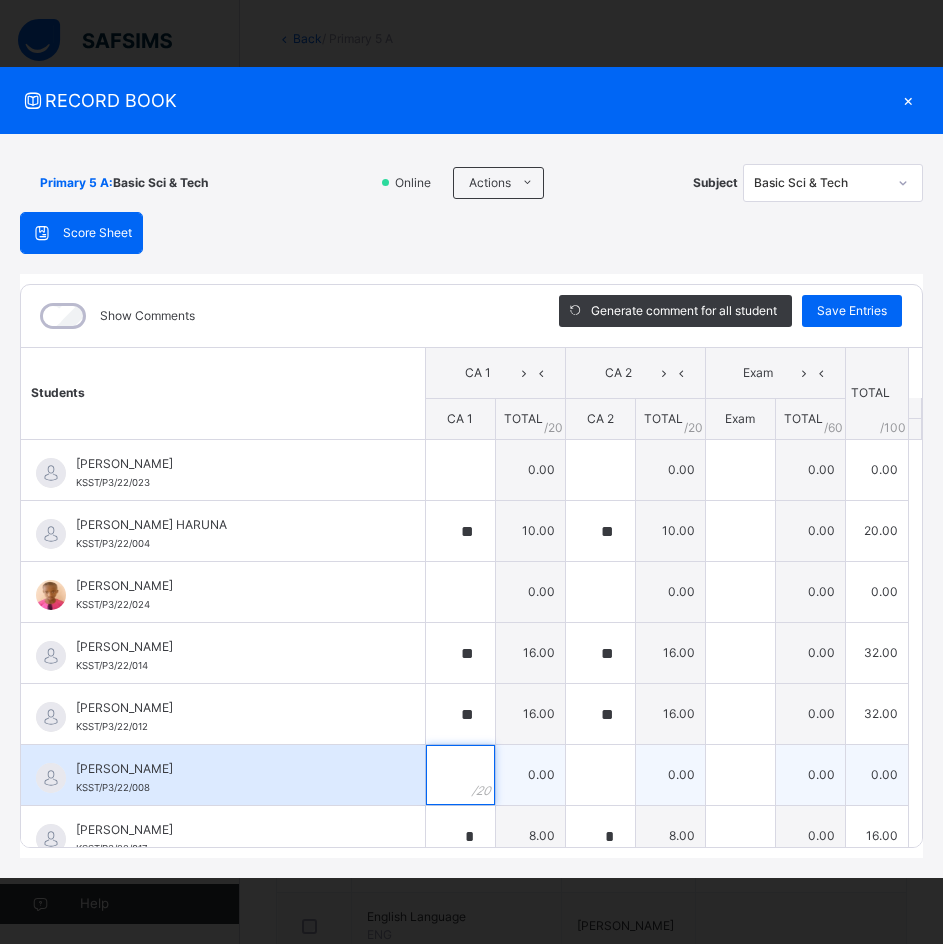 click at bounding box center (460, 775) 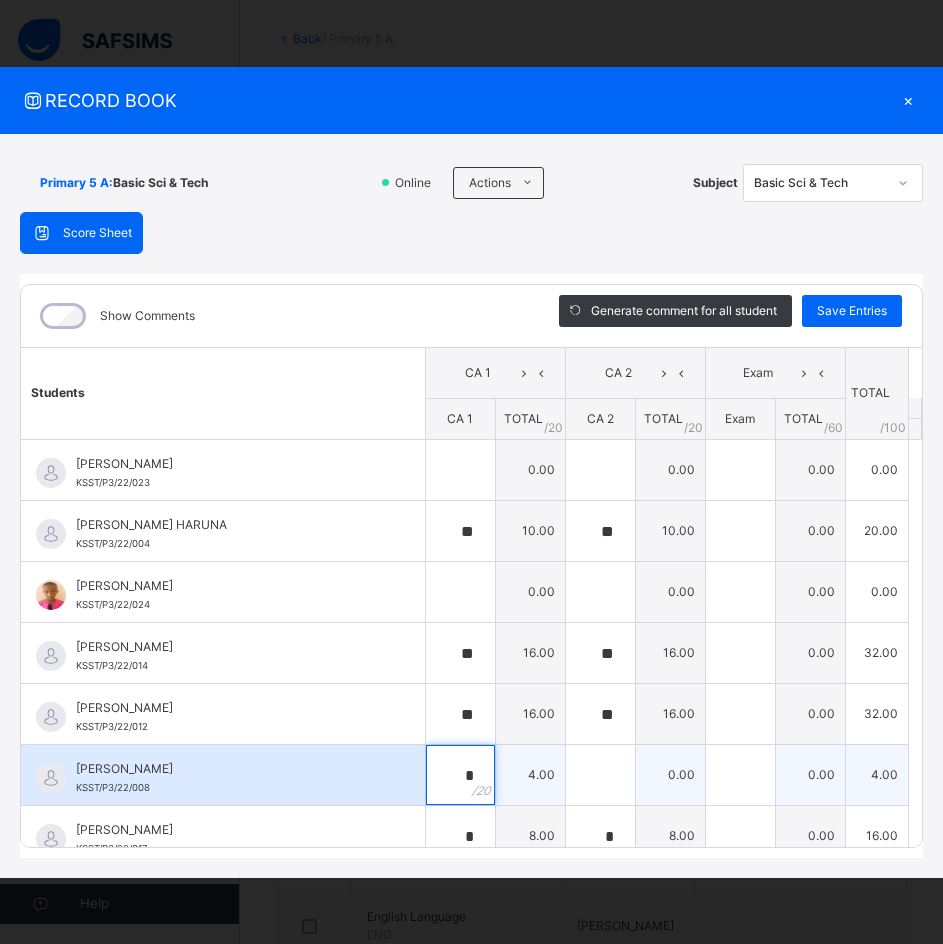 type on "*" 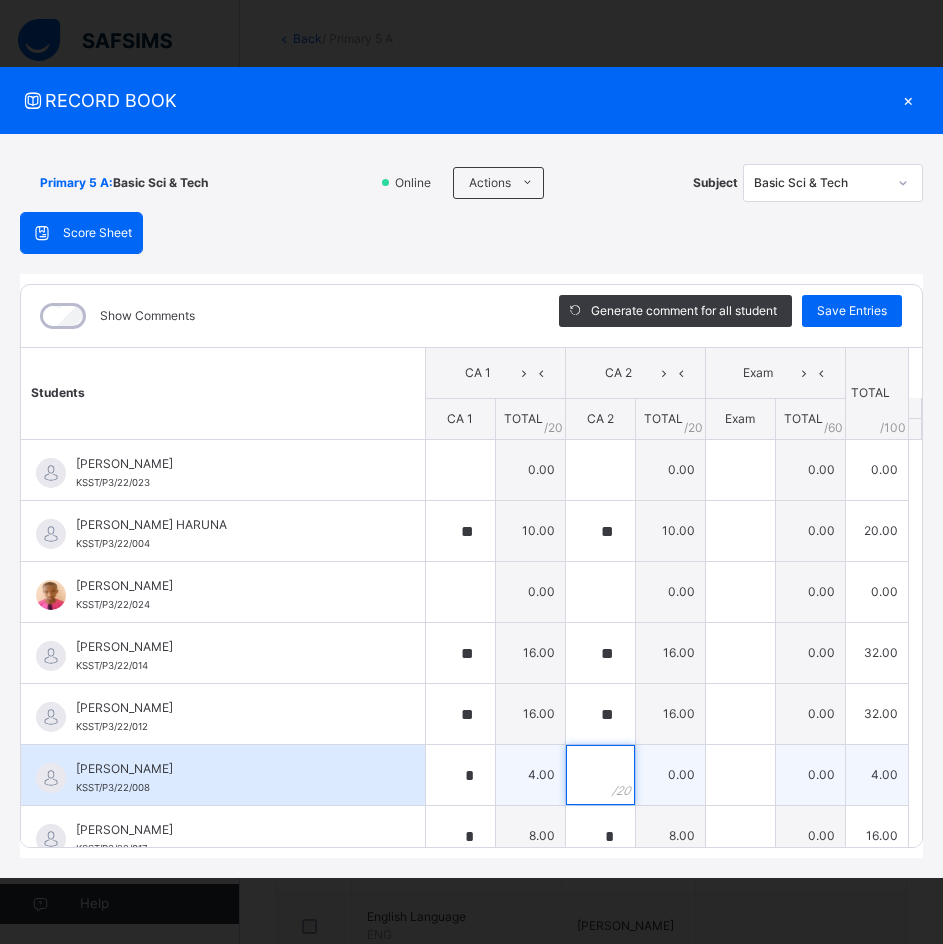 click at bounding box center (600, 775) 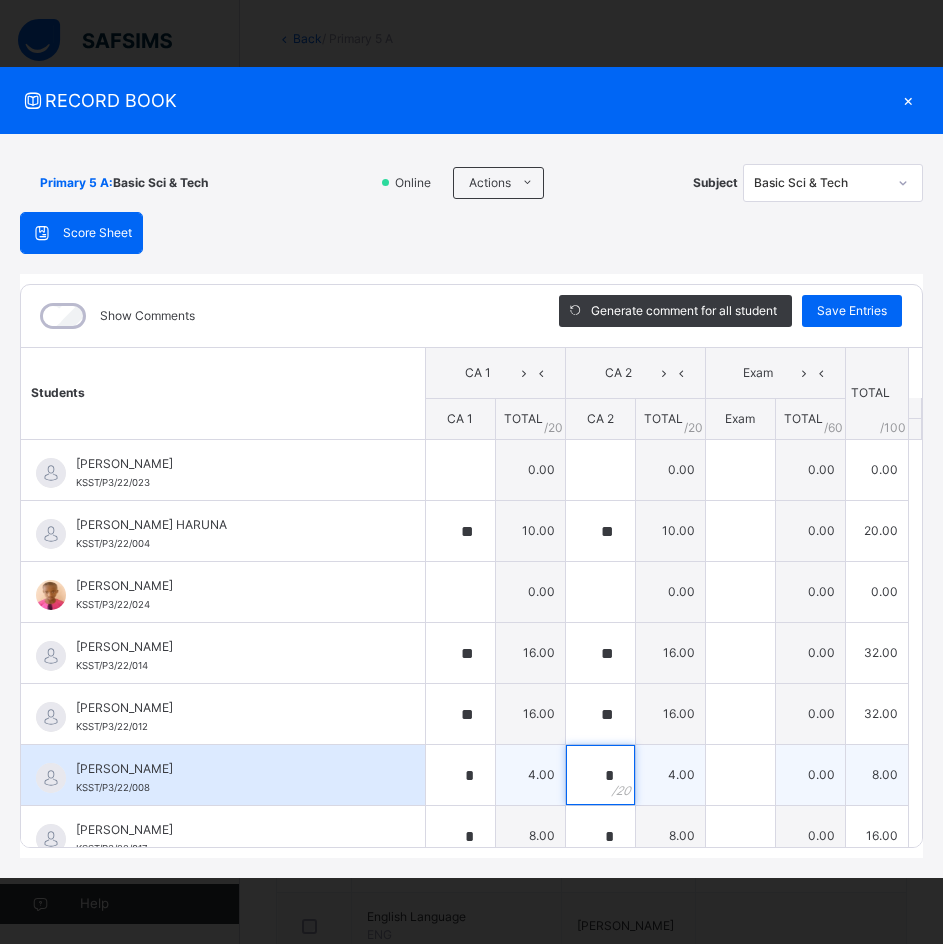 scroll, scrollTop: 0, scrollLeft: 0, axis: both 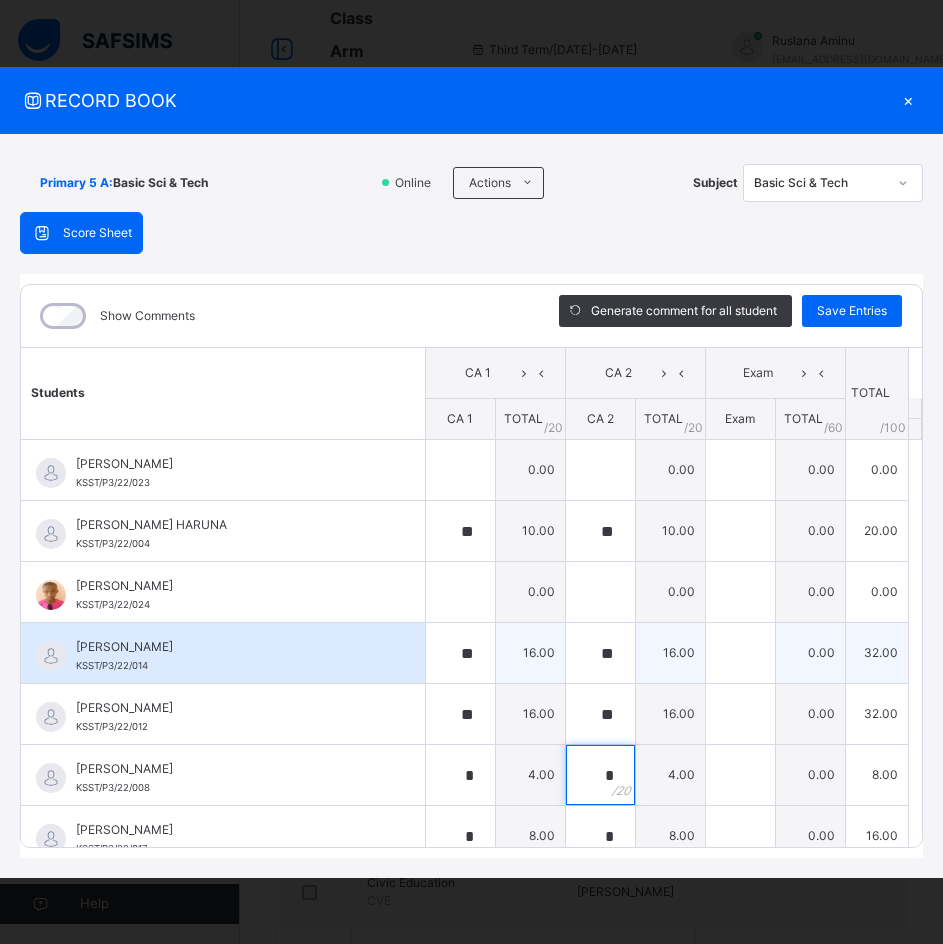 type on "*" 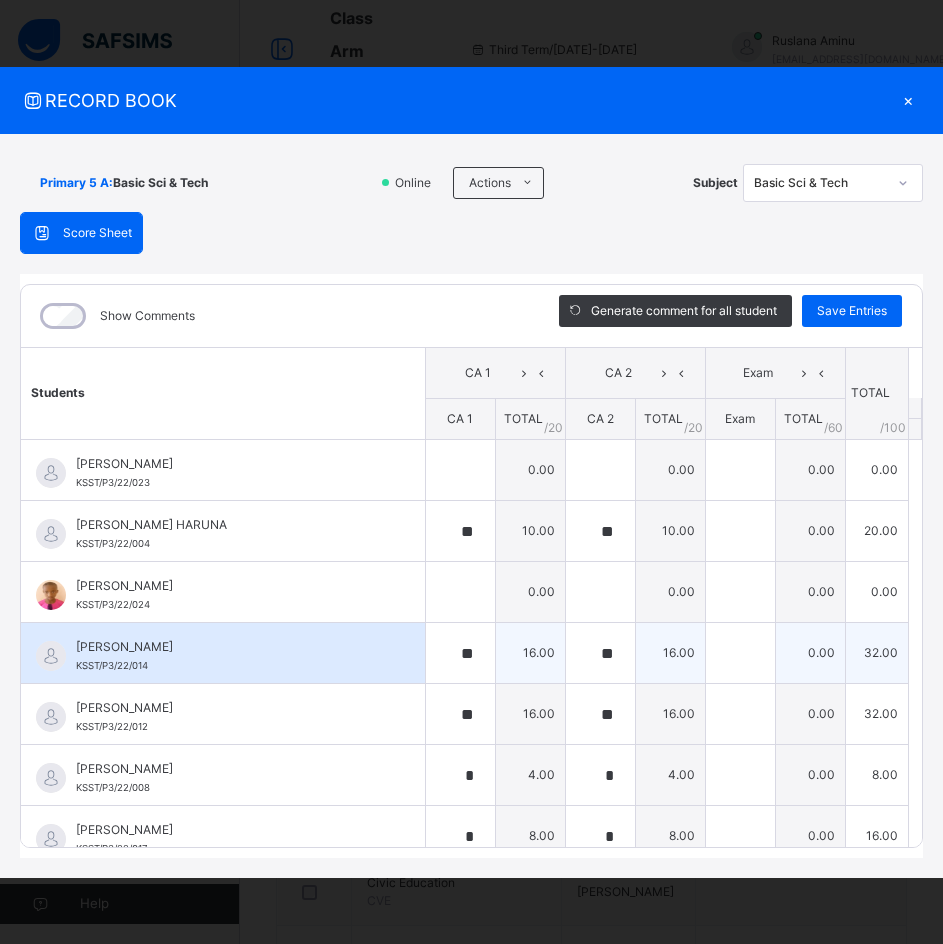 click on "ABDURRAHMAN  SADISU KSST/P3/22/014" at bounding box center (228, 656) 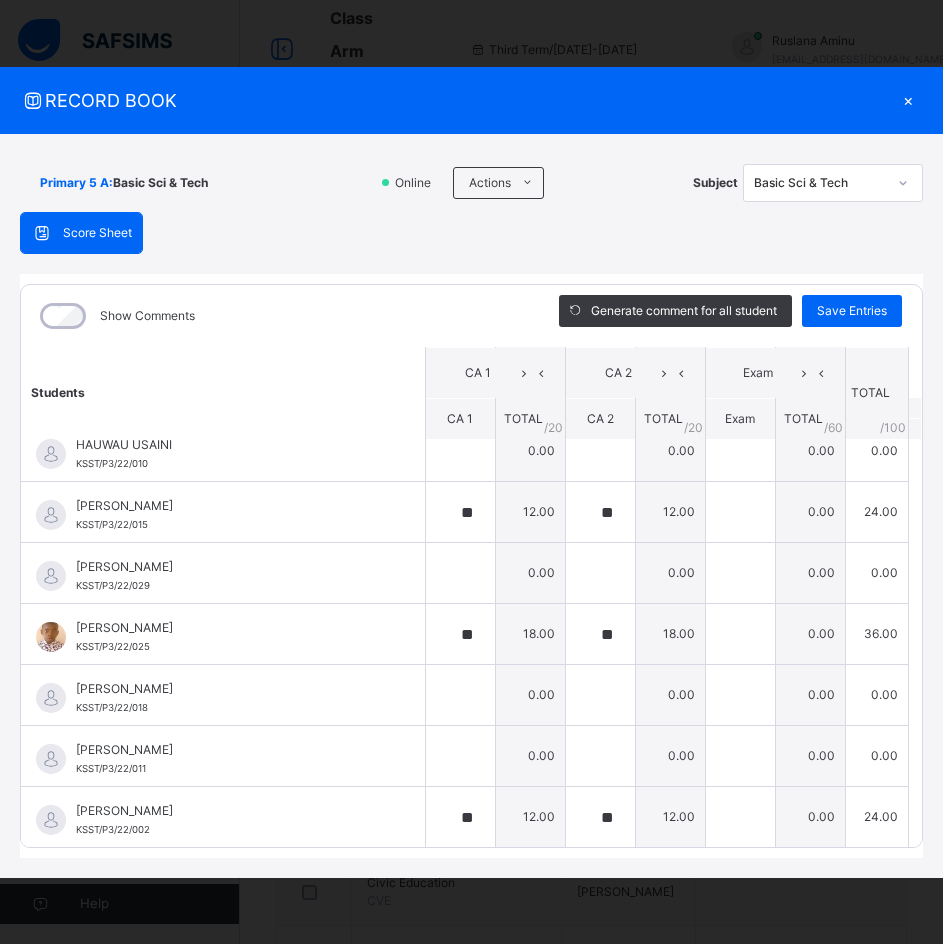 scroll, scrollTop: 800, scrollLeft: 0, axis: vertical 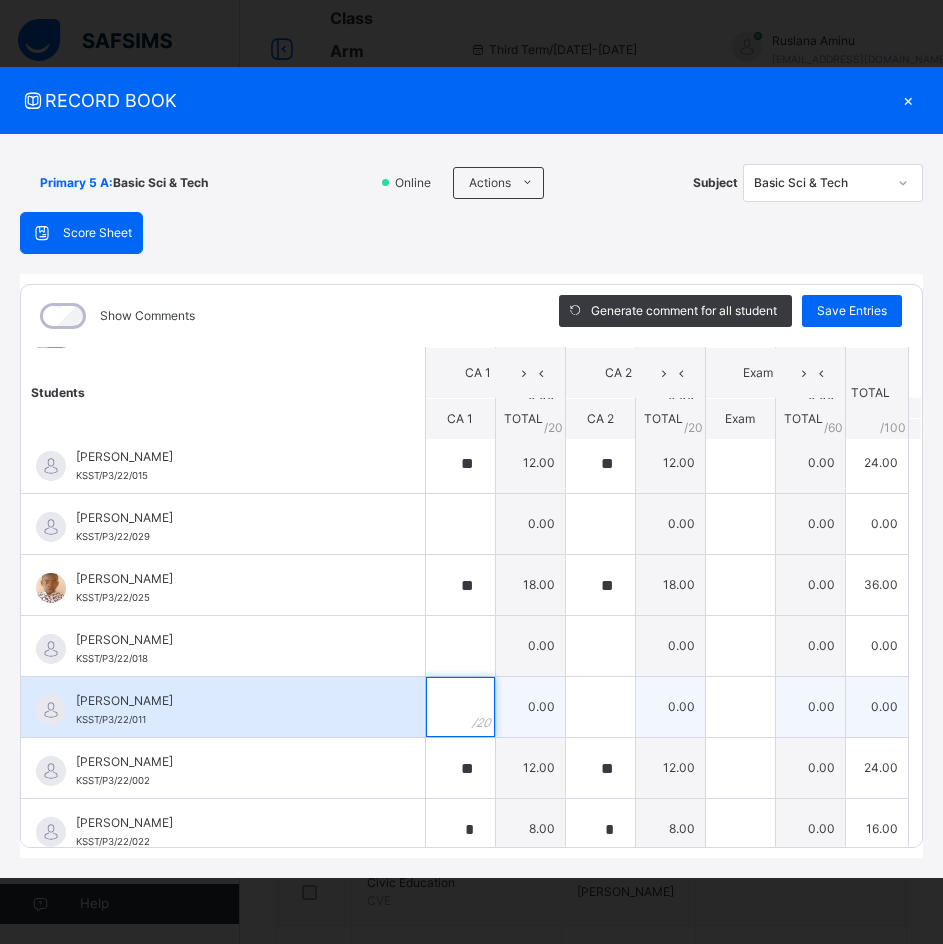 click at bounding box center [460, 707] 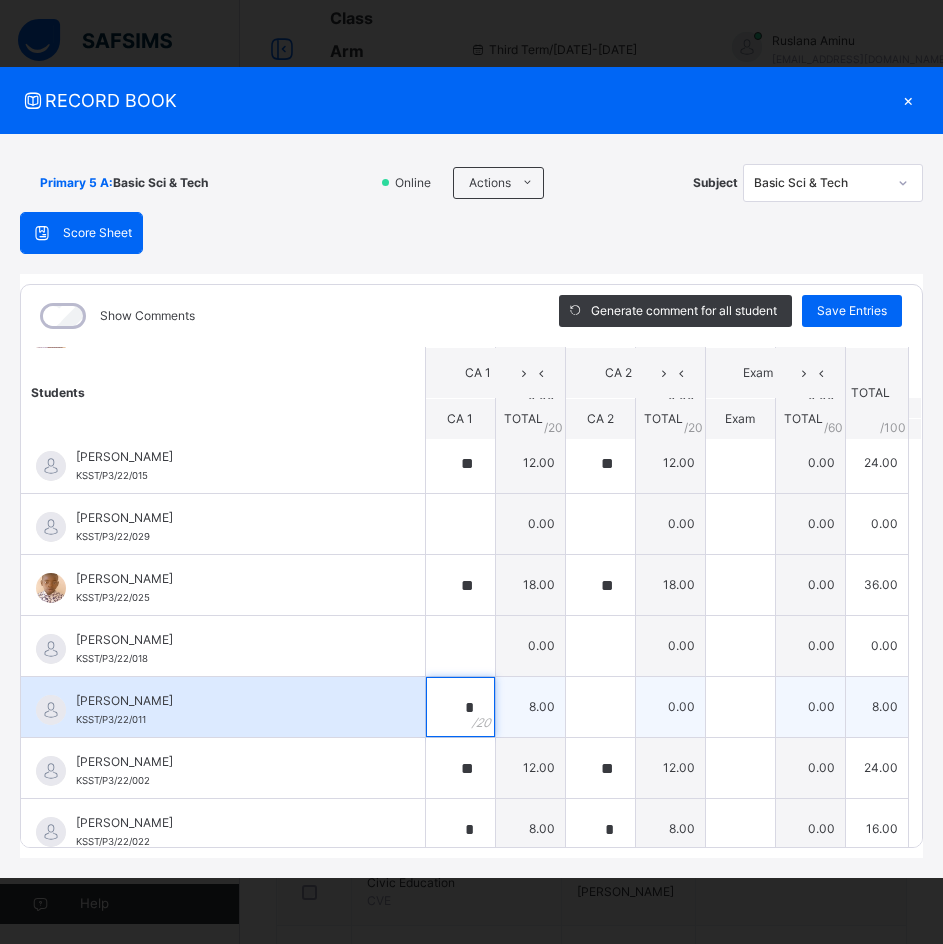 type on "*" 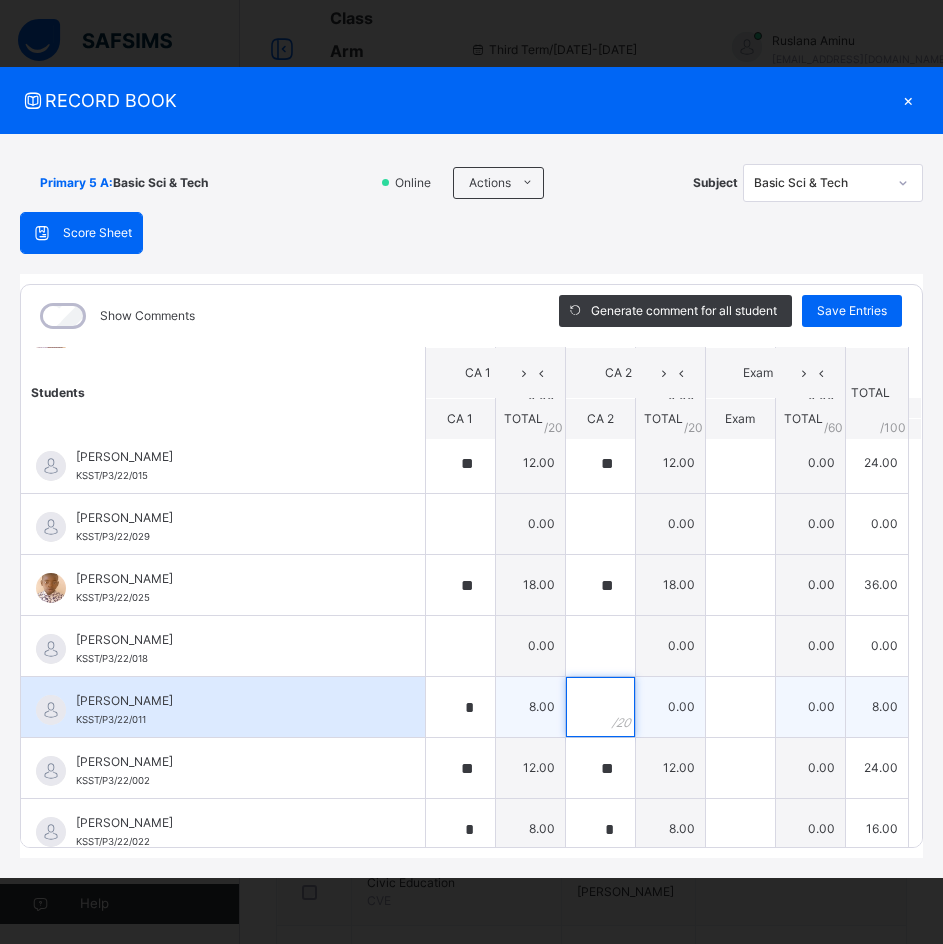 click at bounding box center [600, 707] 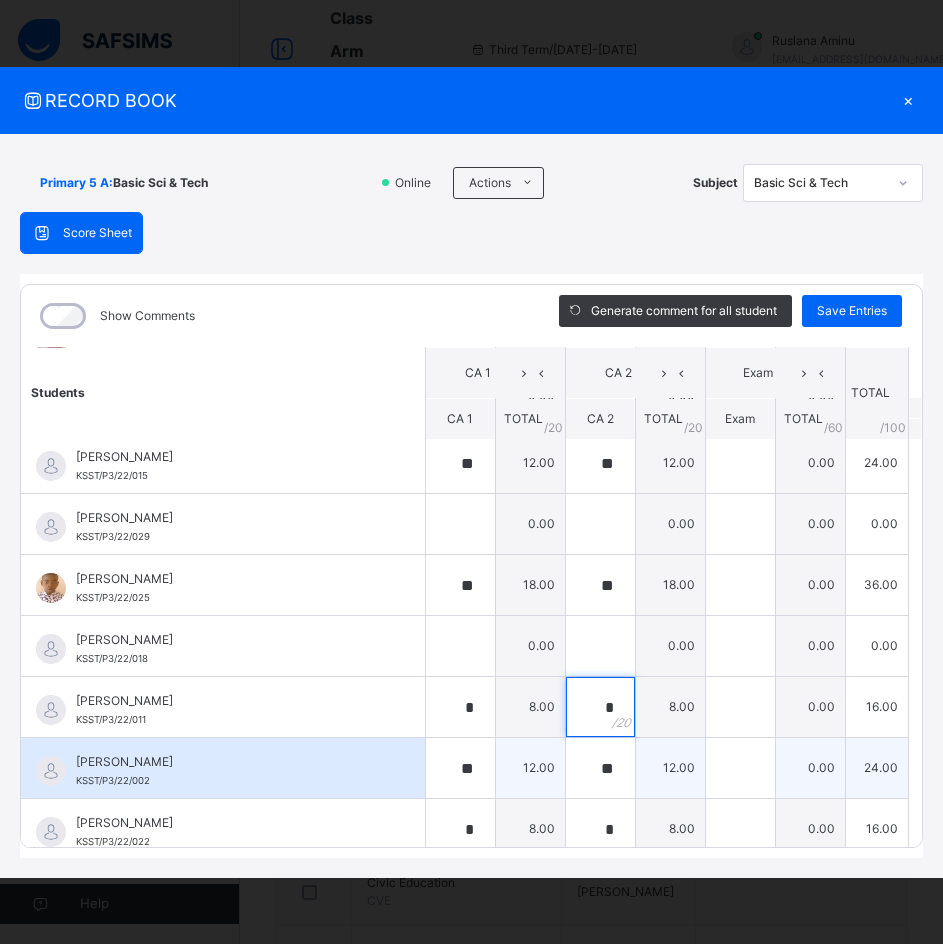 type on "*" 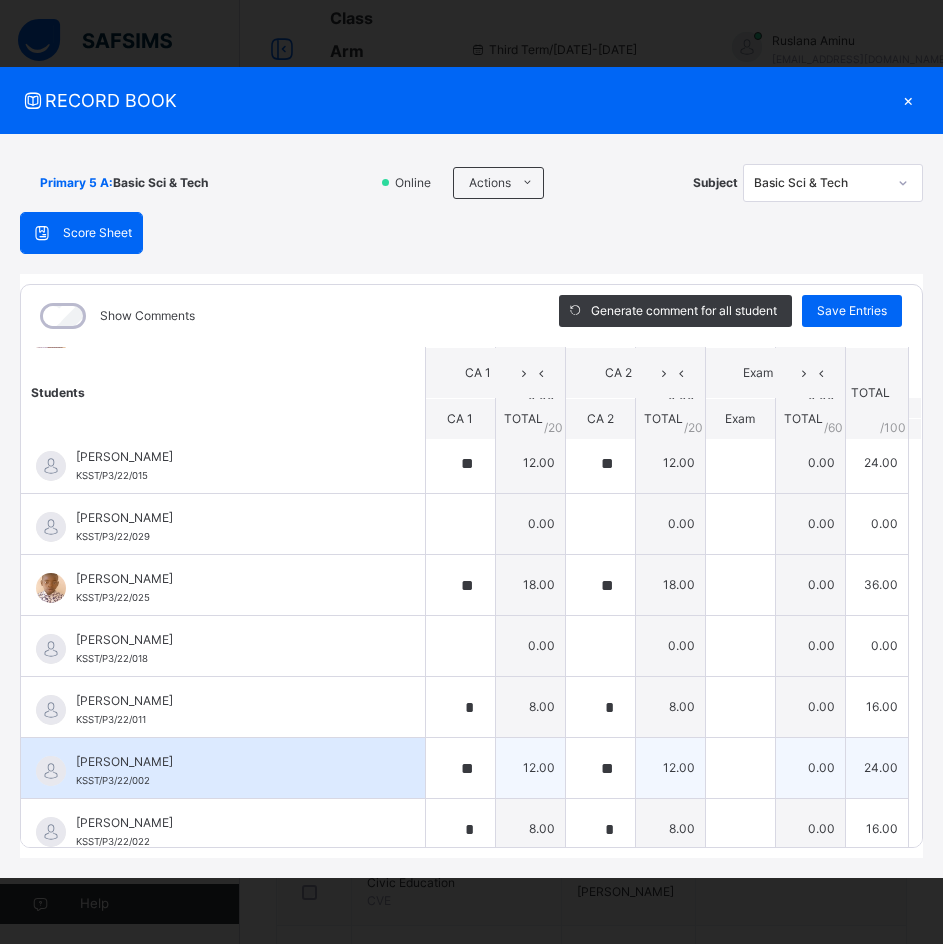 click on "MAHMUD ADAM  USMAN" at bounding box center [228, 762] 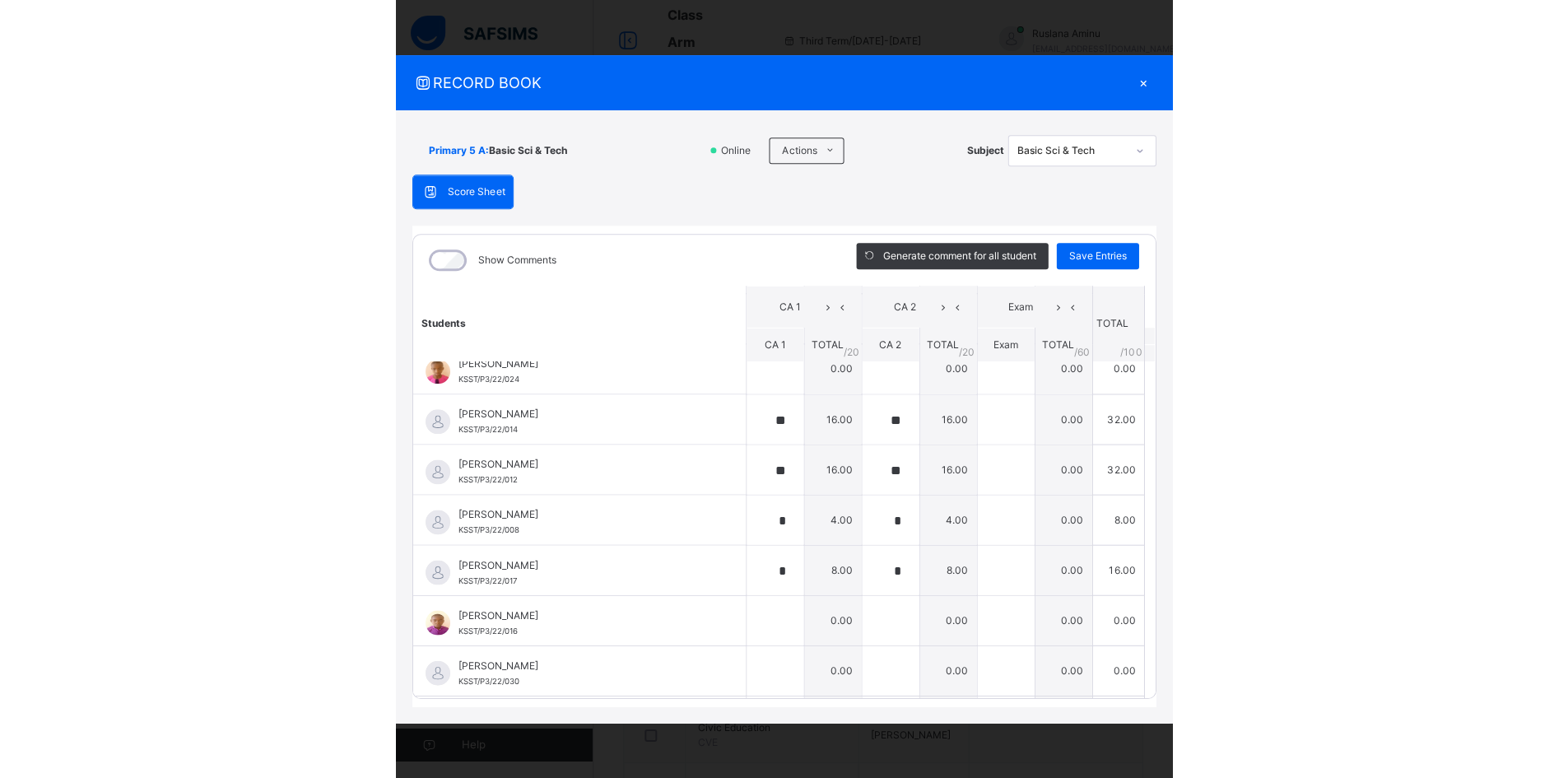 scroll, scrollTop: 82, scrollLeft: 0, axis: vertical 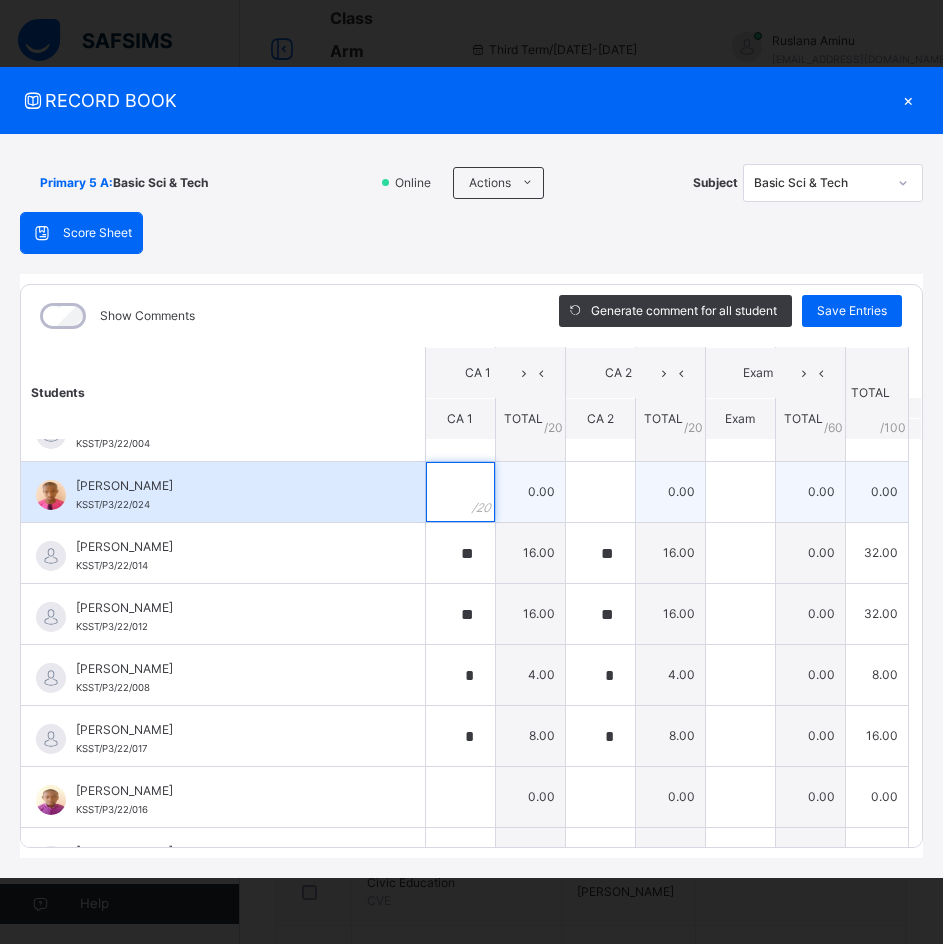 click at bounding box center [460, 492] 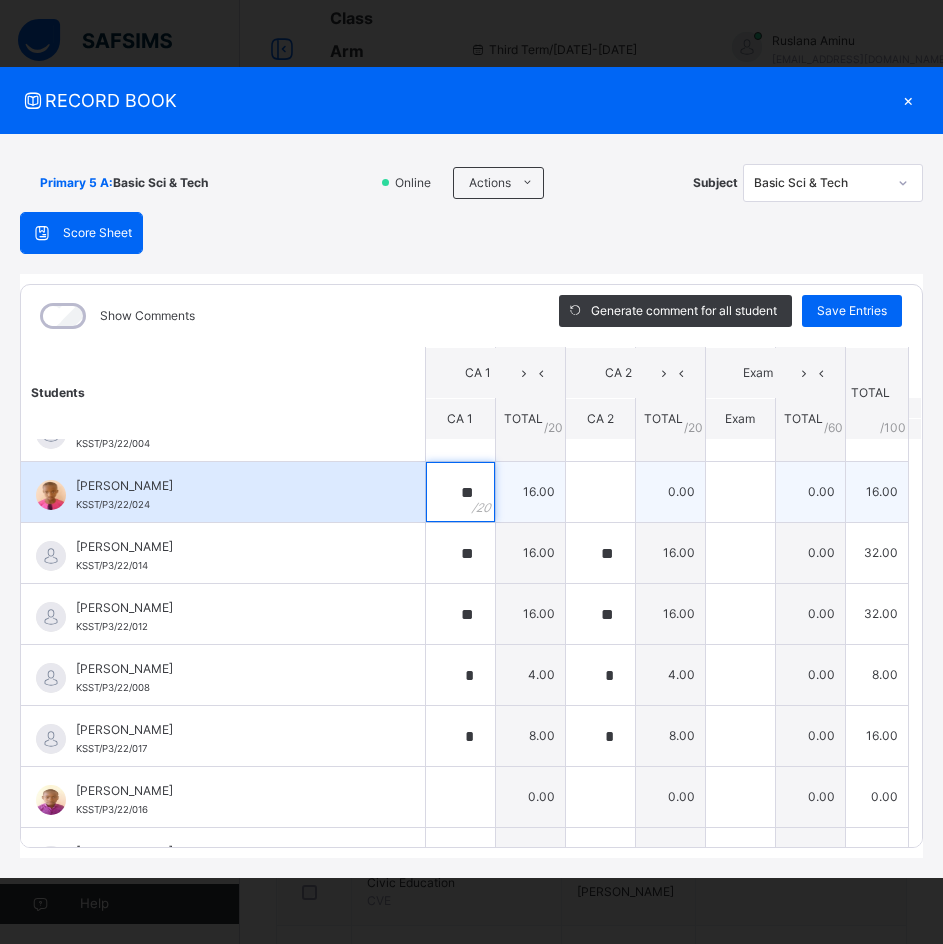 type on "**" 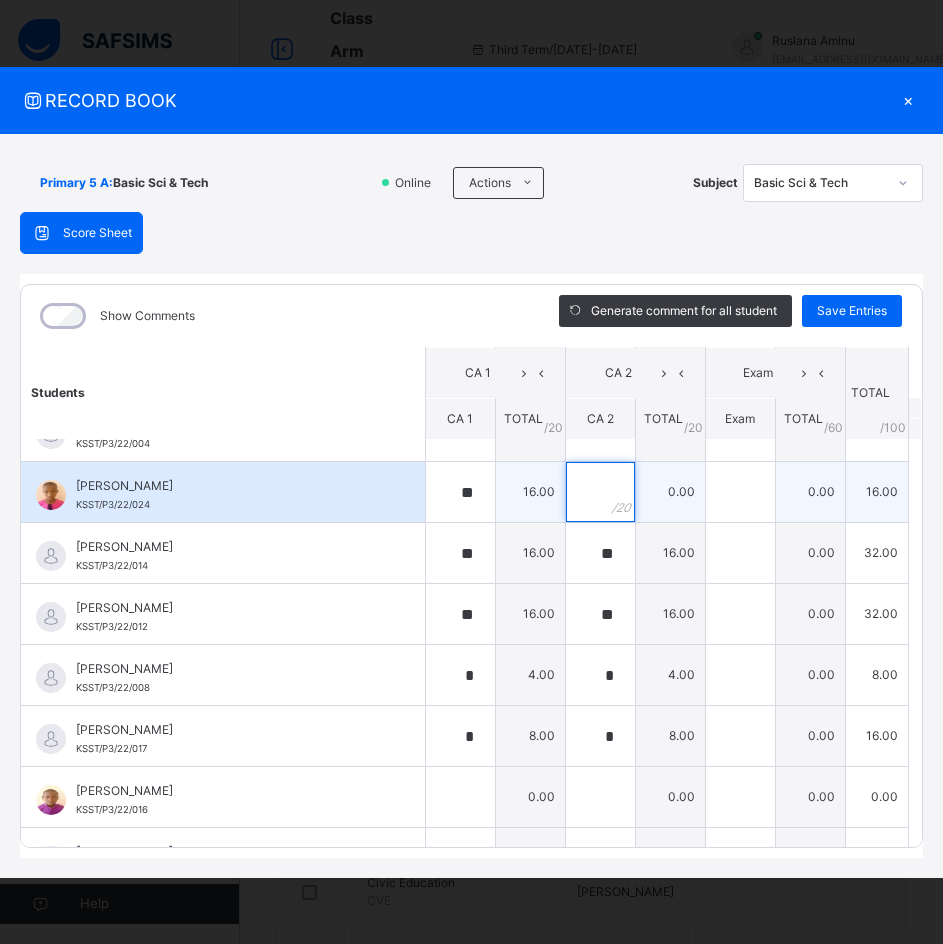 click at bounding box center (600, 492) 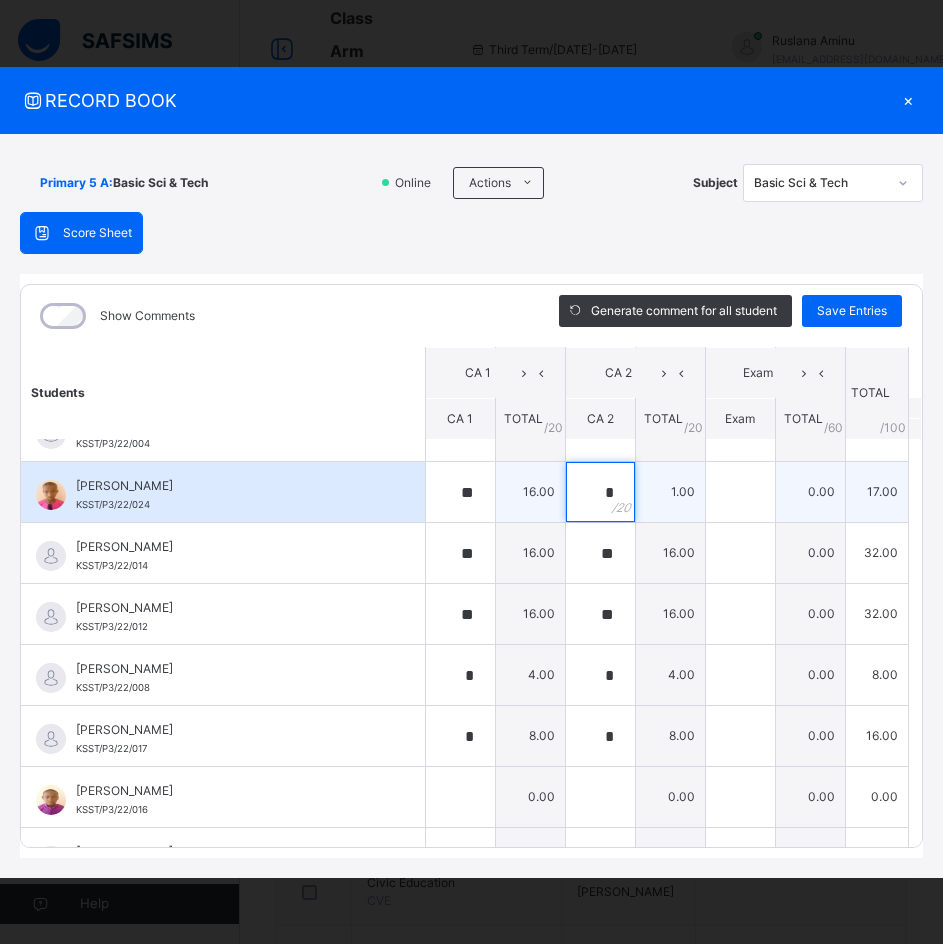 type on "**" 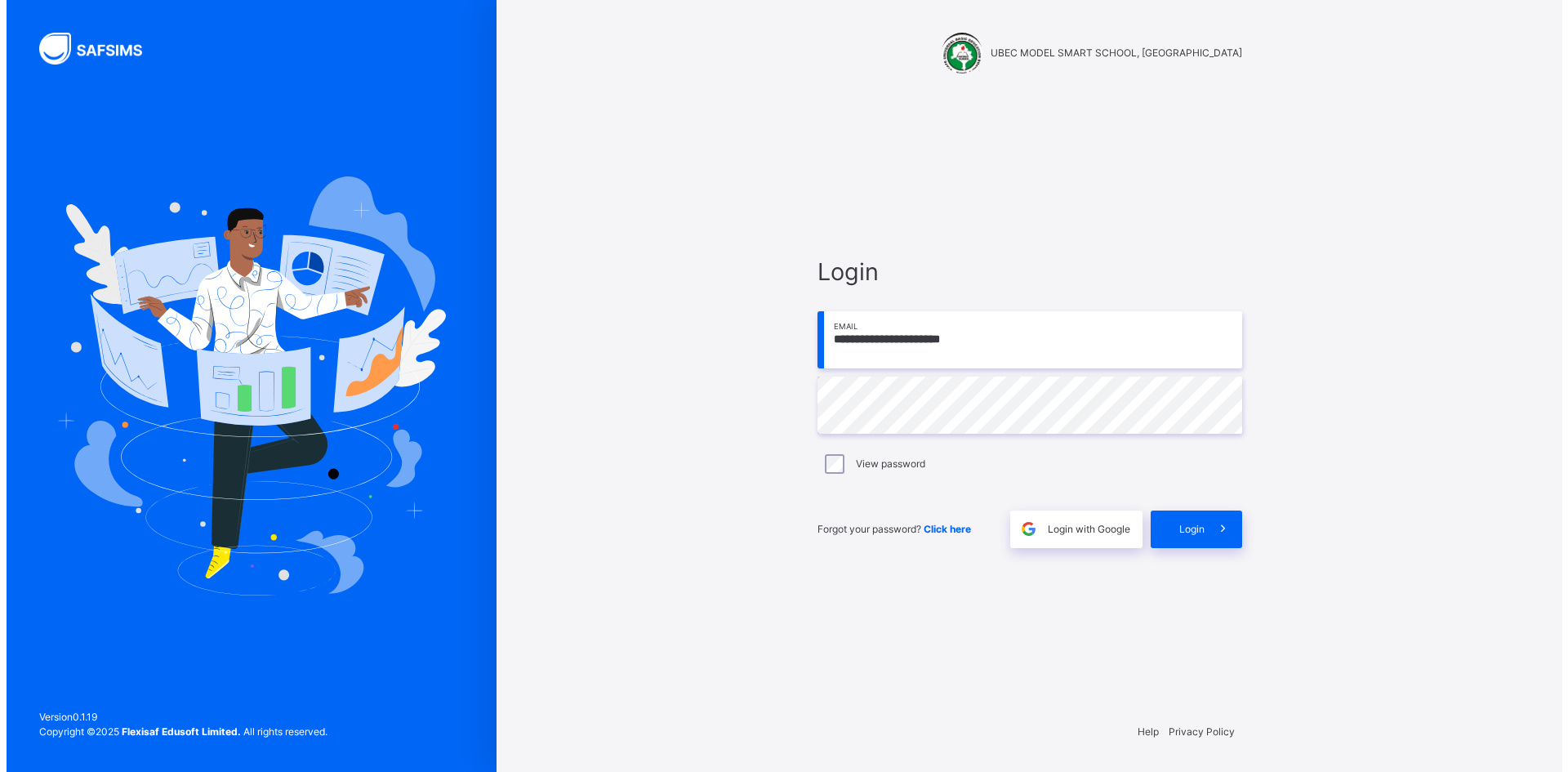 scroll, scrollTop: 1140, scrollLeft: 0, axis: vertical 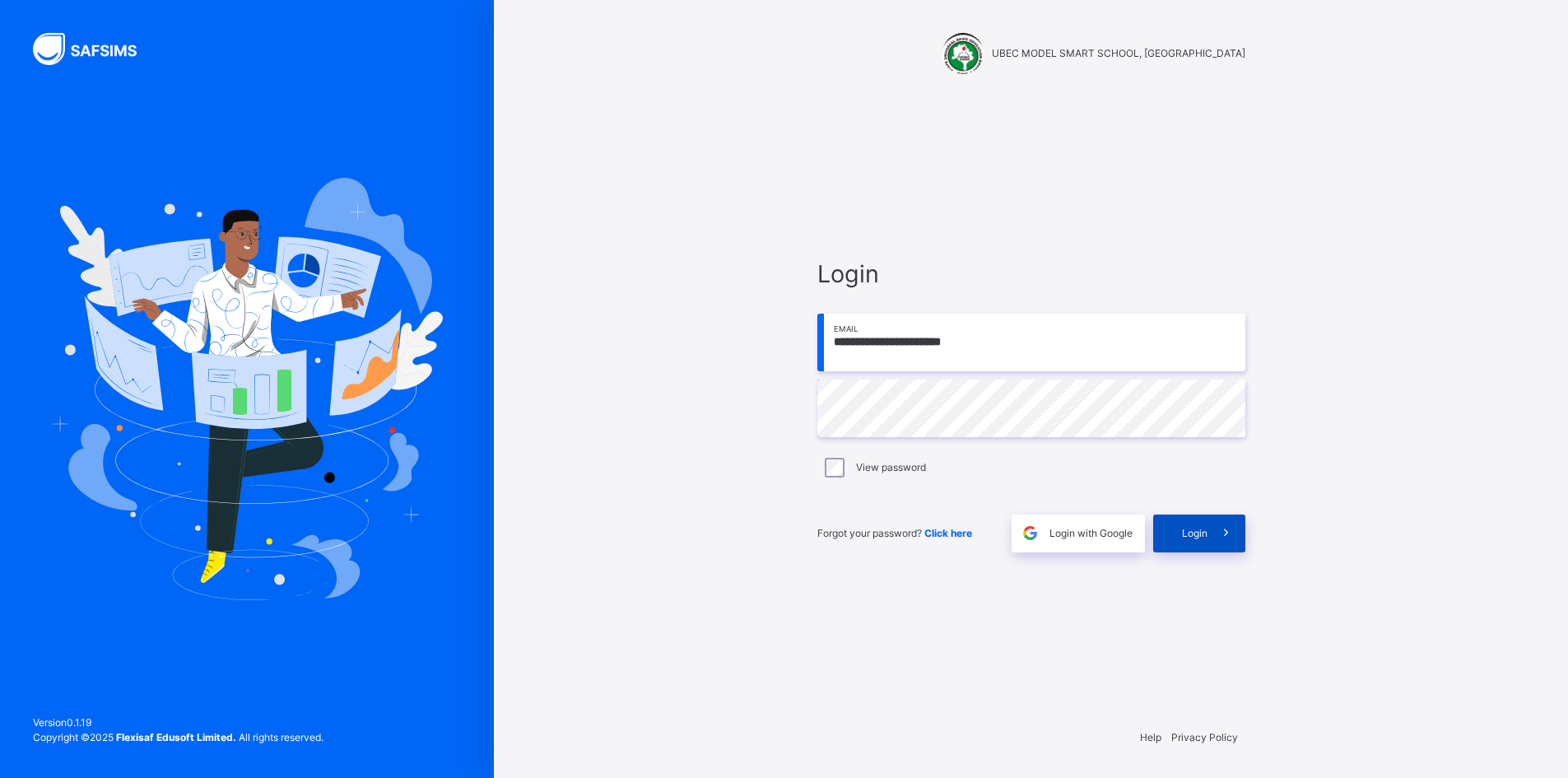 click on "Login" at bounding box center (1194, 533) 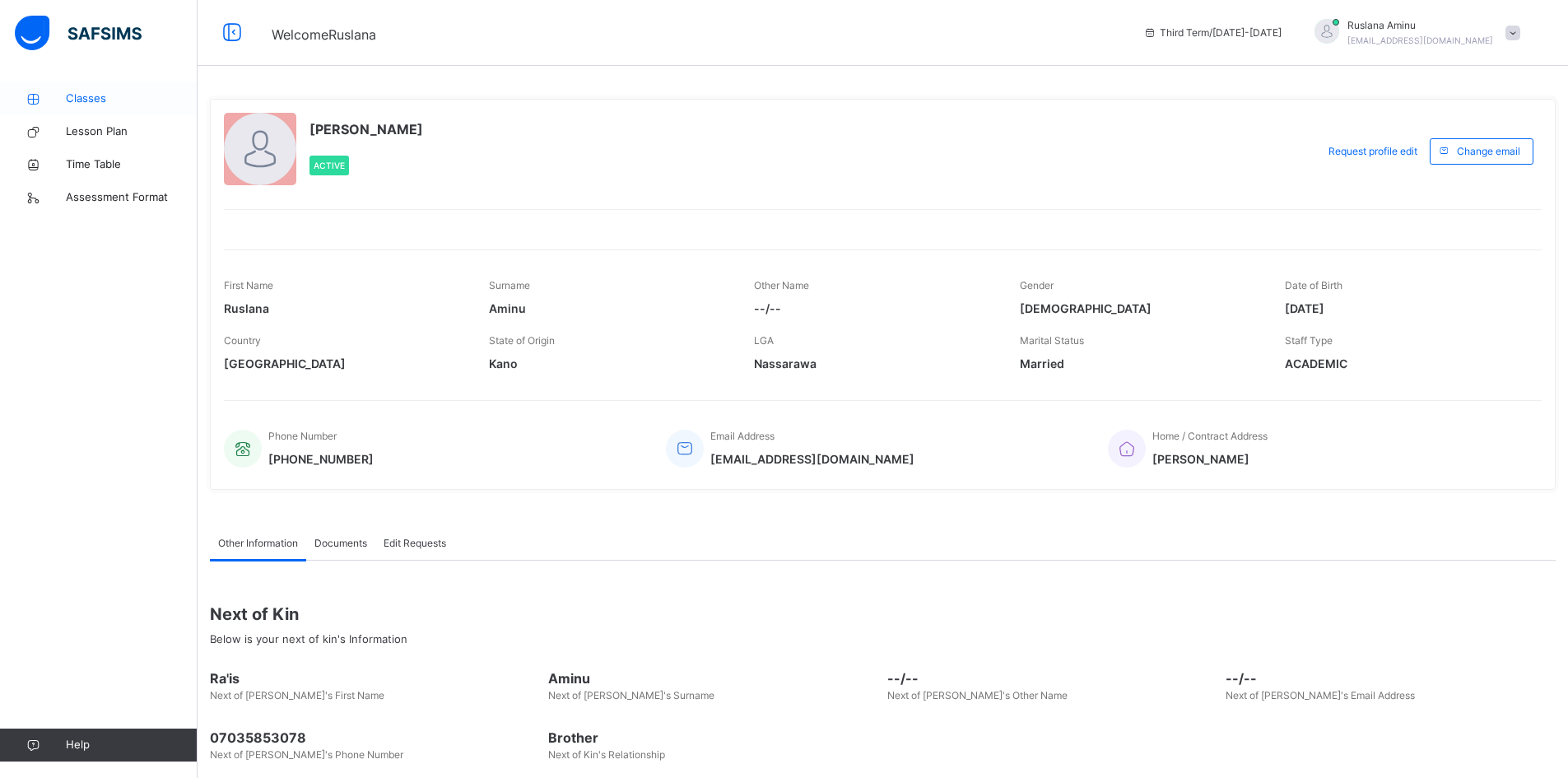 click on "Classes" at bounding box center [132, 99] 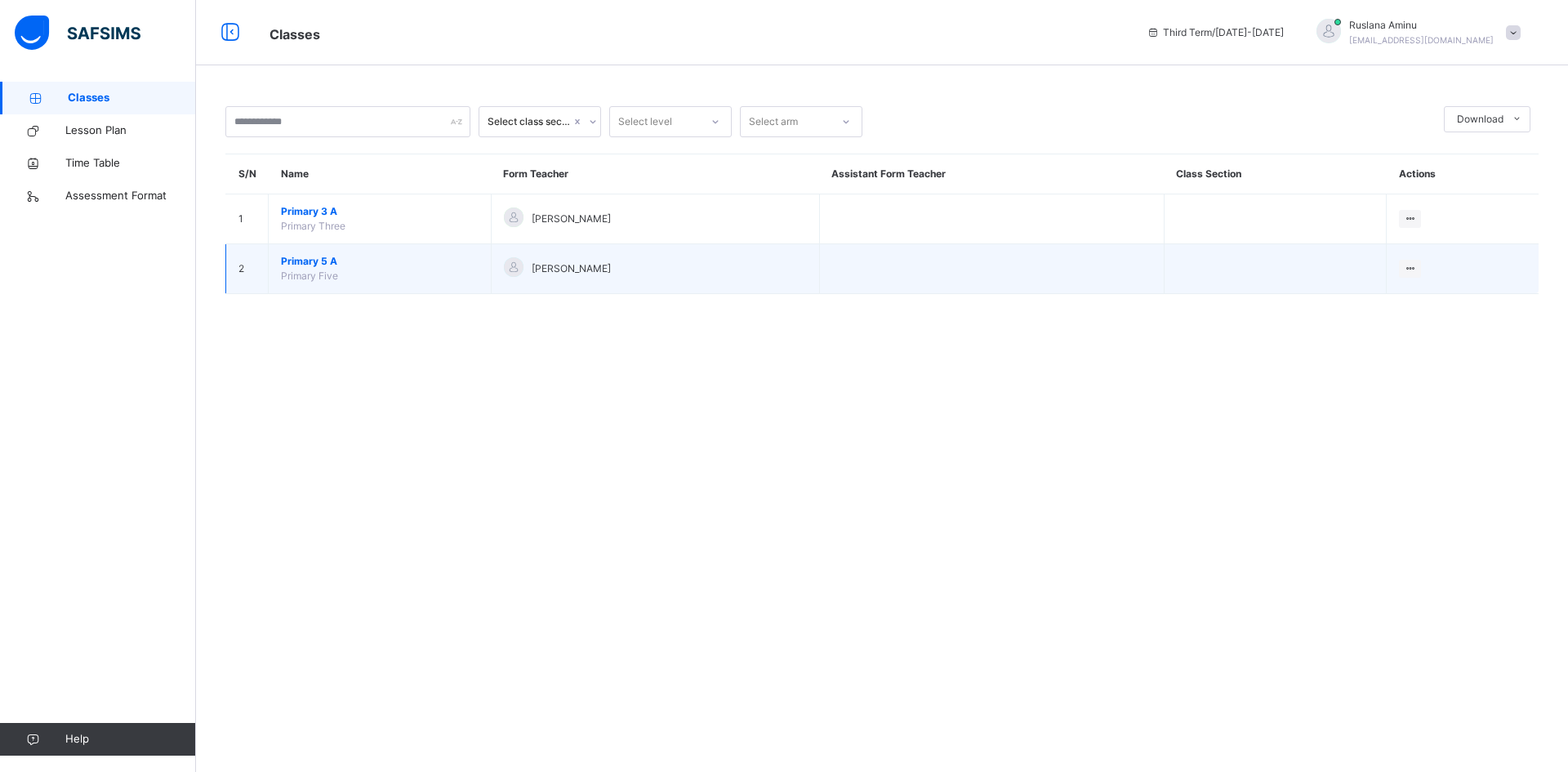 click on "KAMILU  ADO JIBRIL" at bounding box center [655, 269] 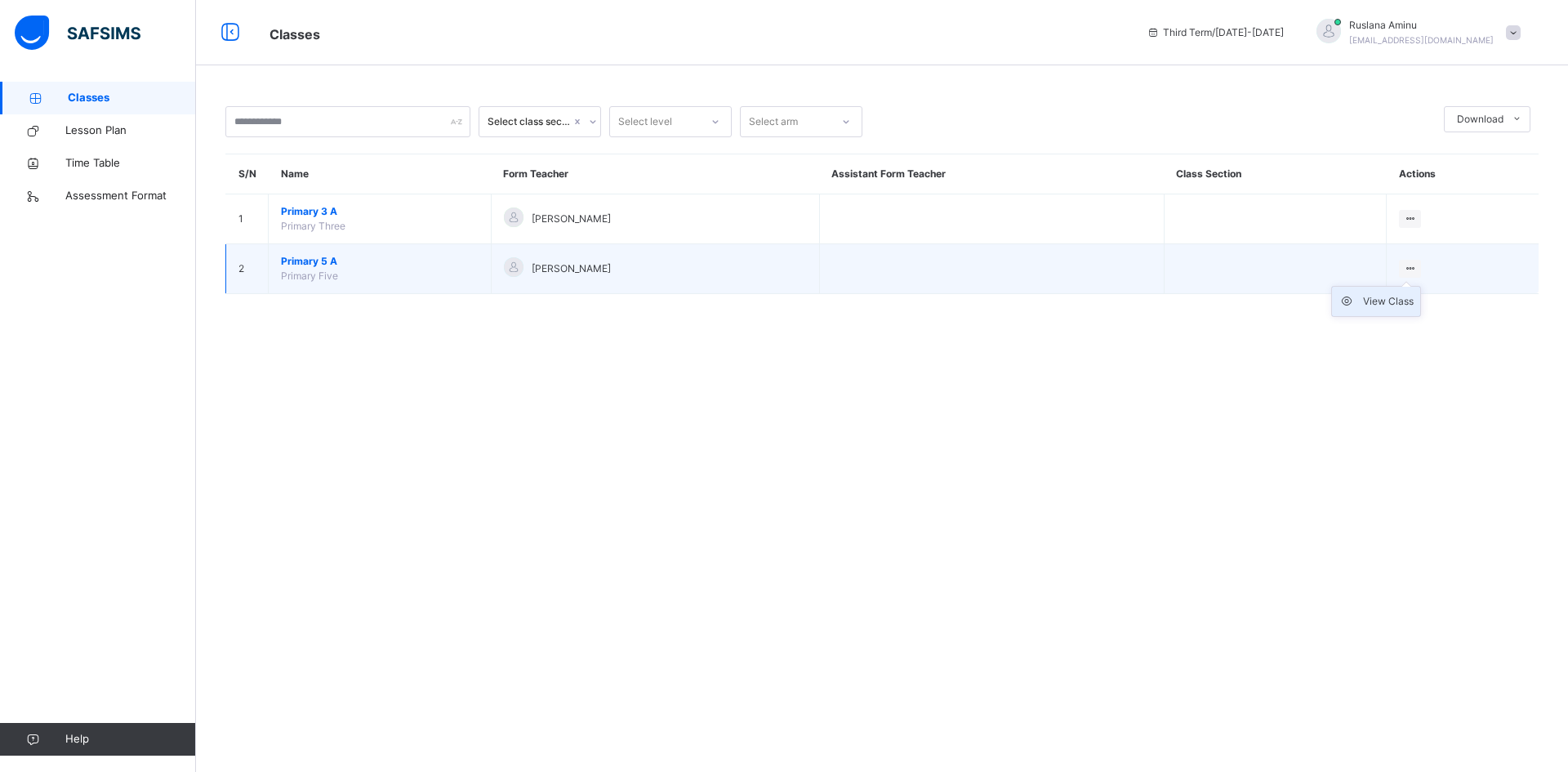 click on "View Class" at bounding box center [1388, 301] 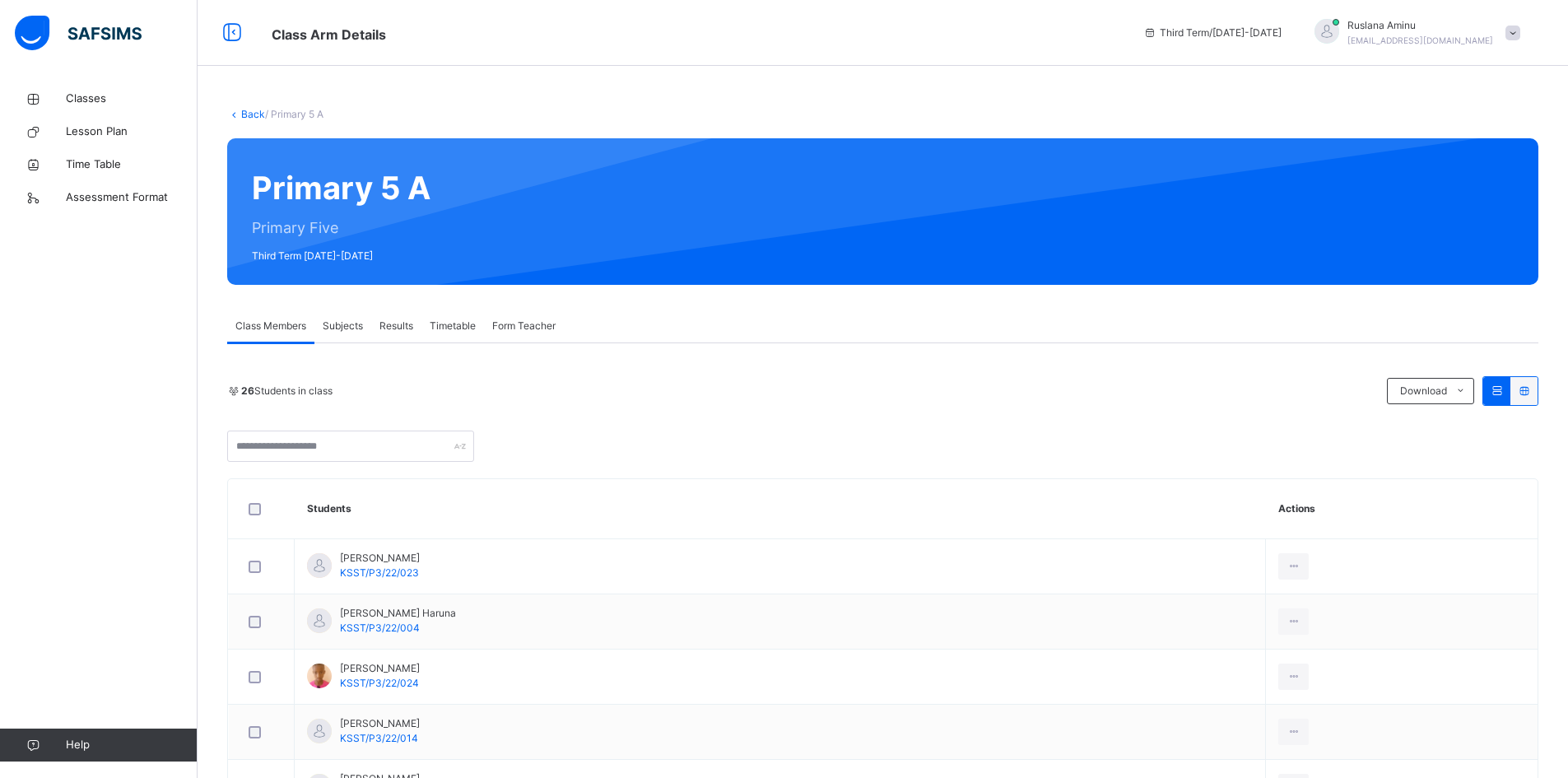 click on "Subjects" at bounding box center (342, 326) 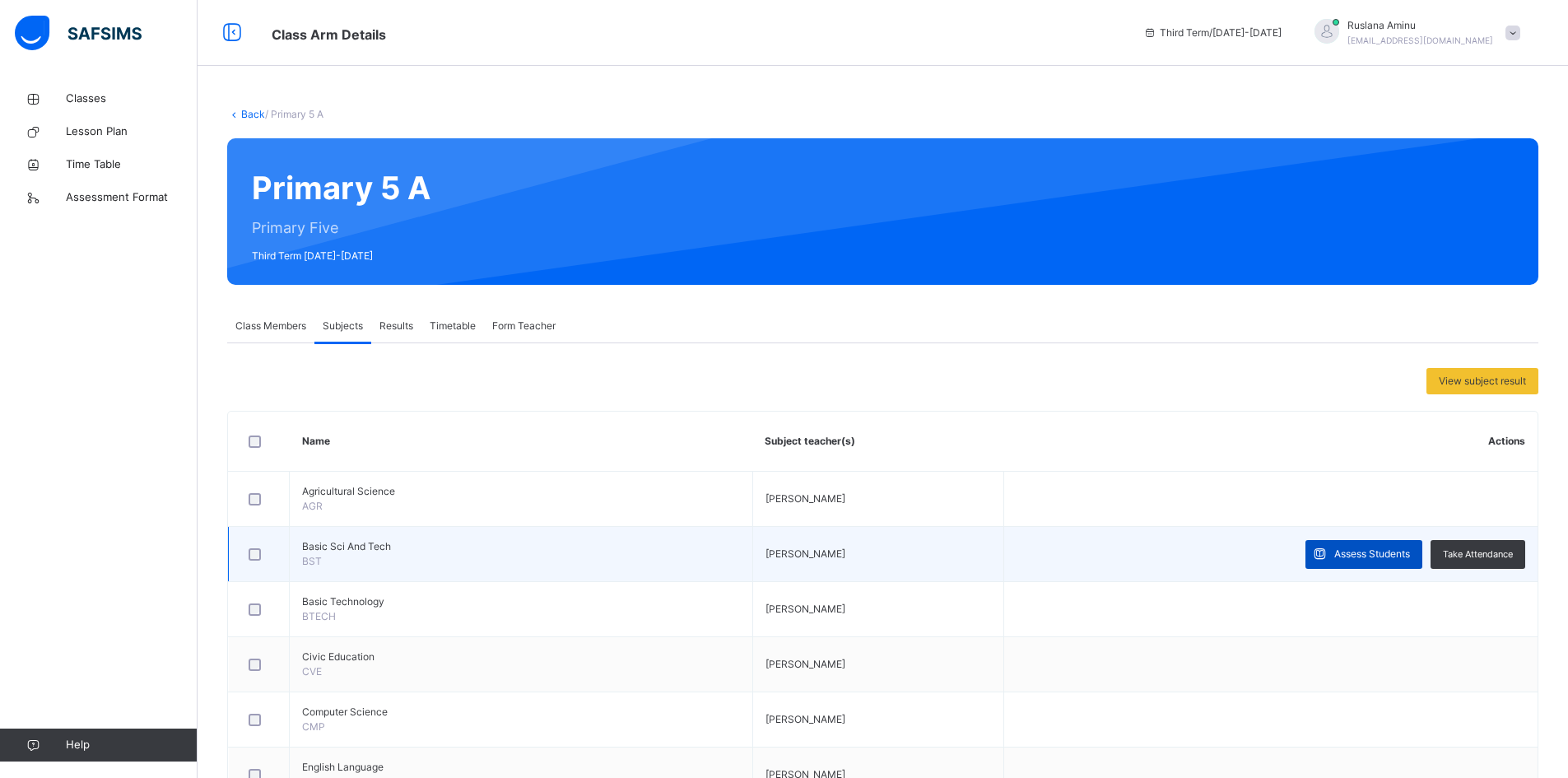 click on "Assess Students" at bounding box center (1372, 554) 